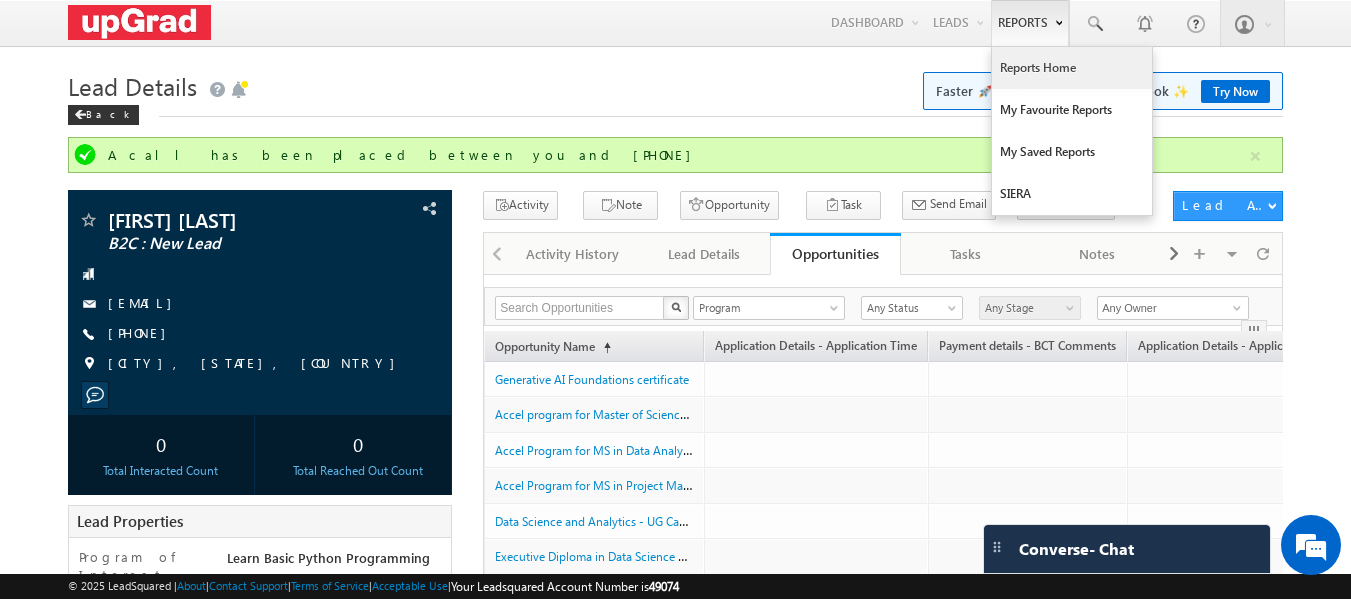 scroll, scrollTop: 0, scrollLeft: 0, axis: both 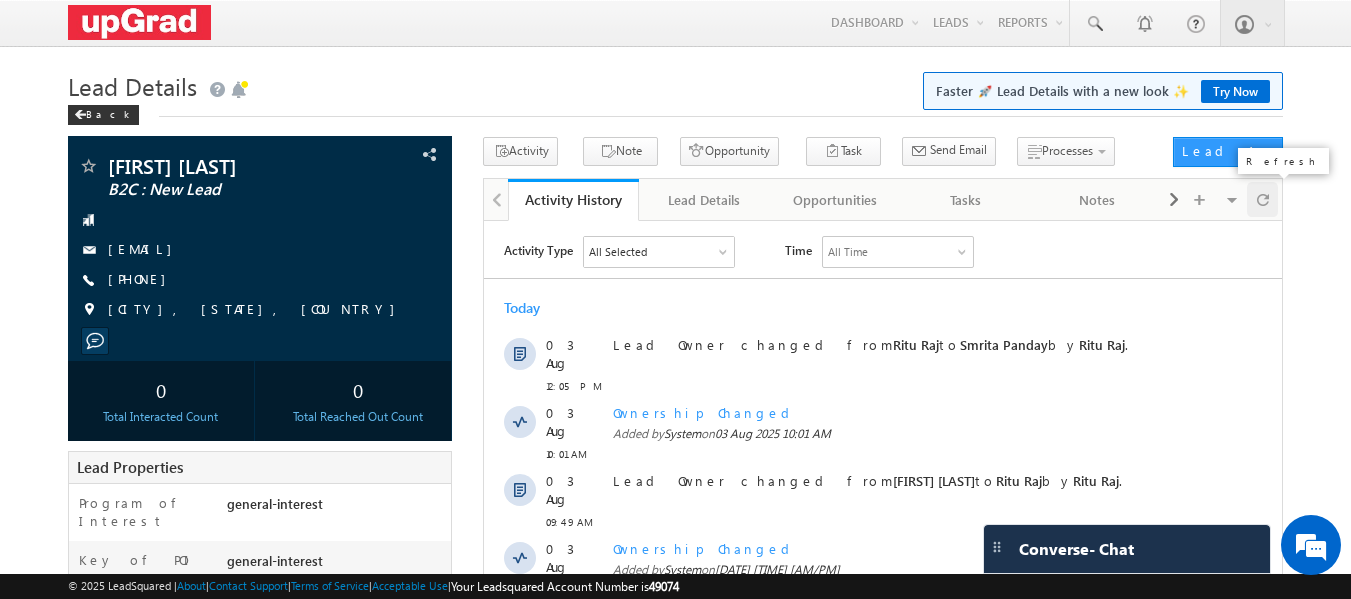 click at bounding box center (1263, 199) 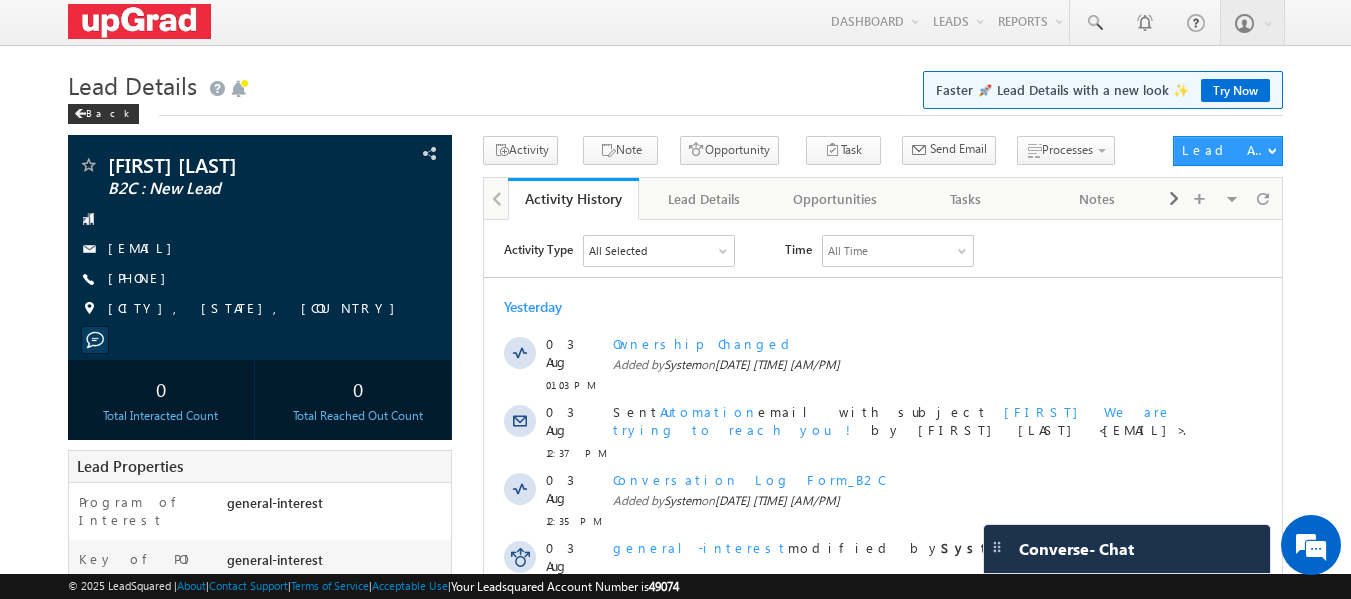 scroll, scrollTop: 0, scrollLeft: 0, axis: both 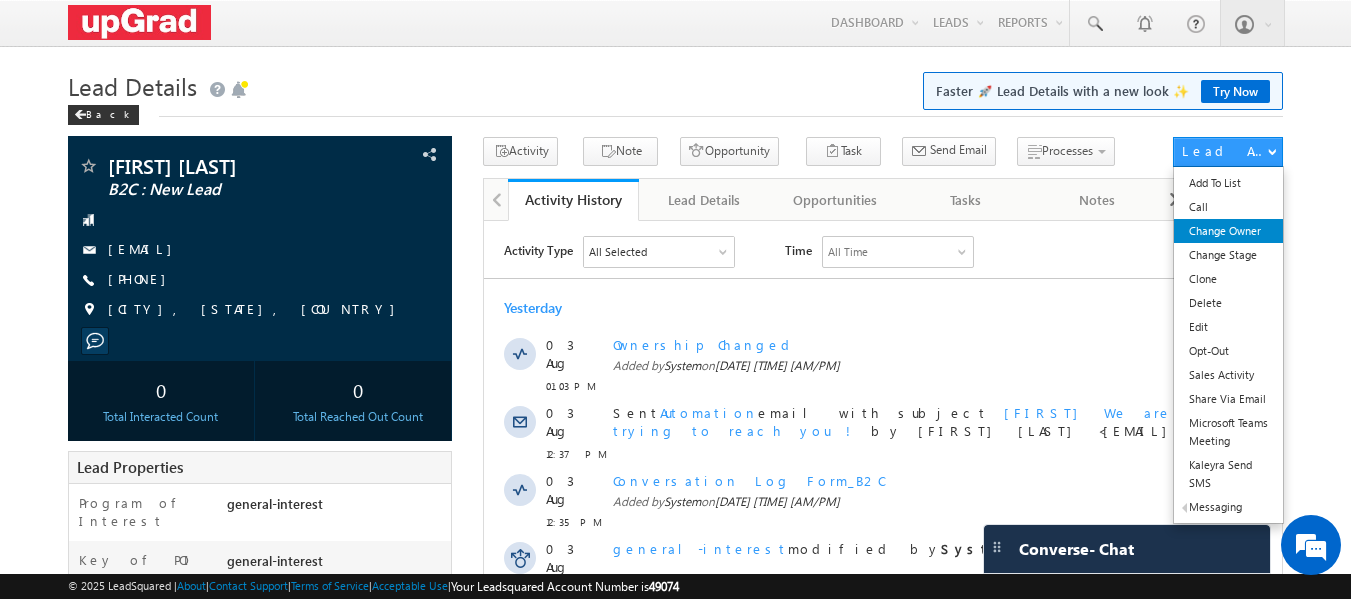 click on "Change Owner" at bounding box center (1228, 231) 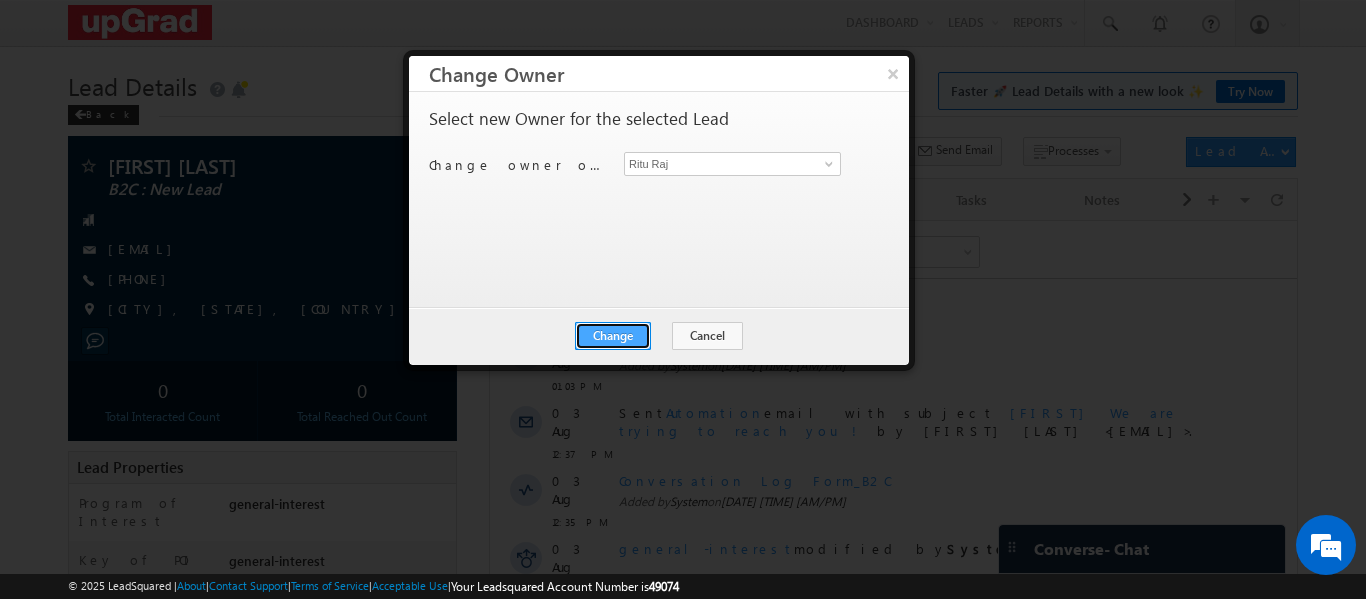 click on "Change" at bounding box center [613, 336] 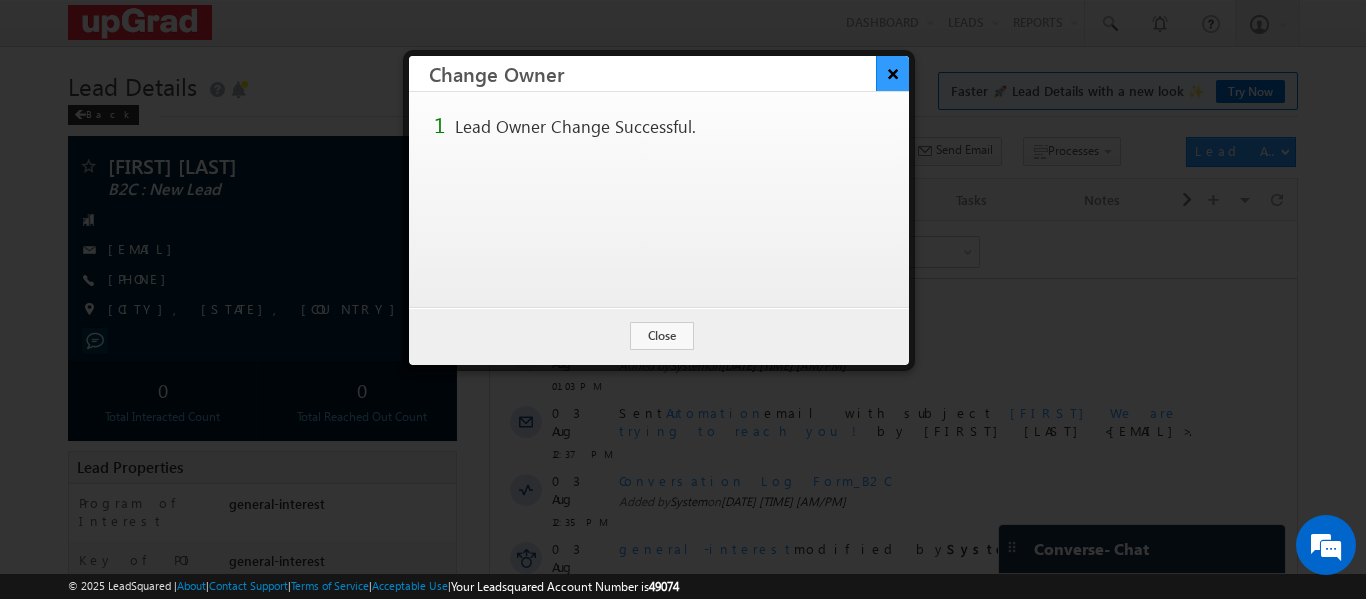 click on "×" at bounding box center [892, 73] 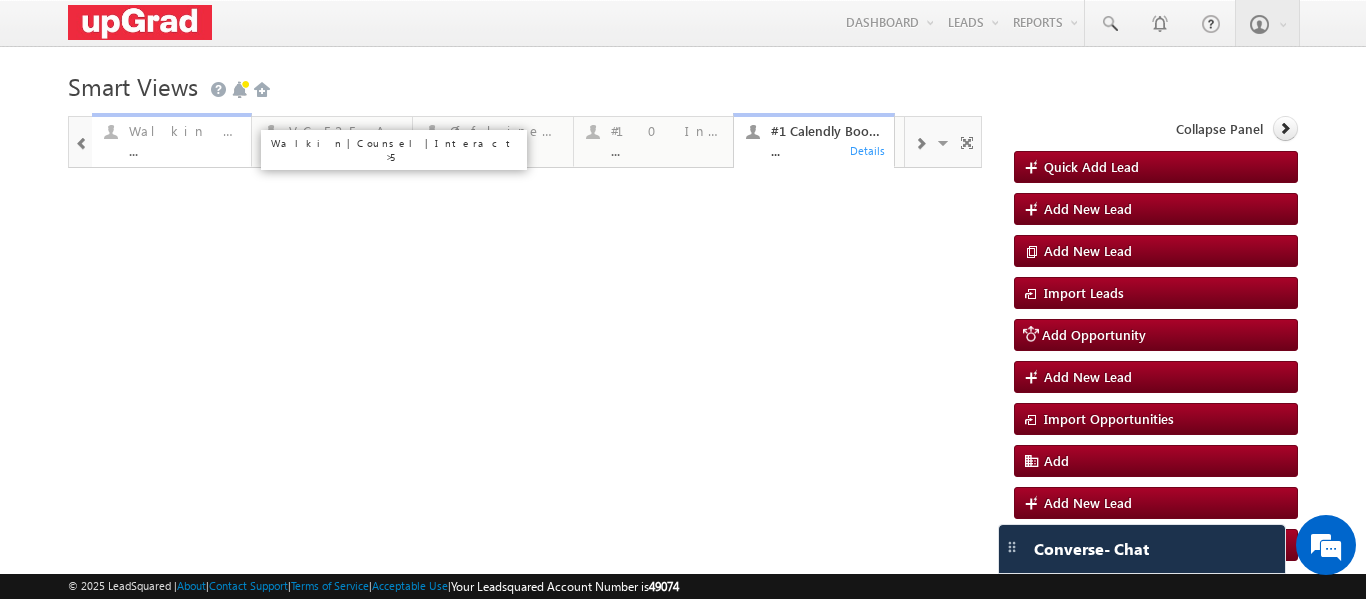 scroll, scrollTop: 0, scrollLeft: 0, axis: both 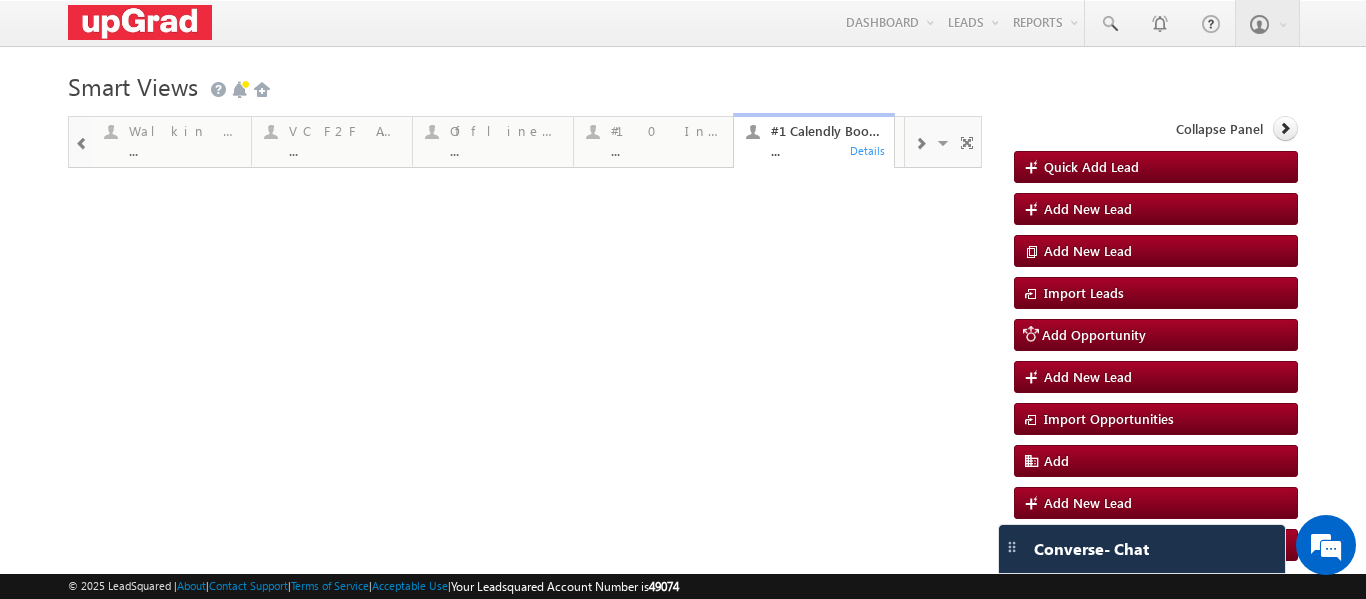 click at bounding box center (82, 144) 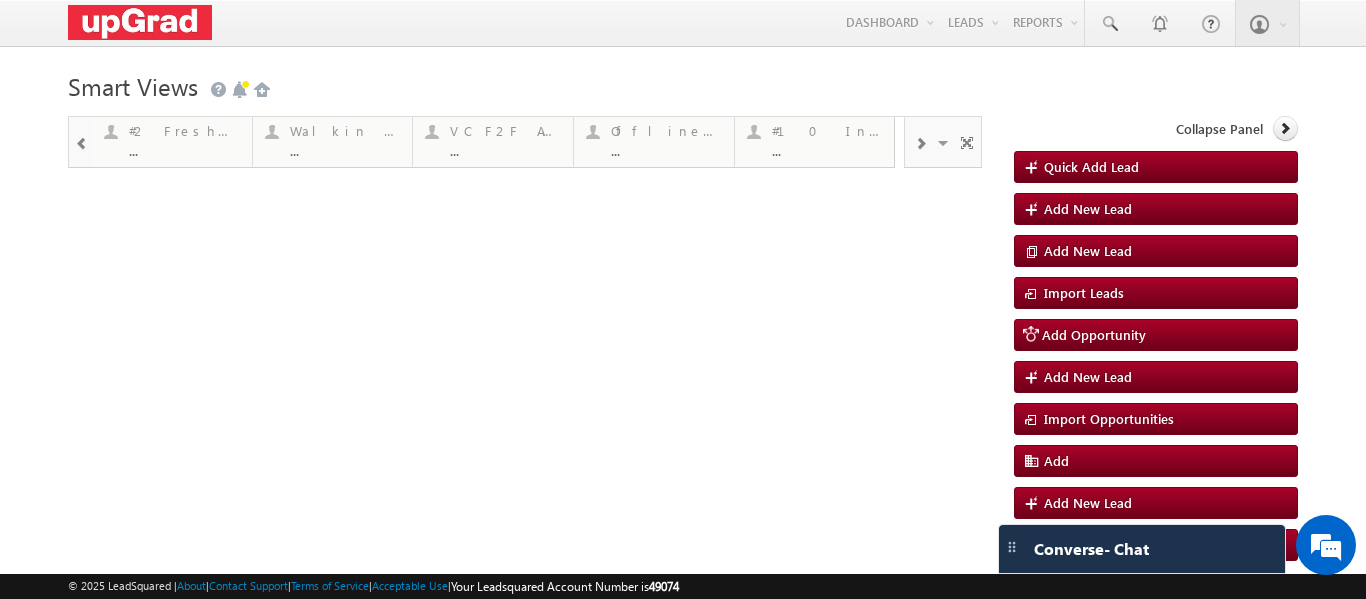 click at bounding box center (82, 144) 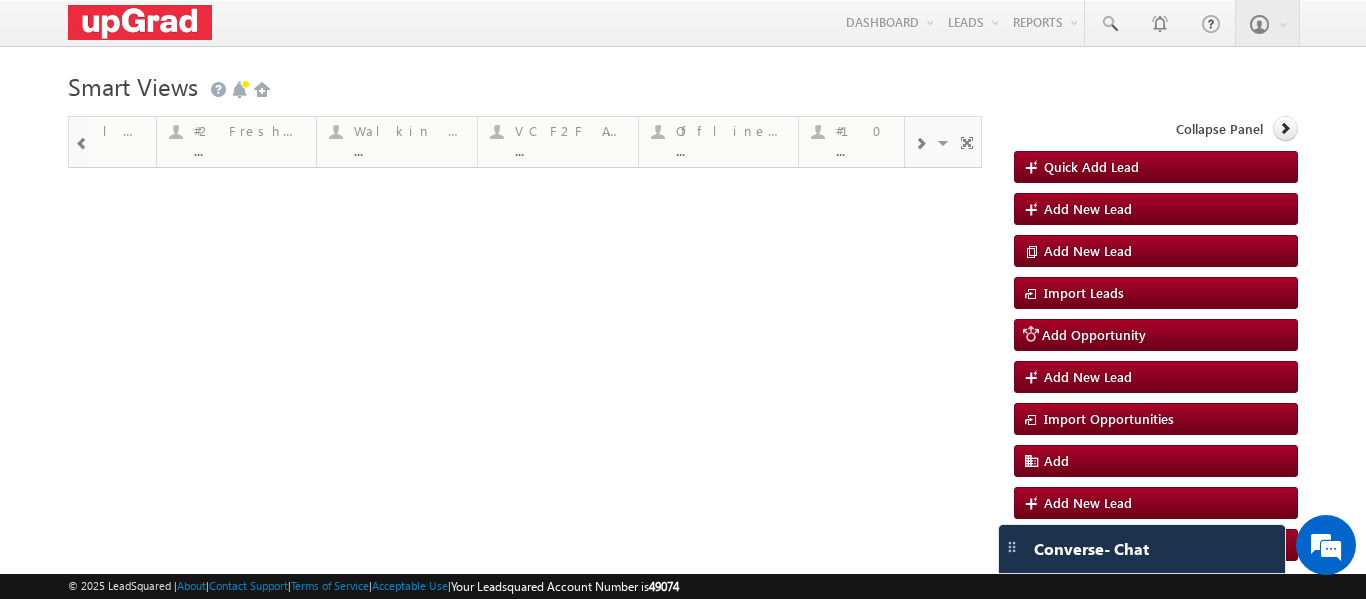 click at bounding box center (82, 144) 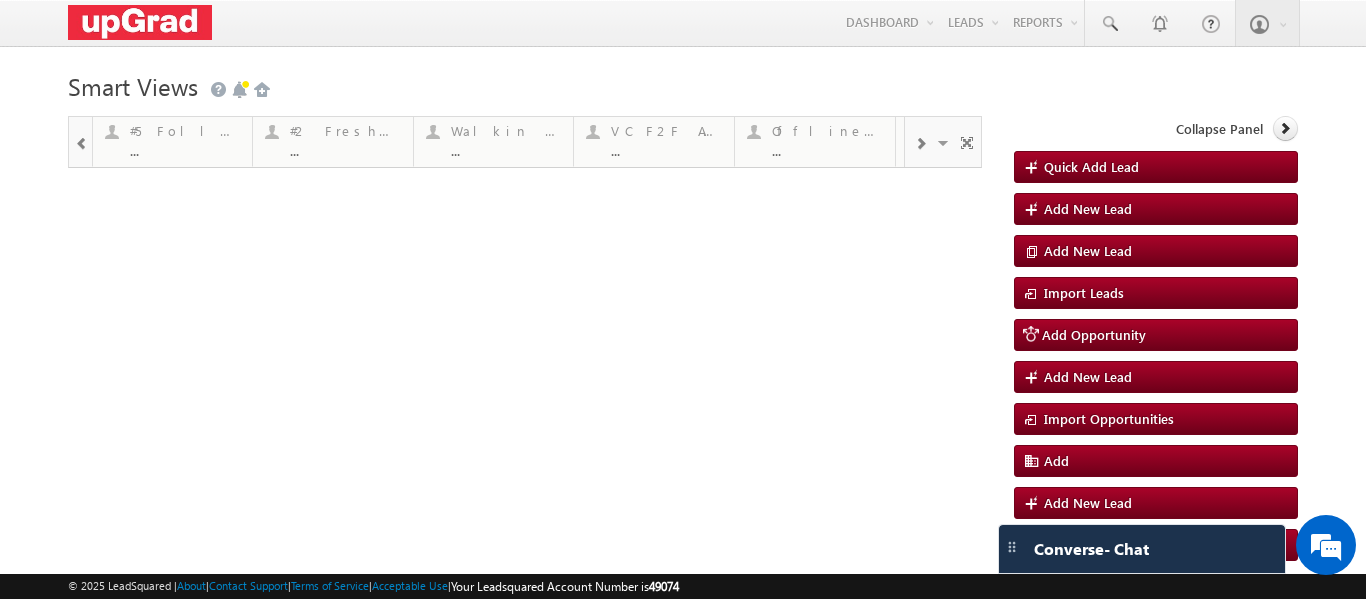click at bounding box center (82, 144) 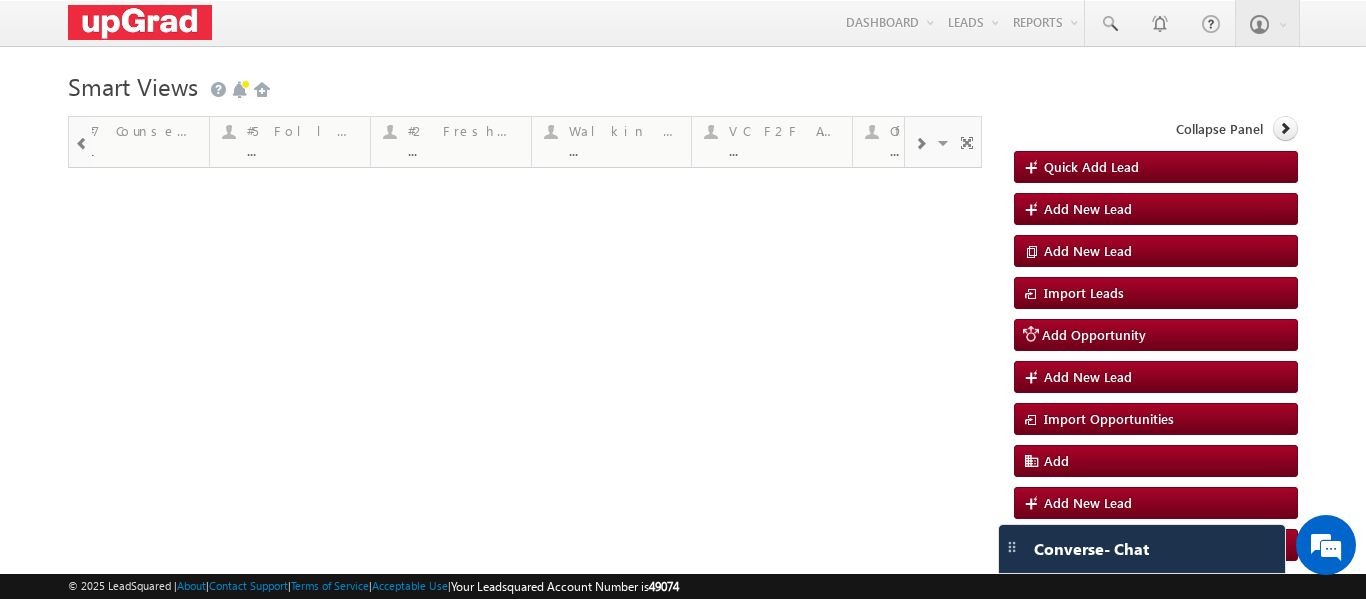 click at bounding box center (82, 144) 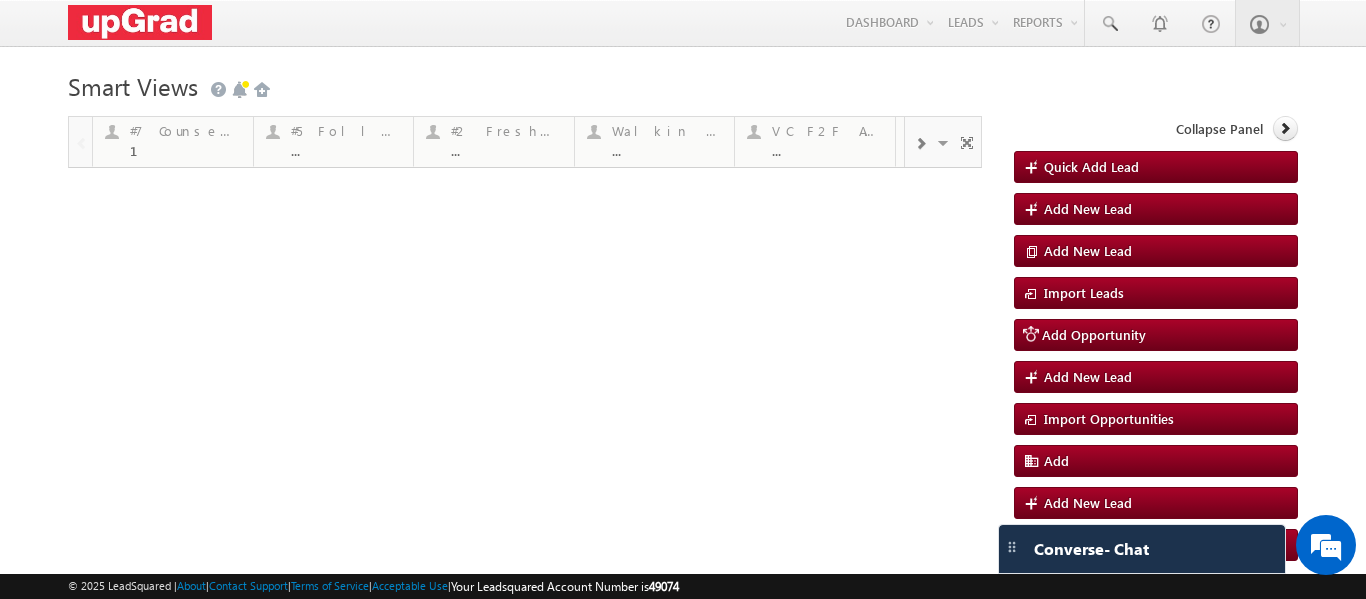 click at bounding box center [80, 141] 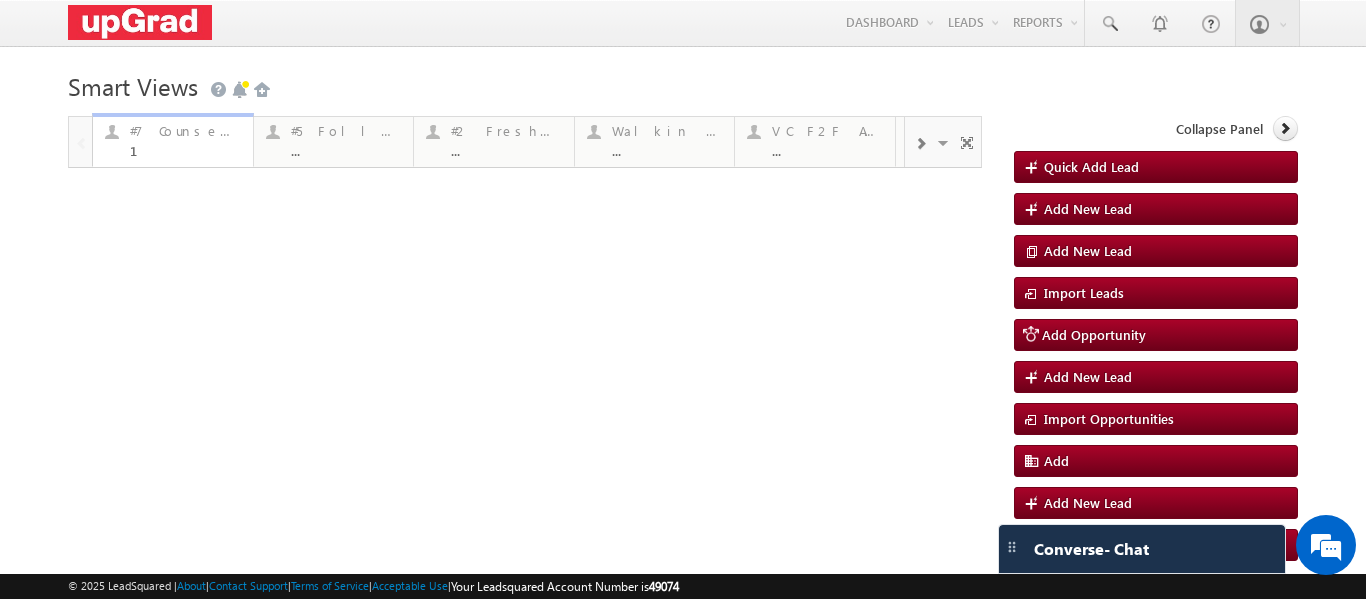 click on "#7 Counsel Today" at bounding box center (185, 131) 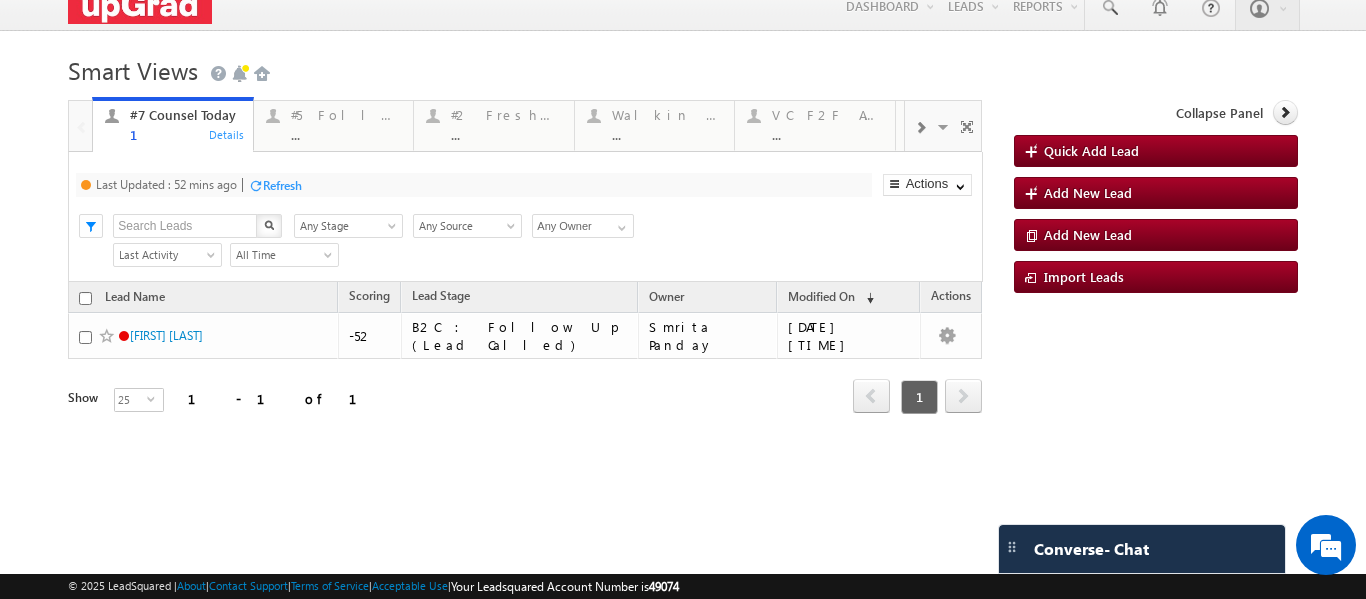 click on "Refresh" at bounding box center [282, 185] 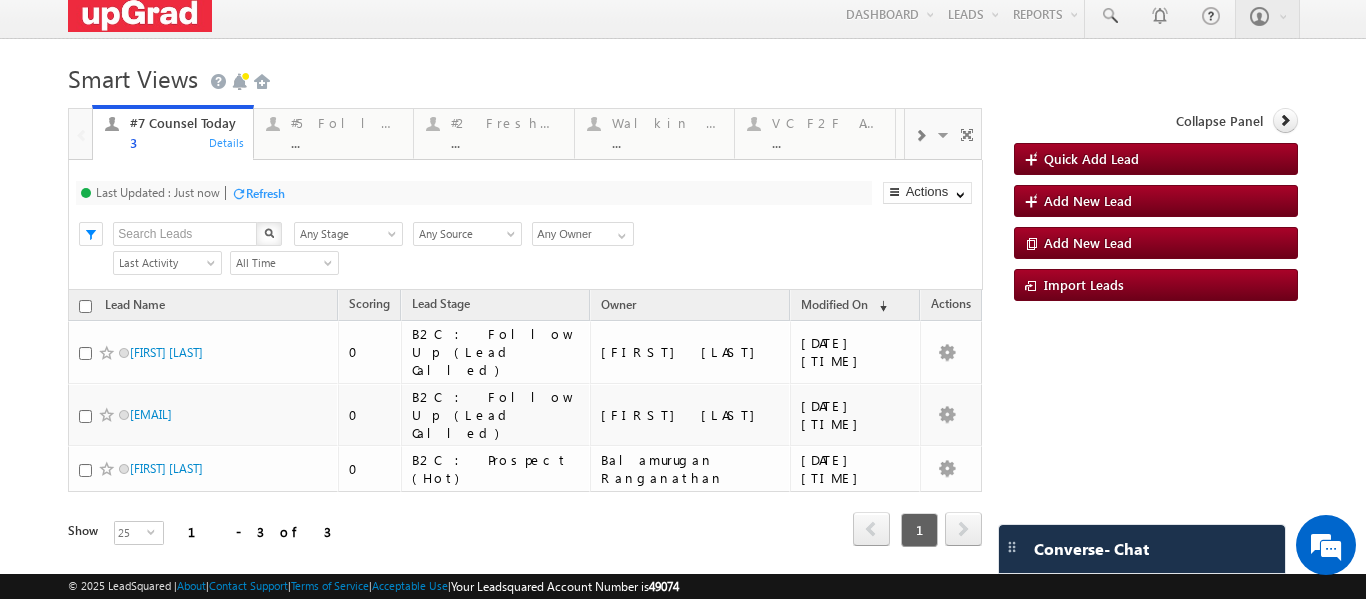 scroll, scrollTop: 0, scrollLeft: 0, axis: both 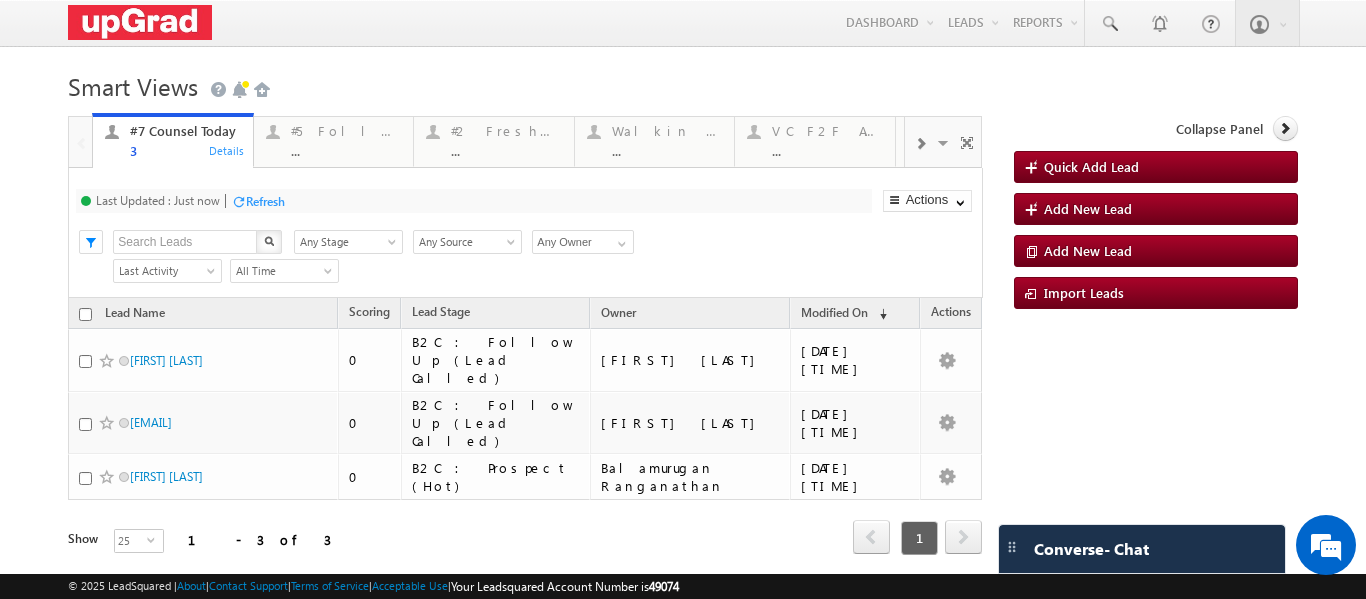 click at bounding box center [920, 144] 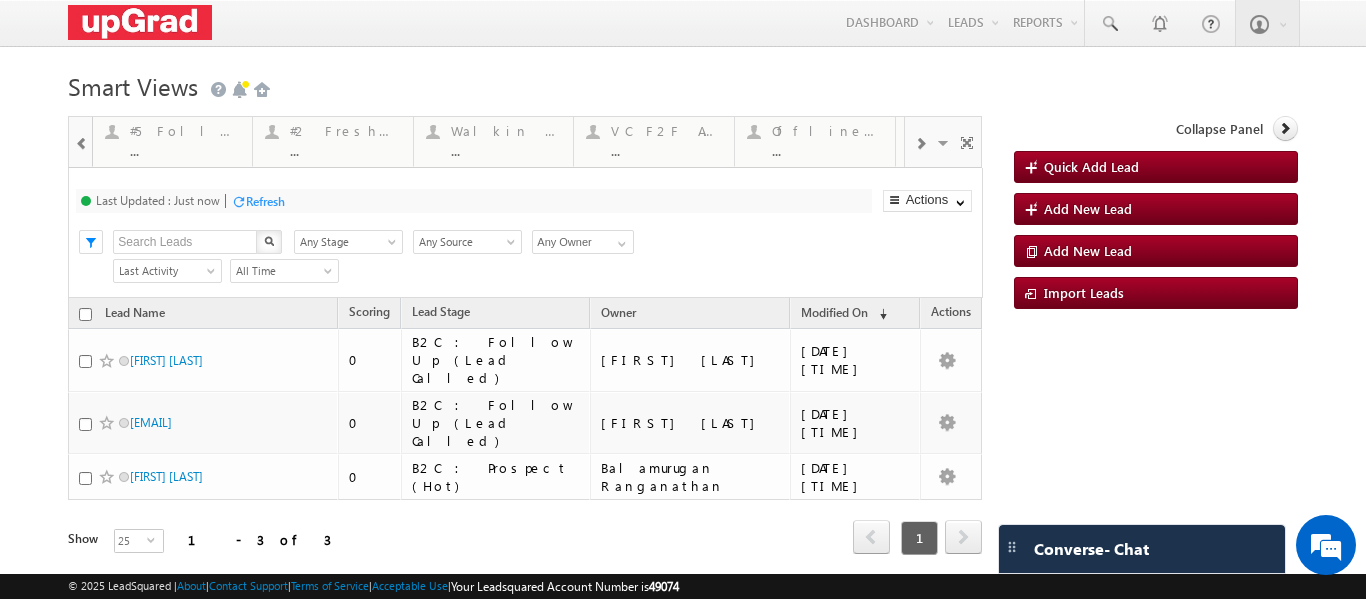 click at bounding box center (920, 144) 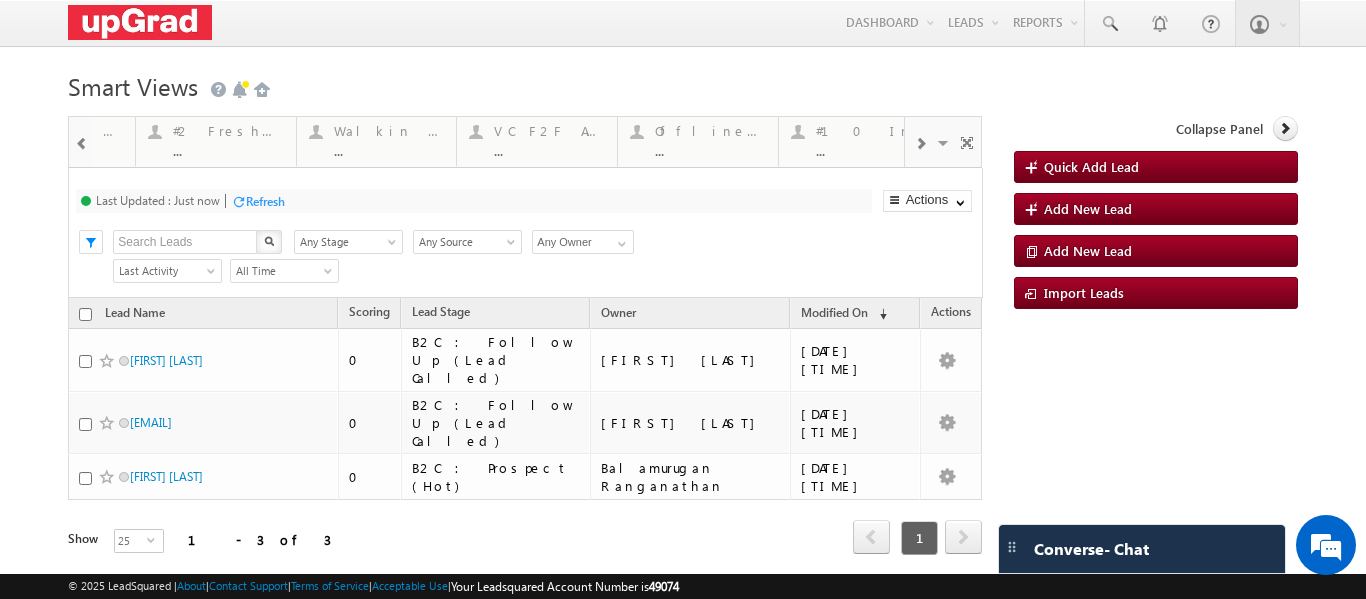 click at bounding box center [920, 144] 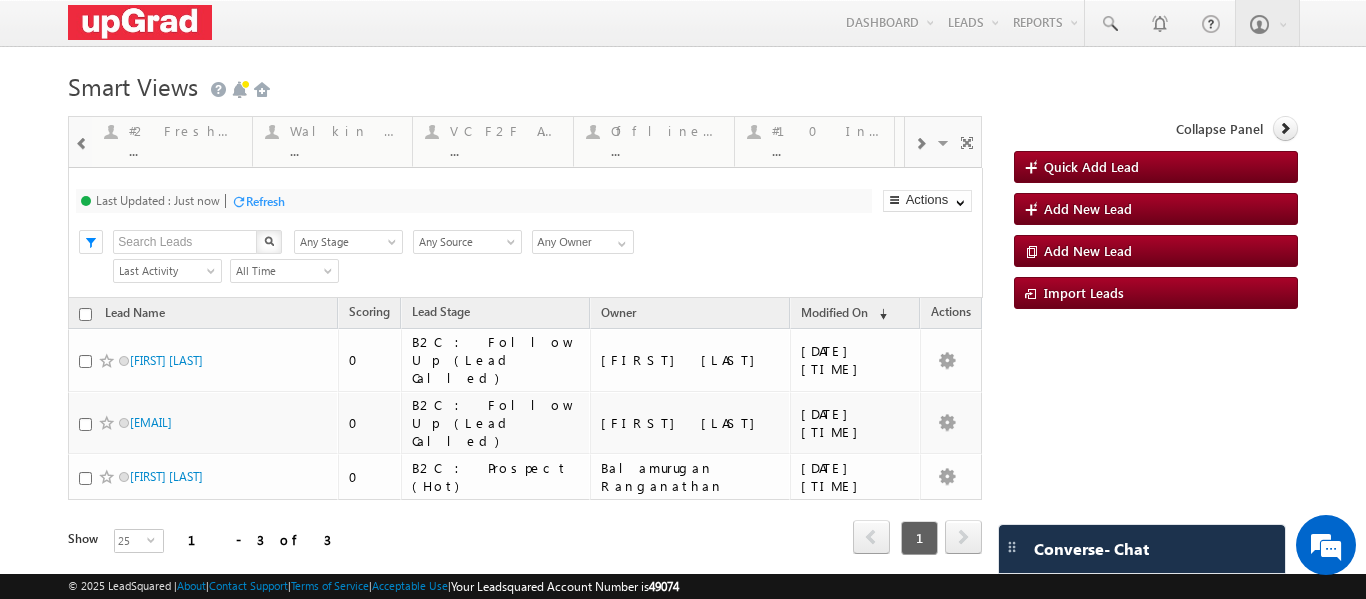 click at bounding box center (920, 144) 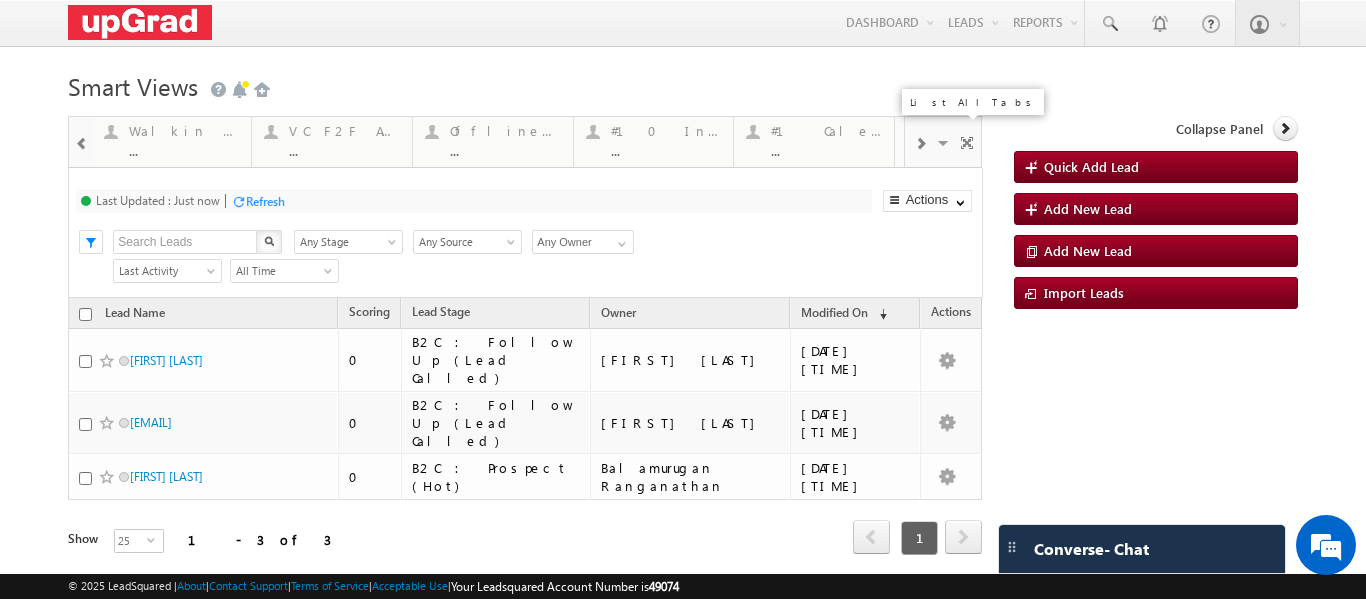 click at bounding box center (945, 146) 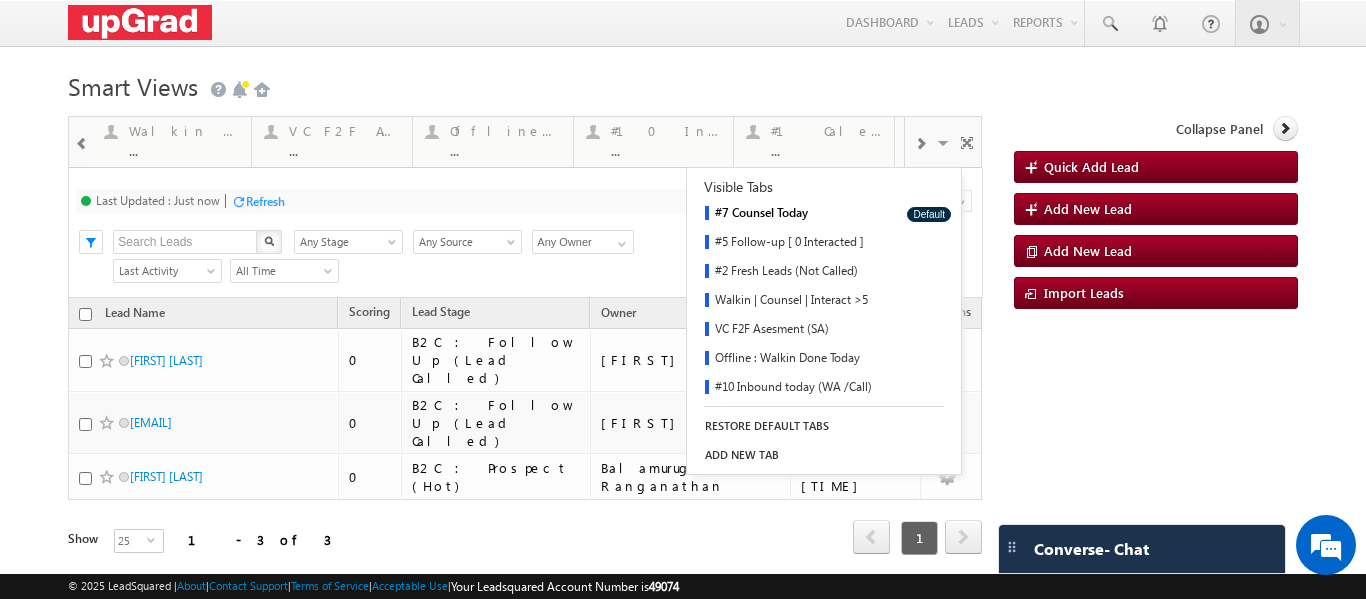 click at bounding box center [920, 142] 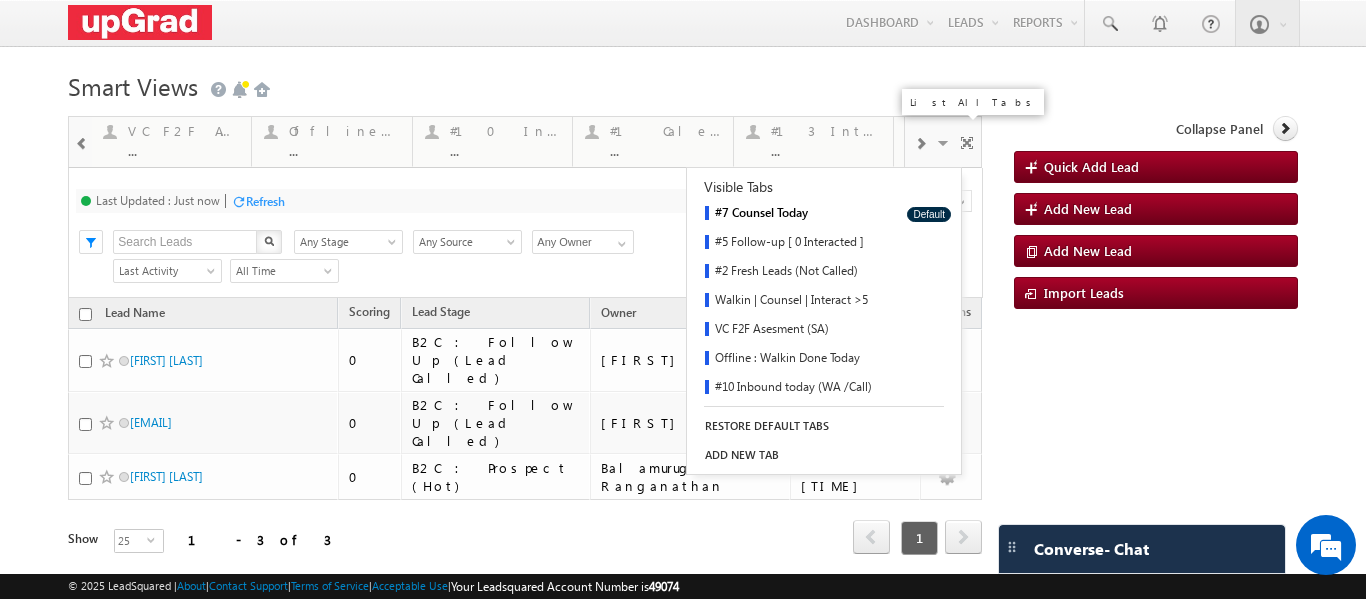 click at bounding box center [945, 146] 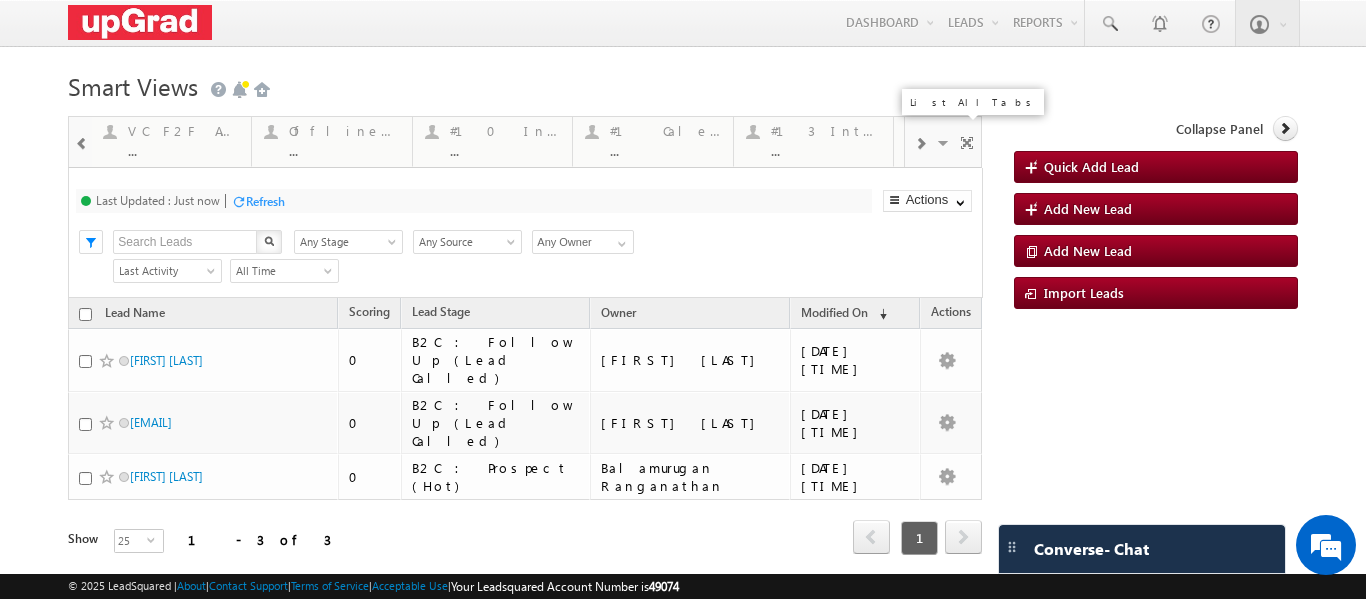 click at bounding box center [920, 142] 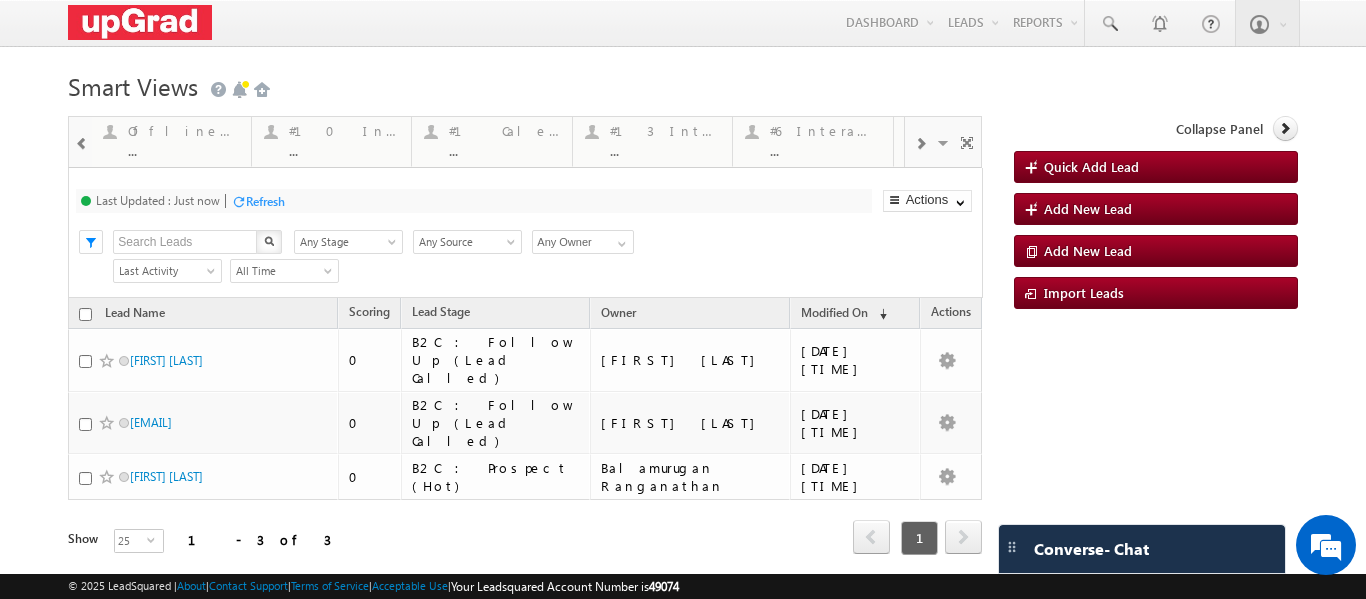 click at bounding box center [920, 144] 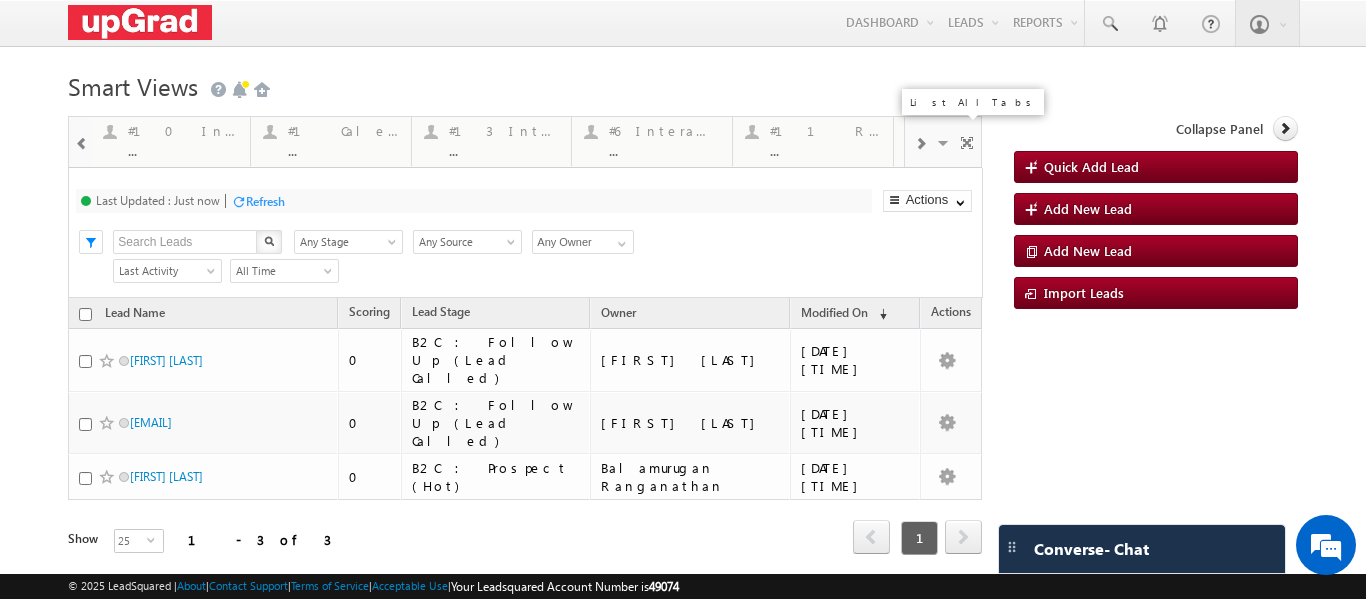 click at bounding box center (945, 146) 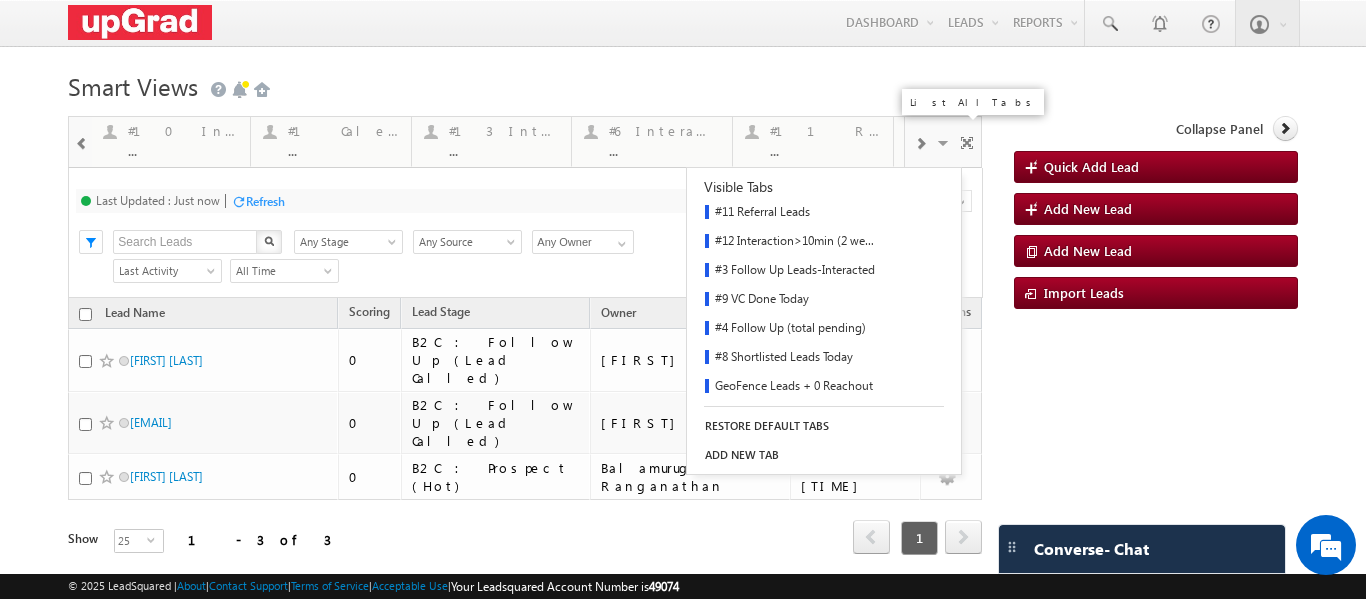 scroll, scrollTop: 293, scrollLeft: 0, axis: vertical 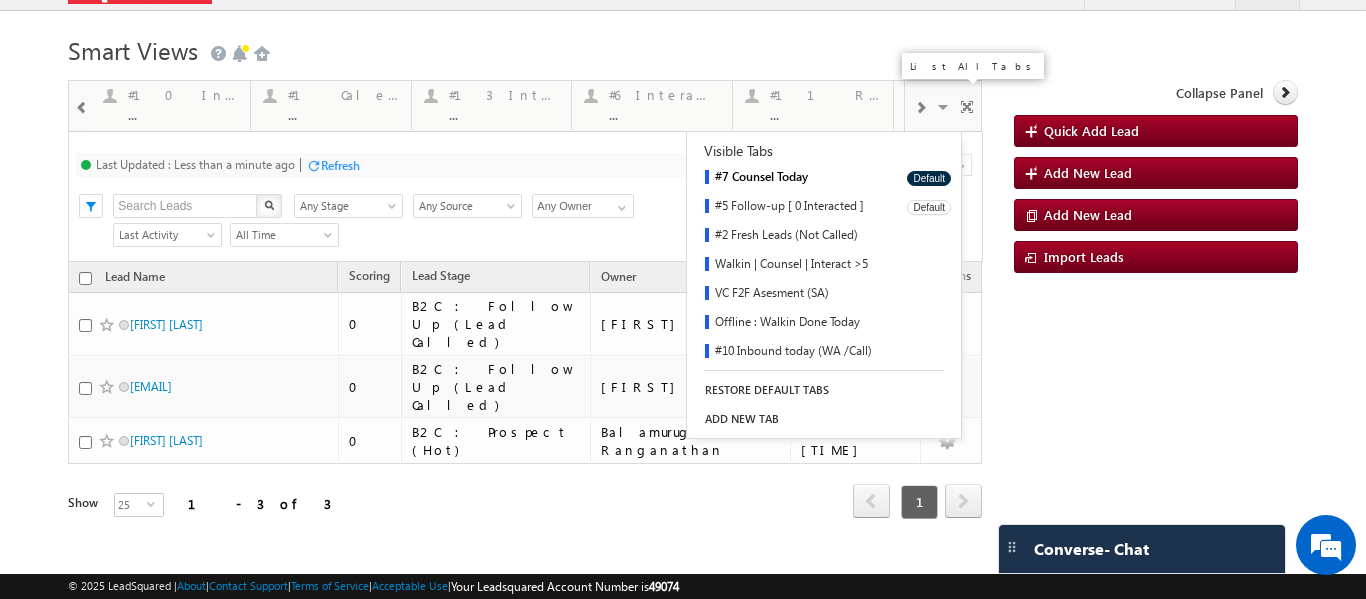 click on "#5 Follow-up [ 0 Interacted ]" at bounding box center [790, 207] 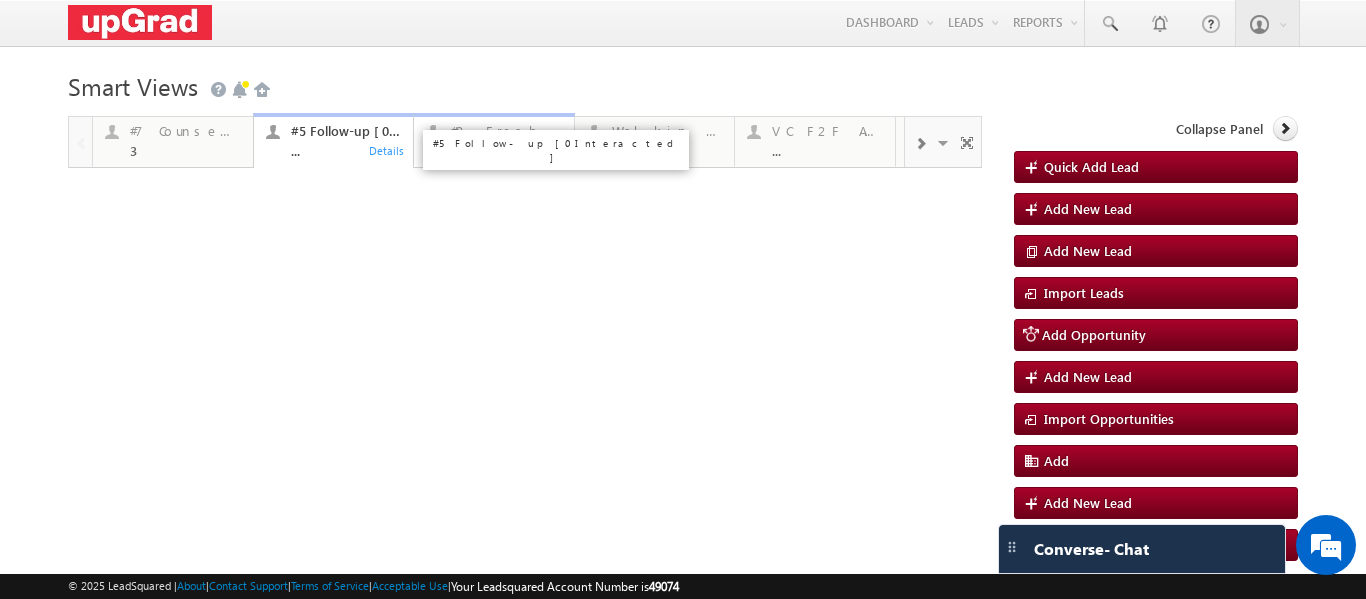 scroll, scrollTop: 0, scrollLeft: 0, axis: both 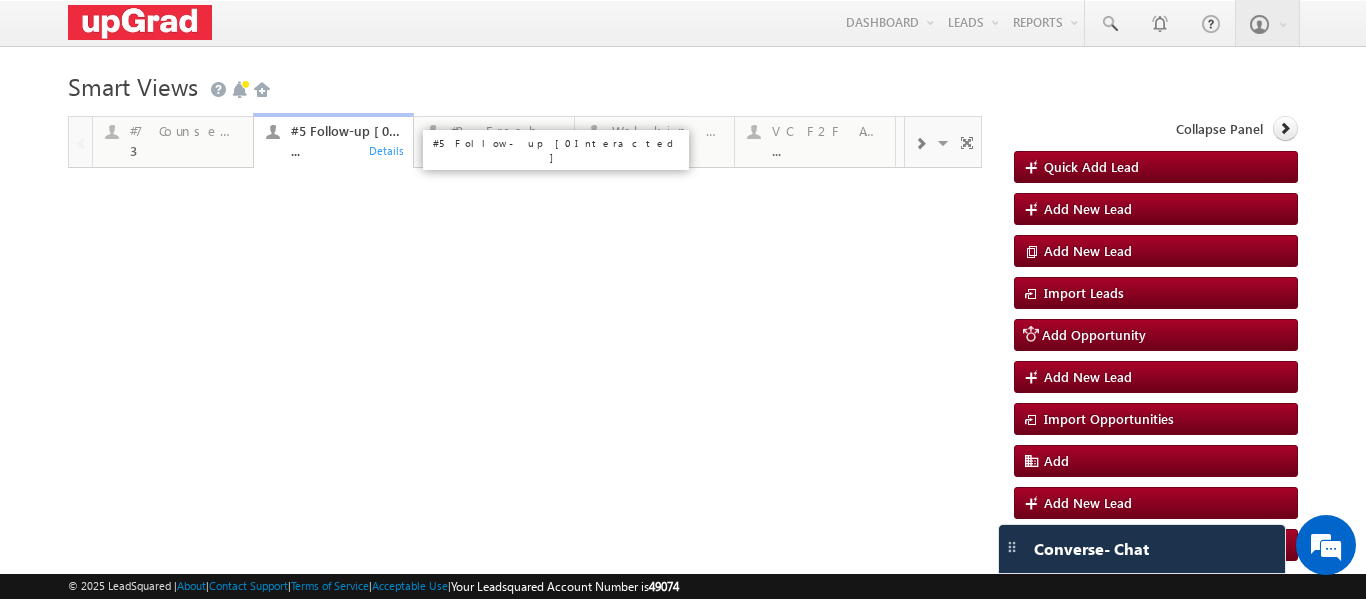 click on "..." at bounding box center [346, 150] 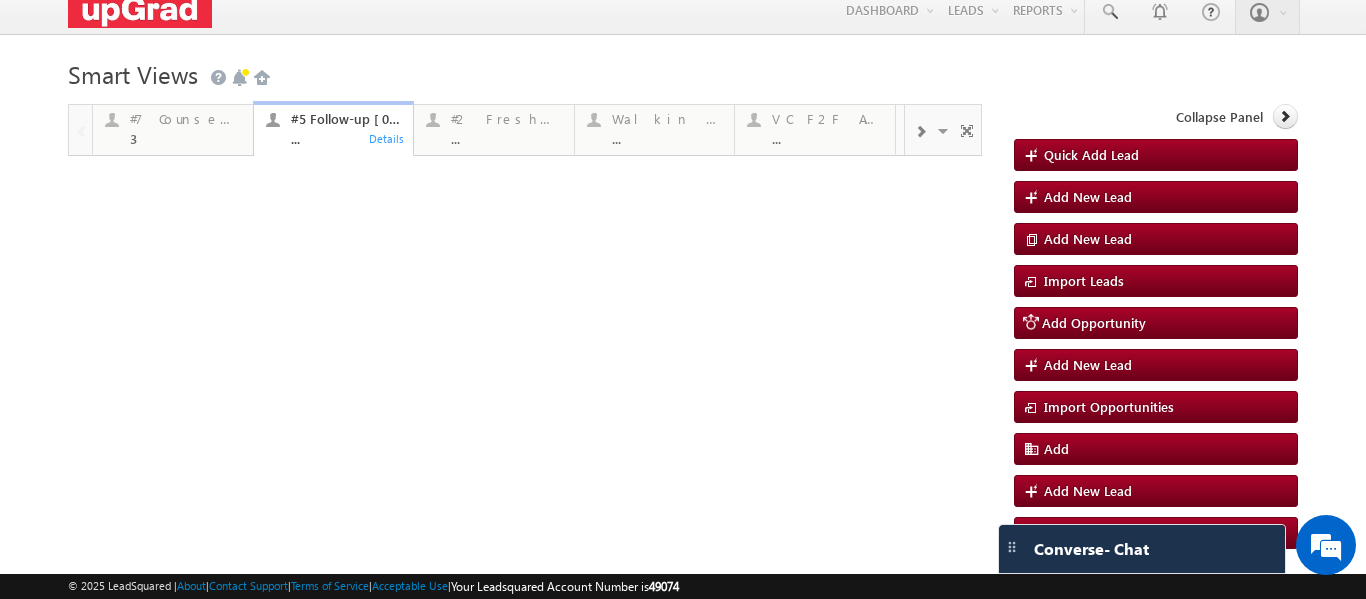 scroll, scrollTop: 33, scrollLeft: 0, axis: vertical 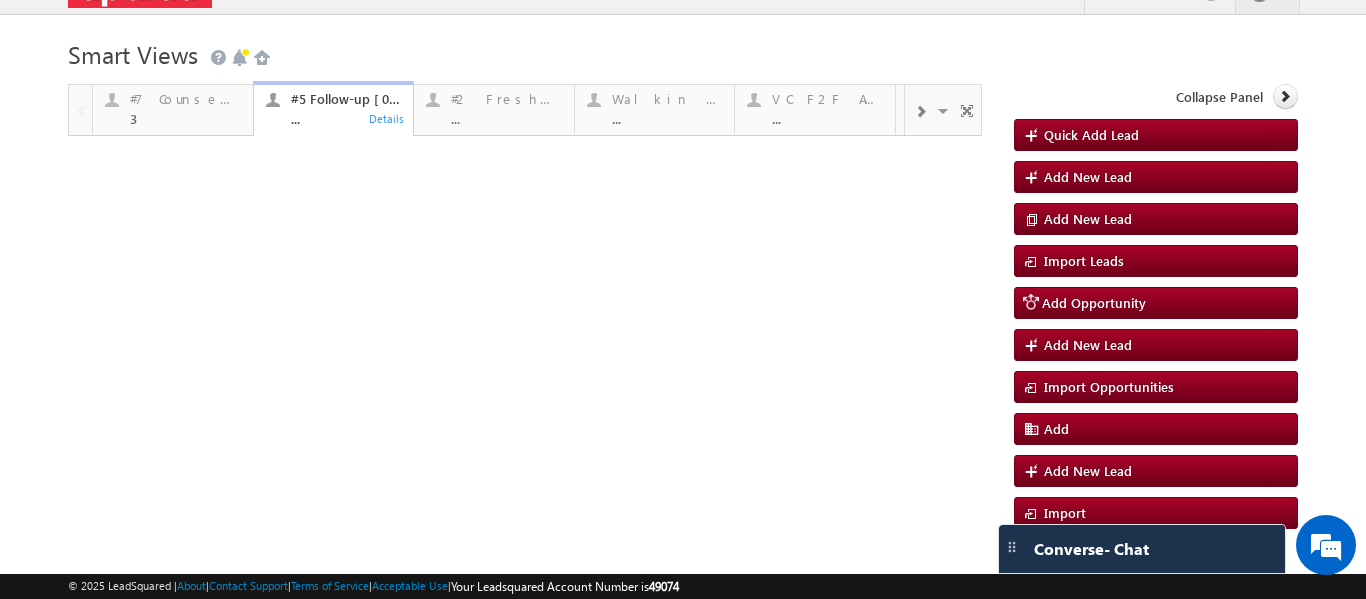 click on "#5 Follow-up [ 0 Interacted ] ... Details" at bounding box center (334, 109) 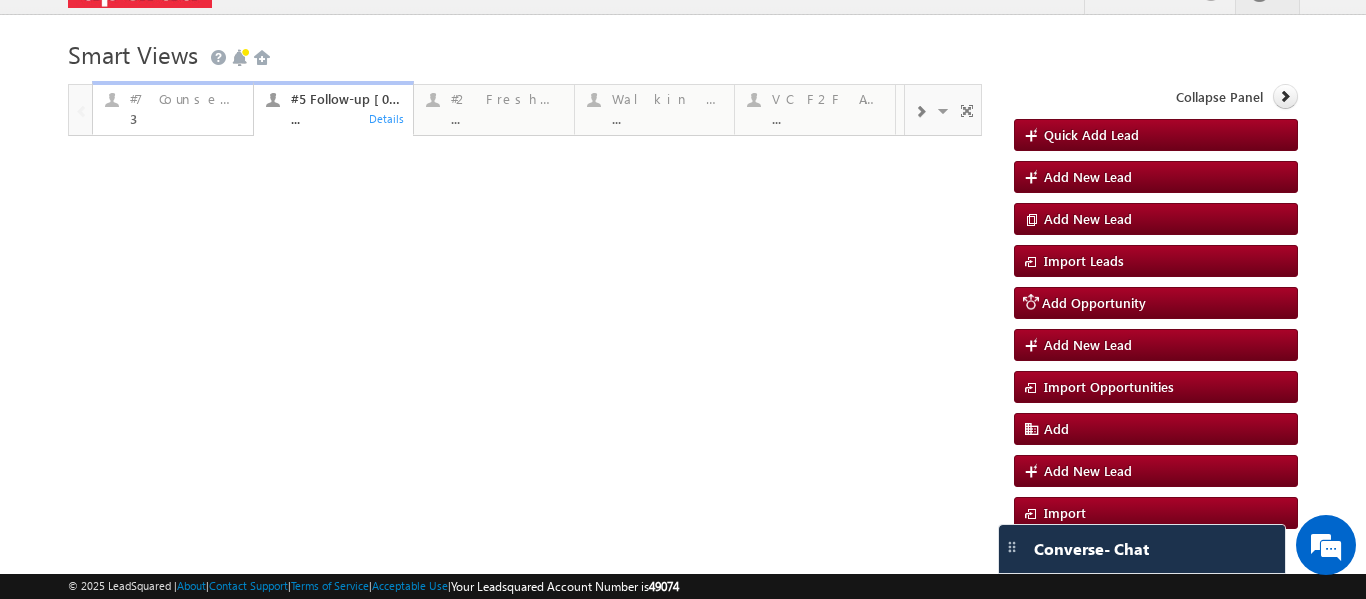 click on "3" at bounding box center [185, 118] 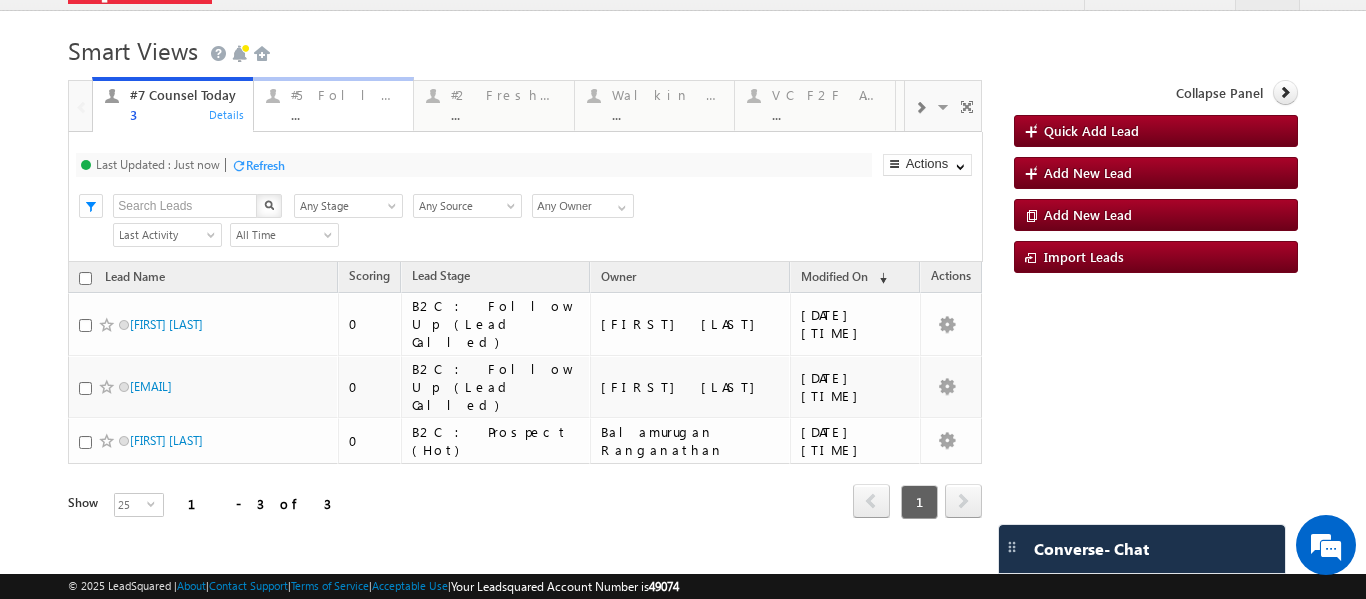 click on "..." at bounding box center [346, 114] 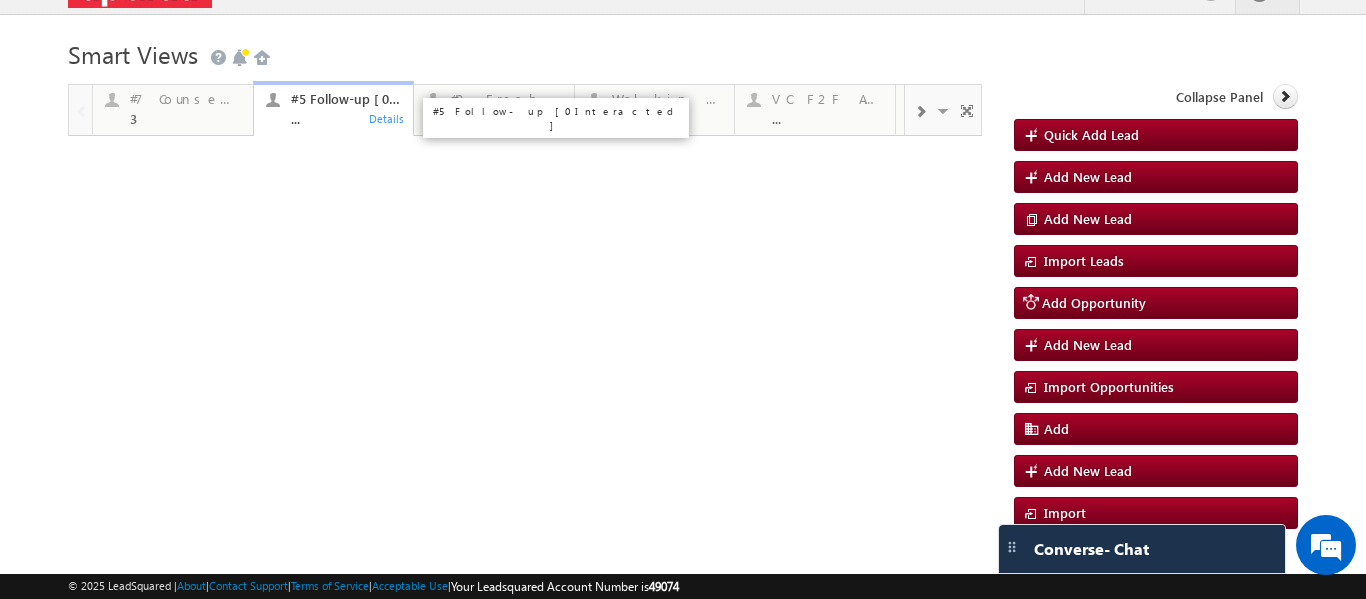 click on "#5 Follow-up [ 0 Interacted ] ... Details" at bounding box center [334, 109] 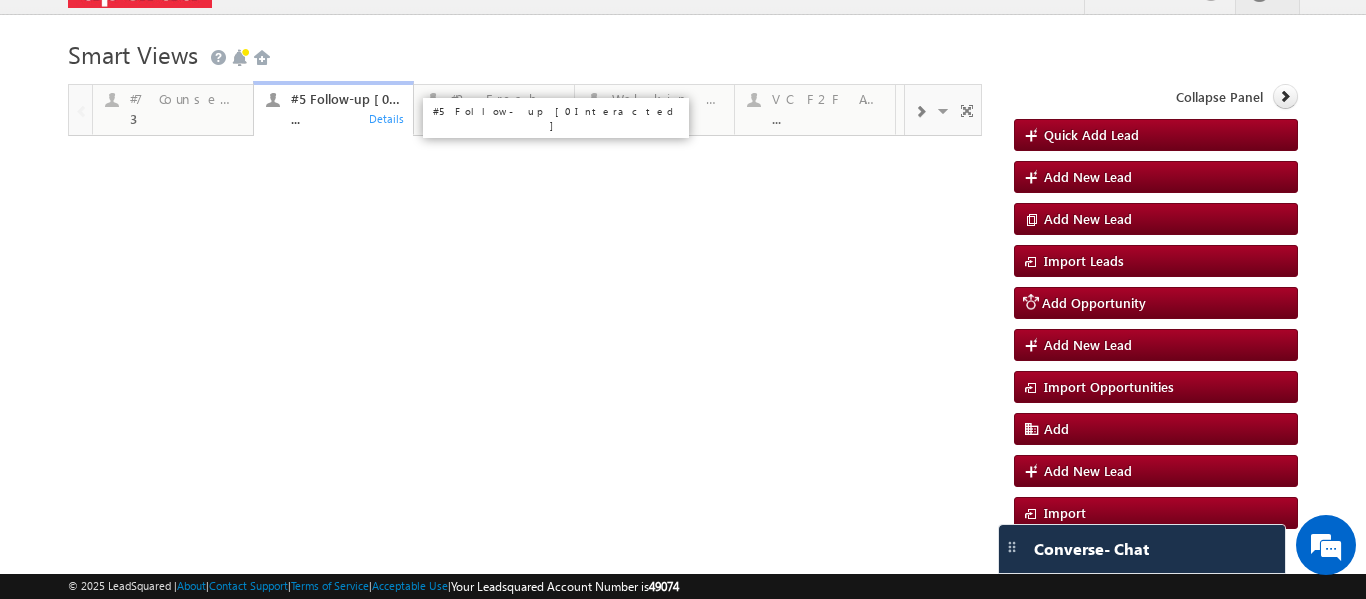 click on "..." at bounding box center (346, 118) 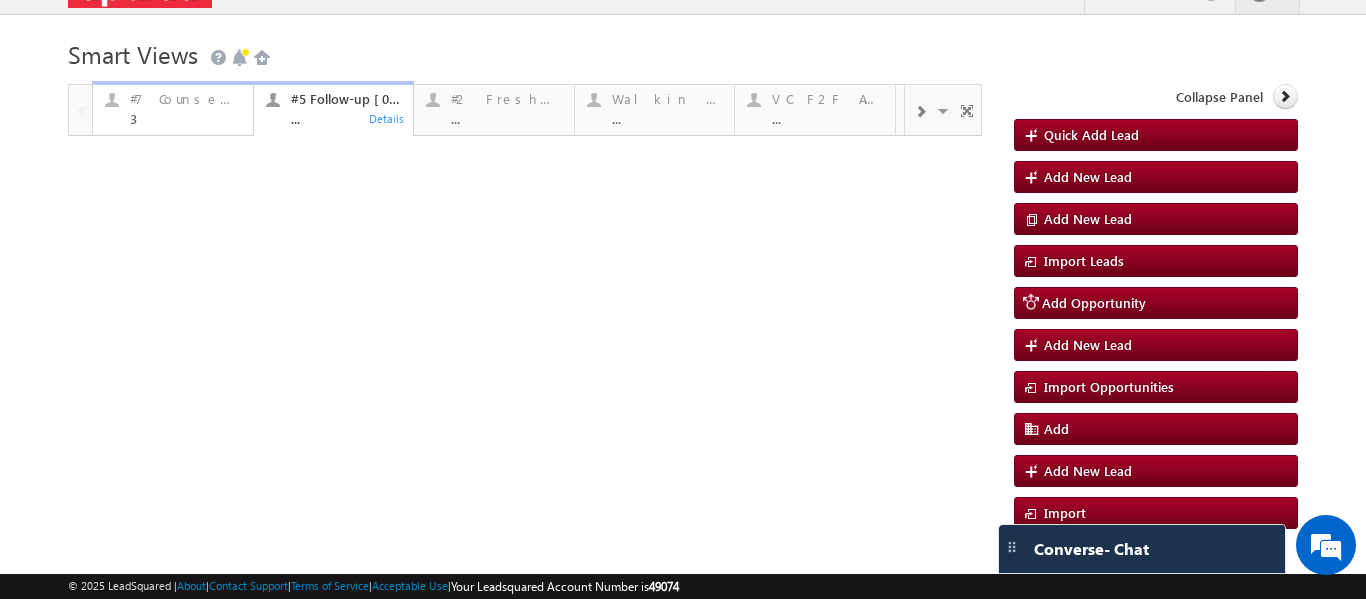 click on "#7 Counsel Today" at bounding box center (185, 99) 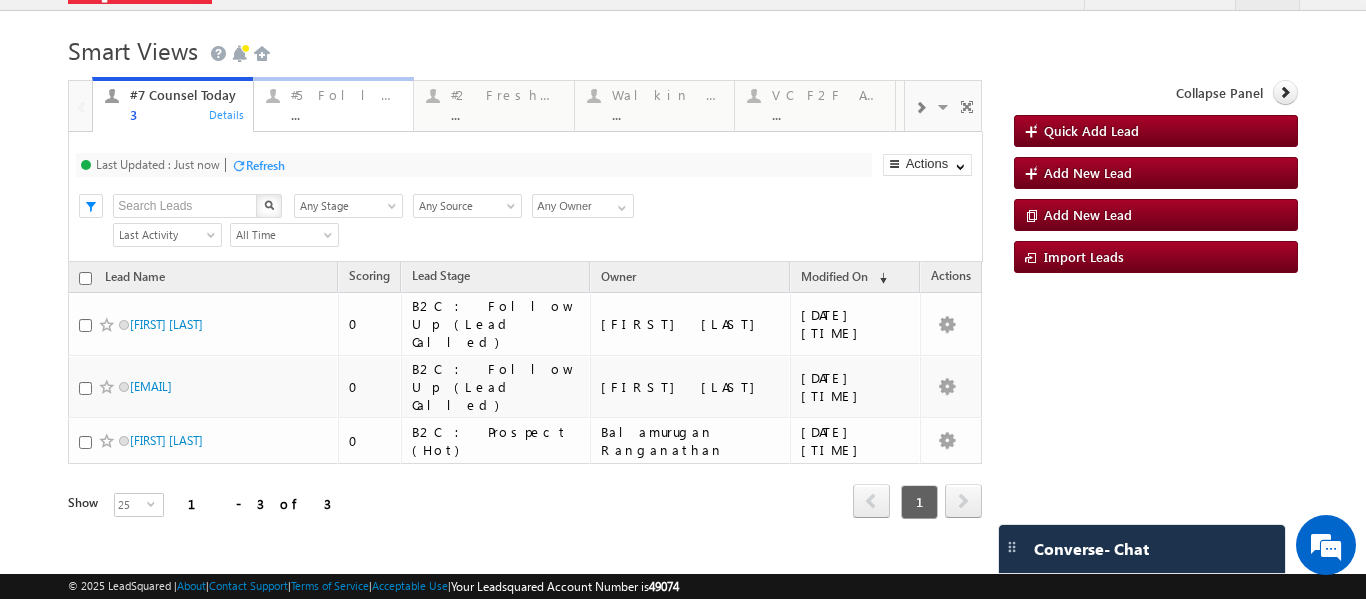 click on "..." at bounding box center (346, 114) 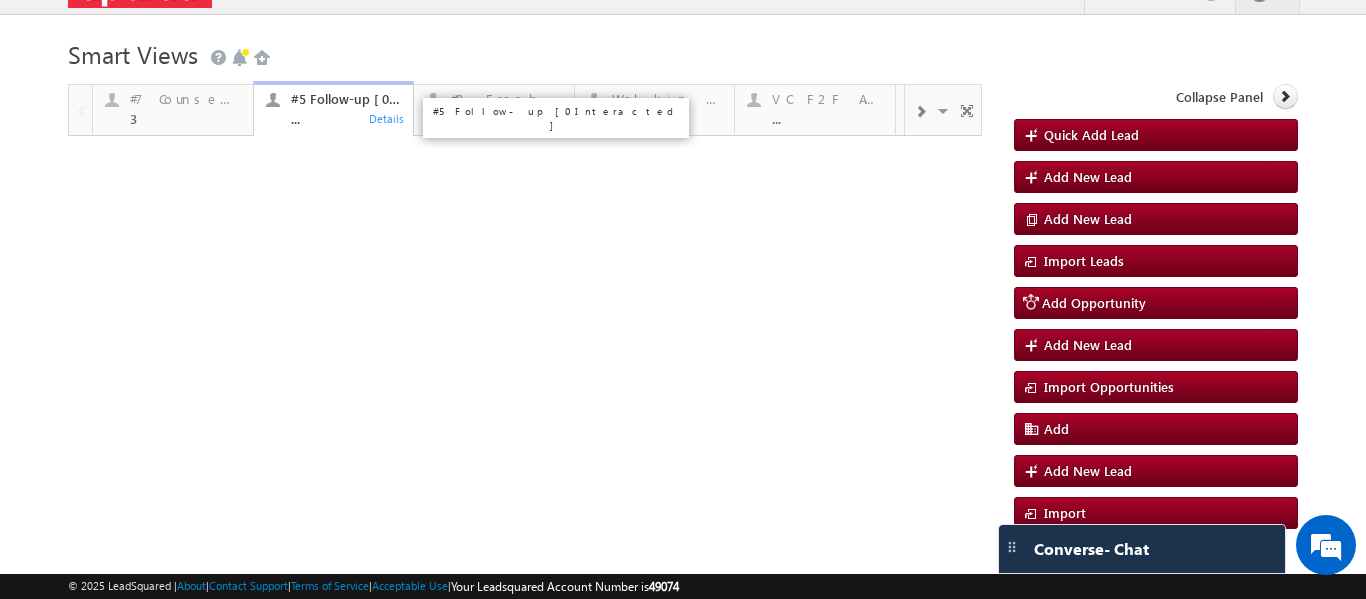click on "..." at bounding box center (346, 118) 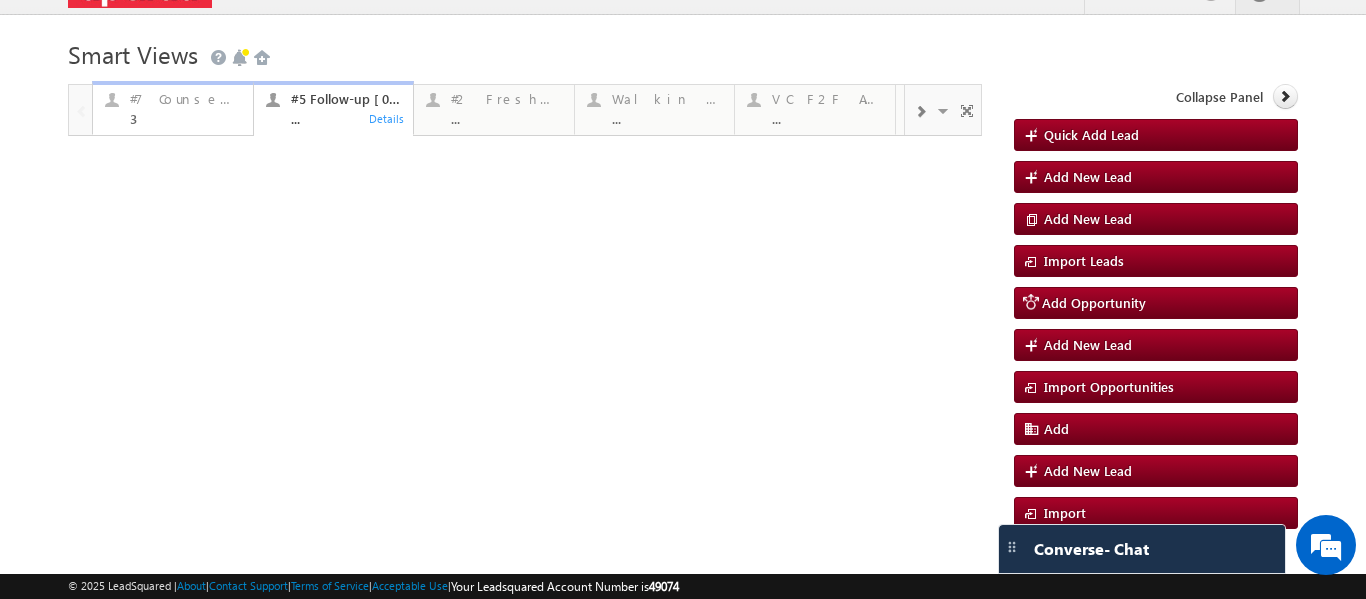 click on "#7 Counsel Today 3" at bounding box center (185, 106) 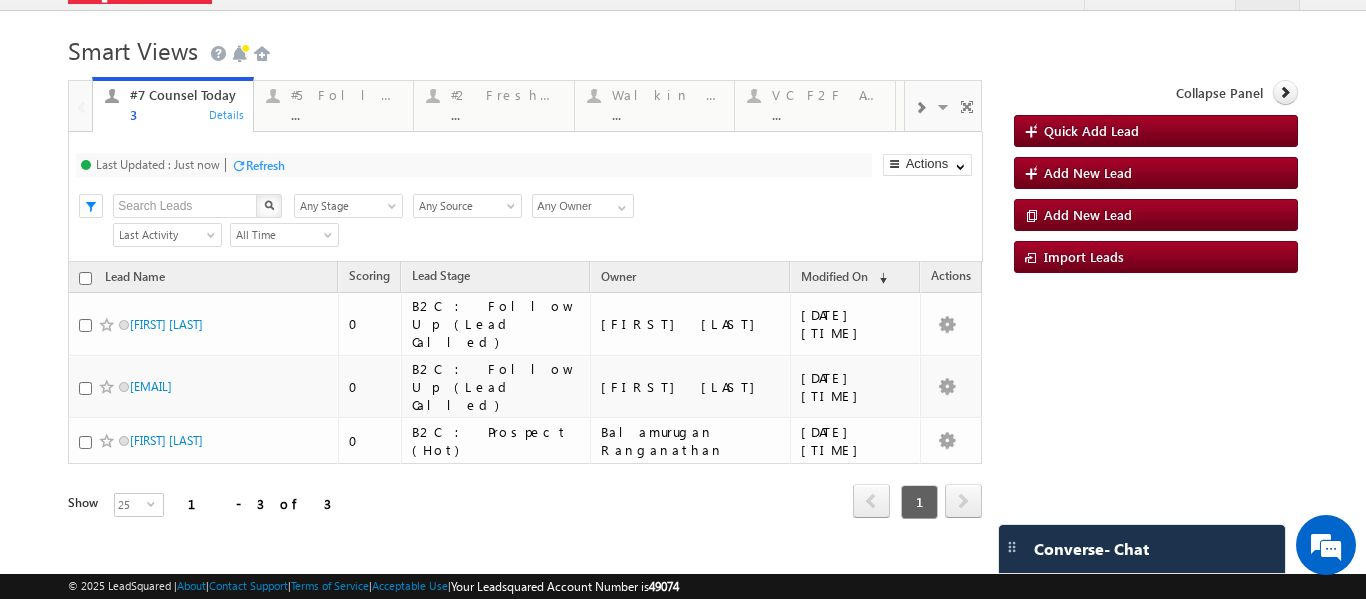 click at bounding box center [920, 108] 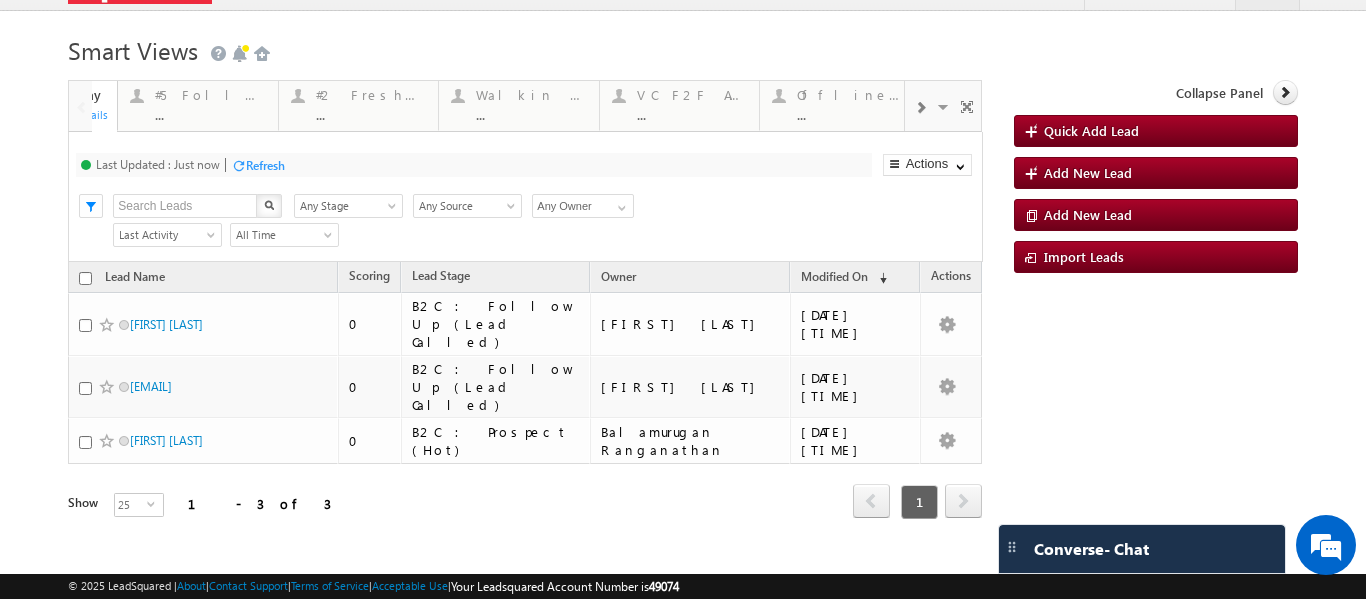 click at bounding box center [920, 108] 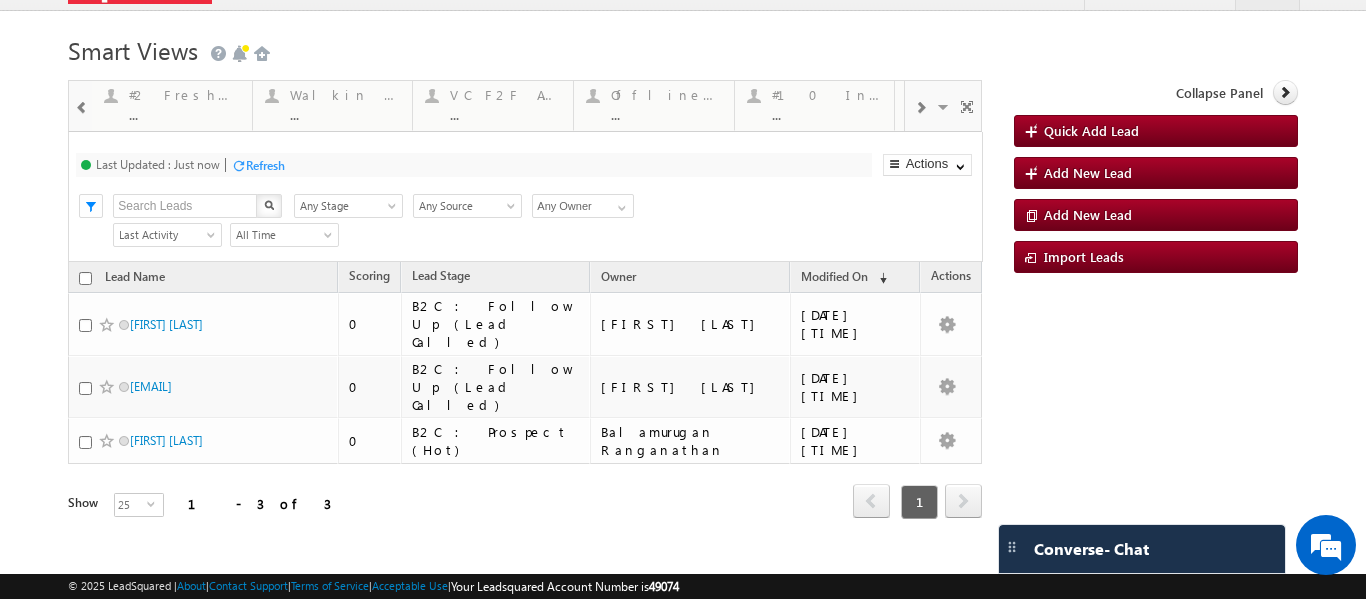 click at bounding box center (82, 108) 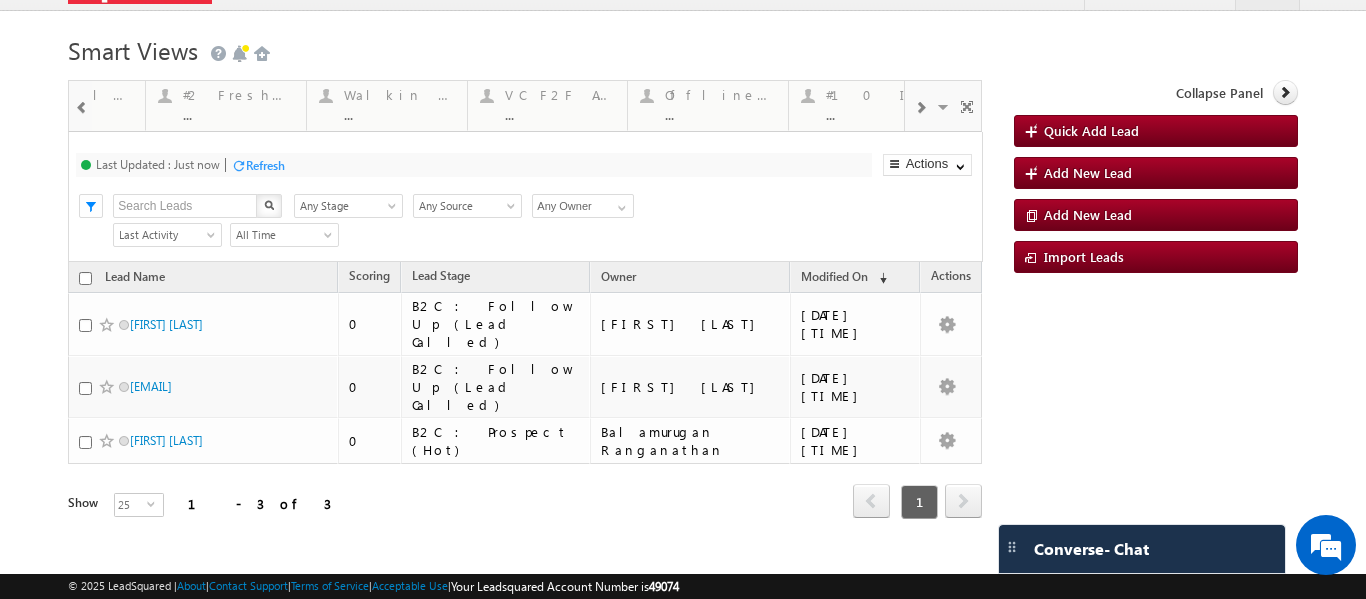 click at bounding box center (82, 106) 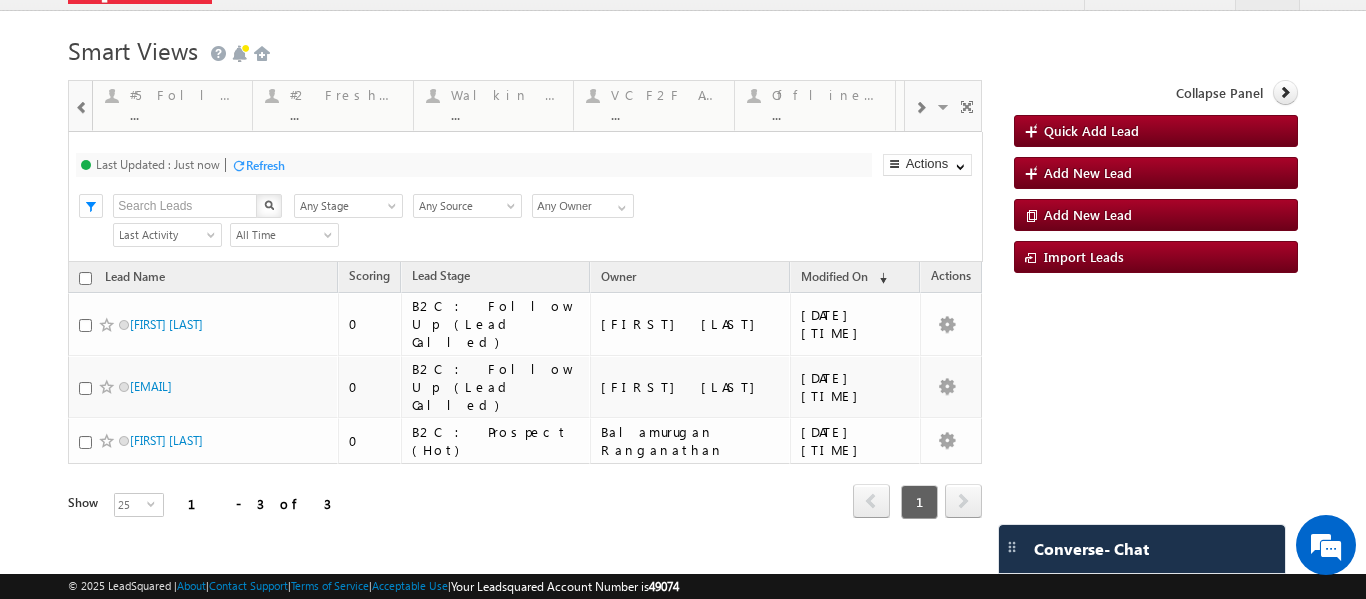 click at bounding box center (82, 106) 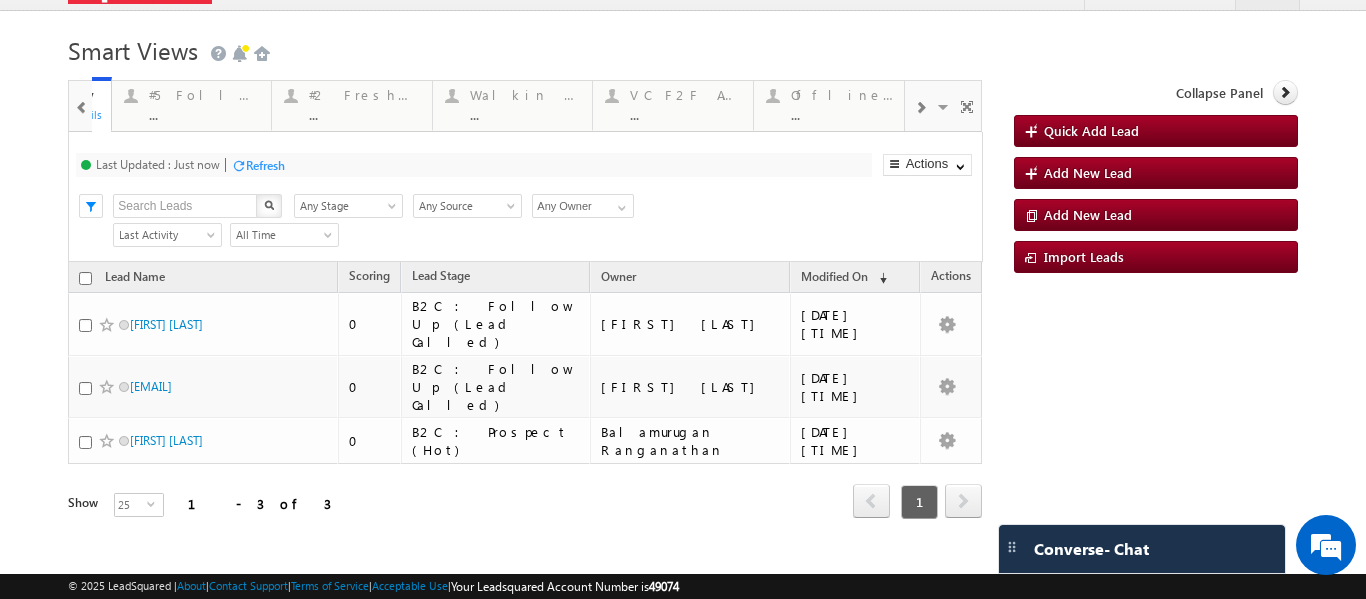 click at bounding box center (82, 106) 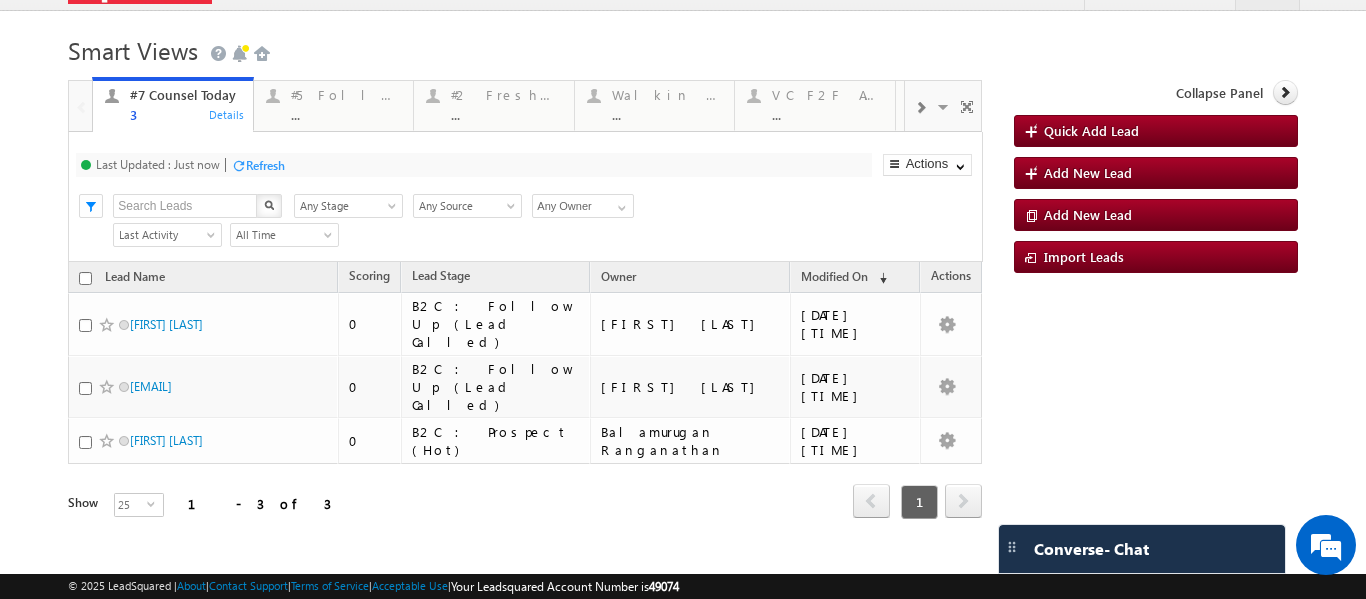 click at bounding box center [80, 105] 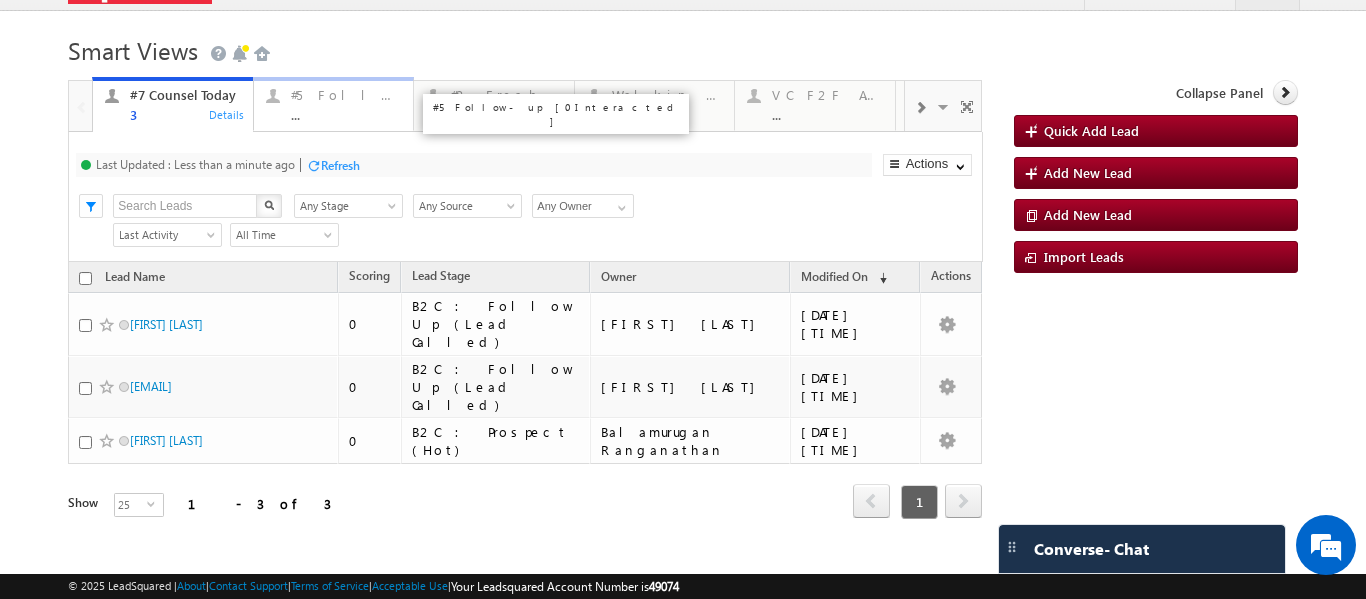 click on "..." at bounding box center (346, 114) 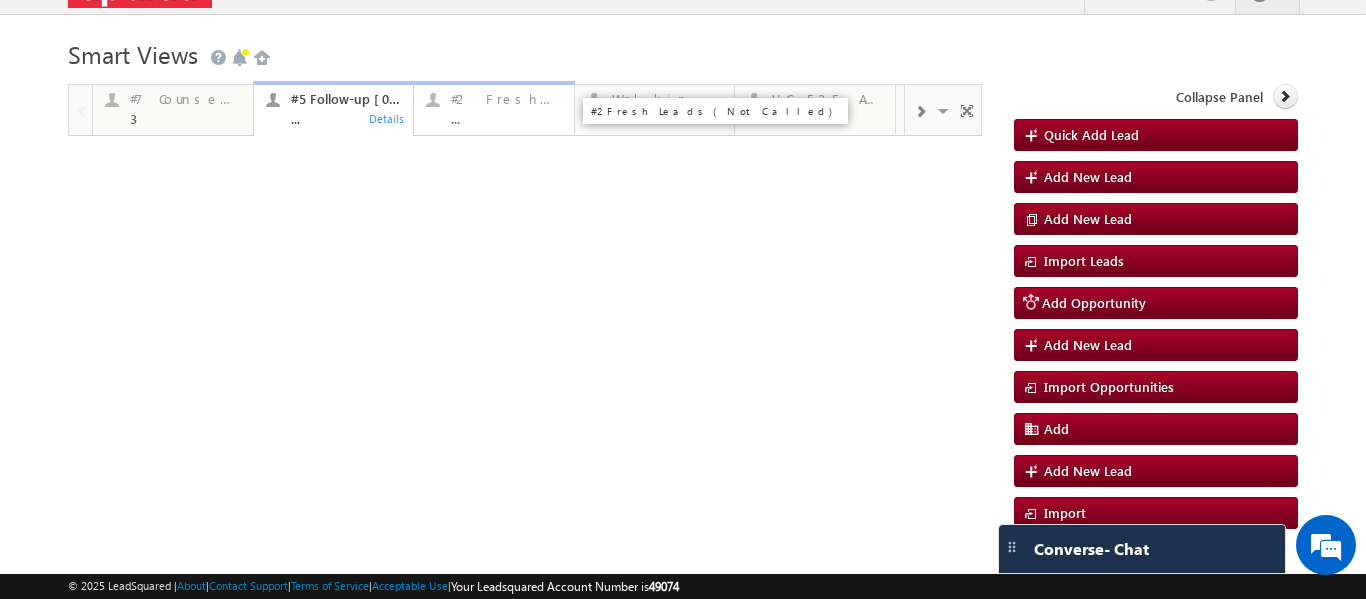 click on "..." at bounding box center (506, 118) 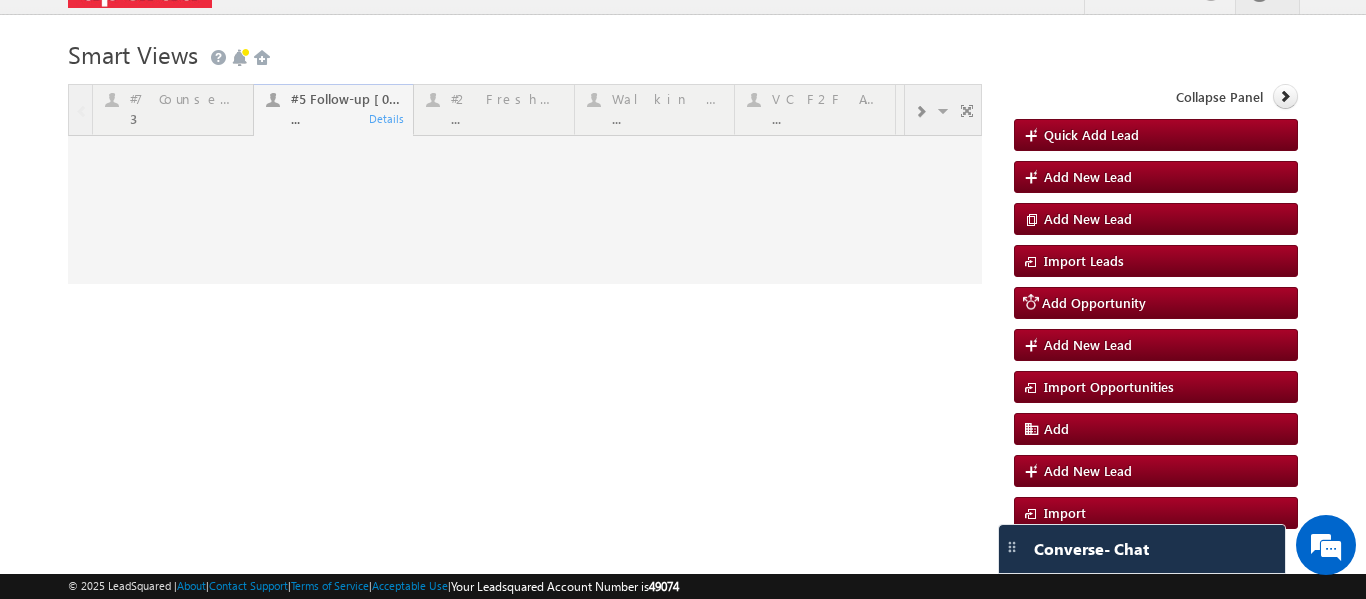 click at bounding box center (525, 184) 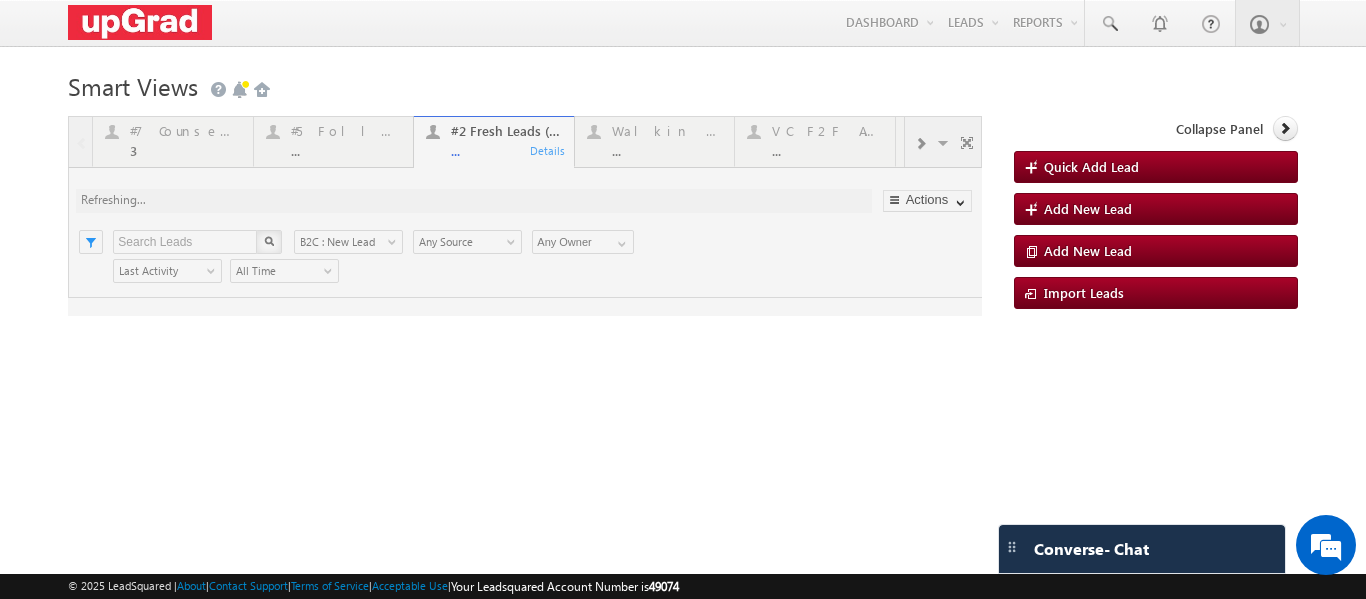 scroll, scrollTop: 0, scrollLeft: 0, axis: both 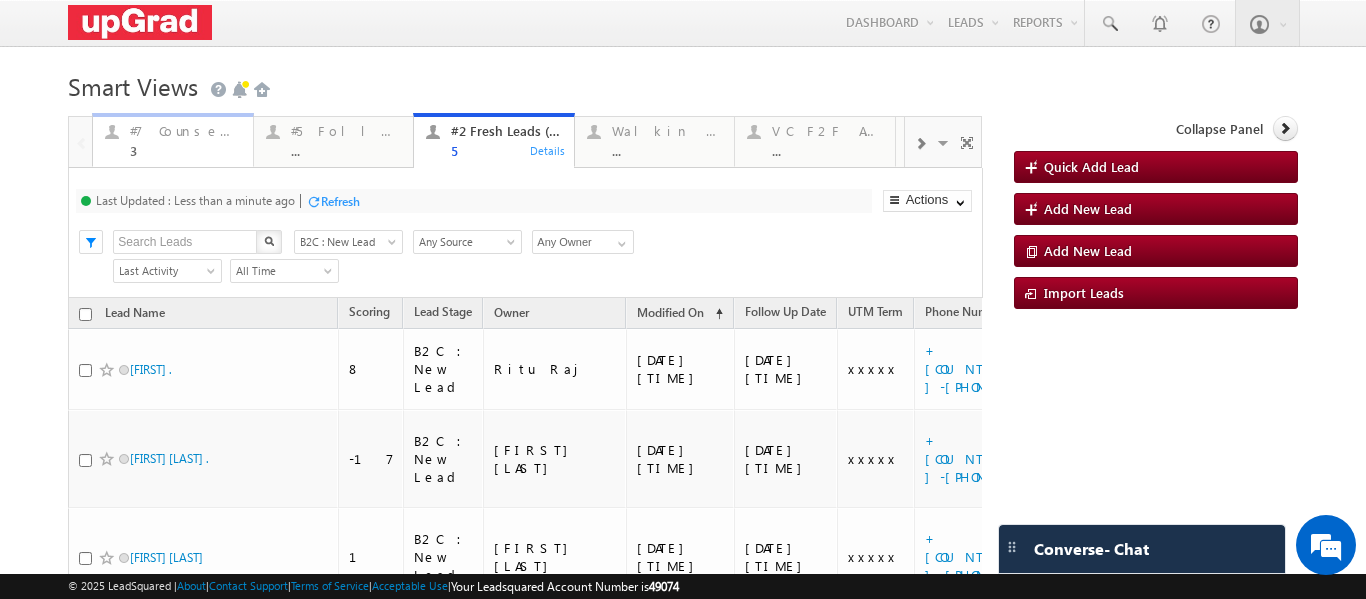 click on "#7 Counsel Today 3" at bounding box center [185, 138] 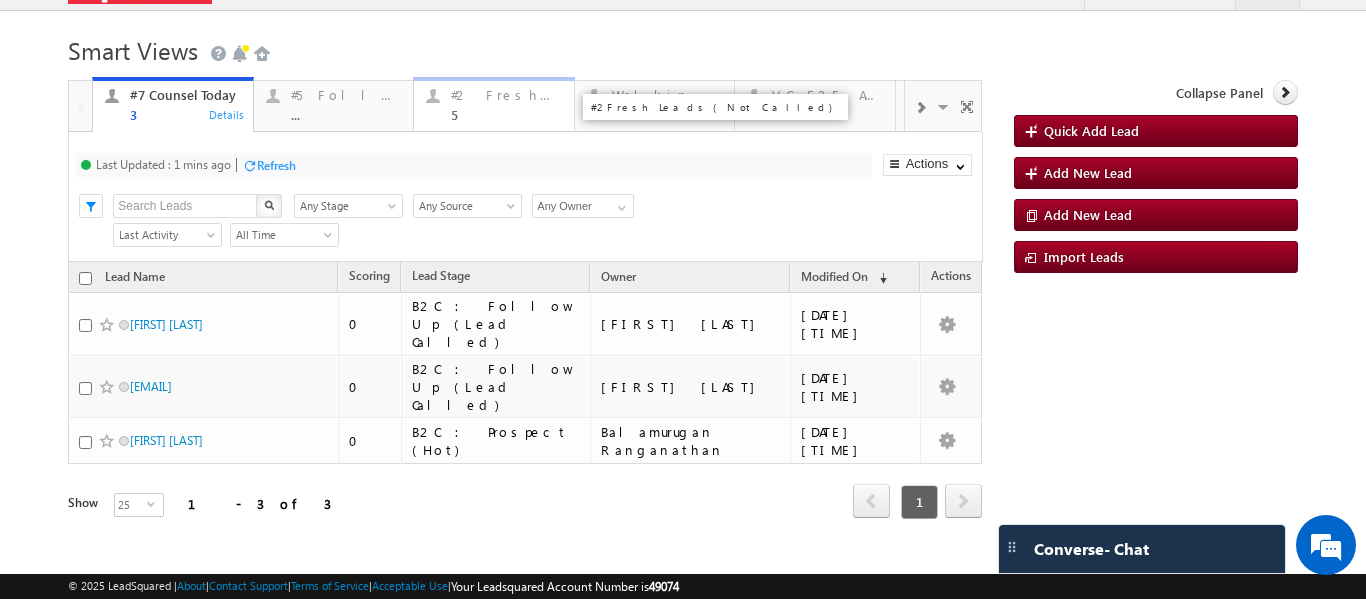 click on "#2 Fresh Leads (Not Called)" at bounding box center (506, 95) 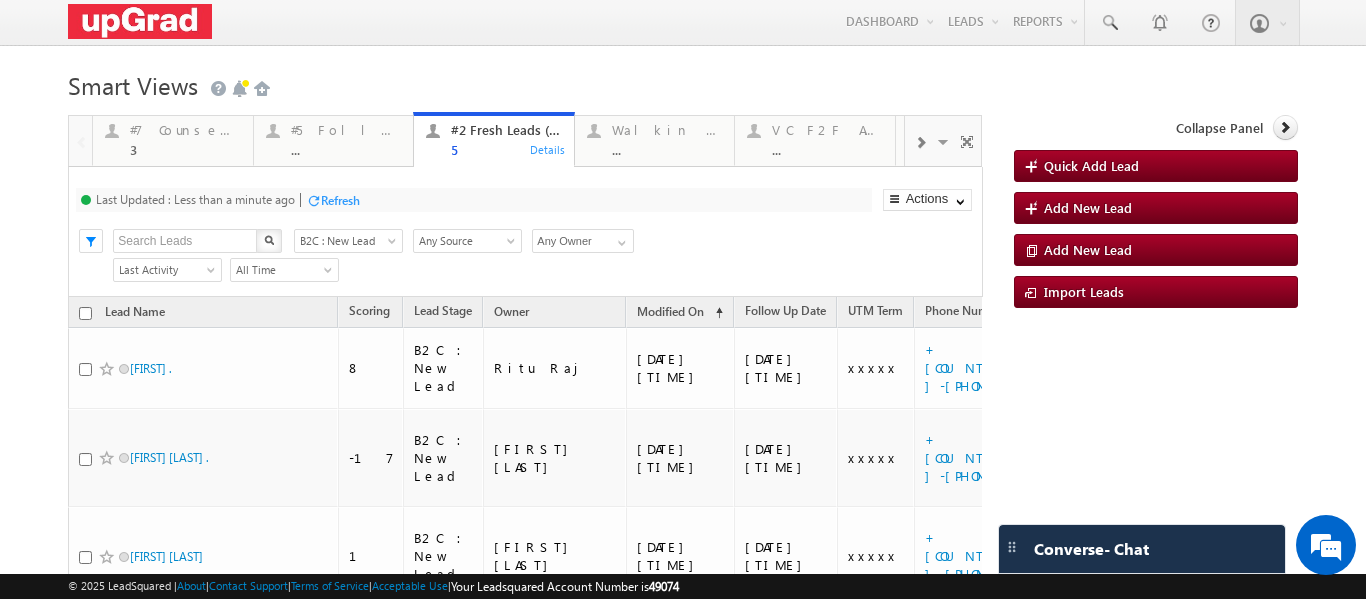 scroll, scrollTop: 0, scrollLeft: 0, axis: both 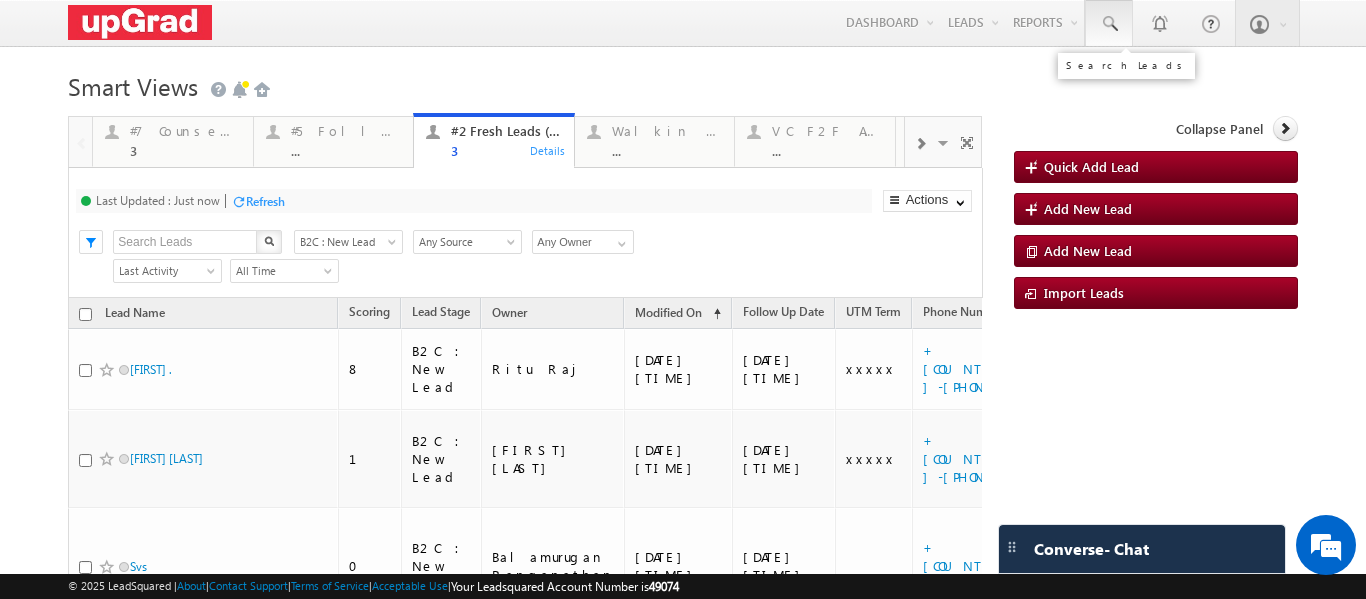 click at bounding box center [1109, 23] 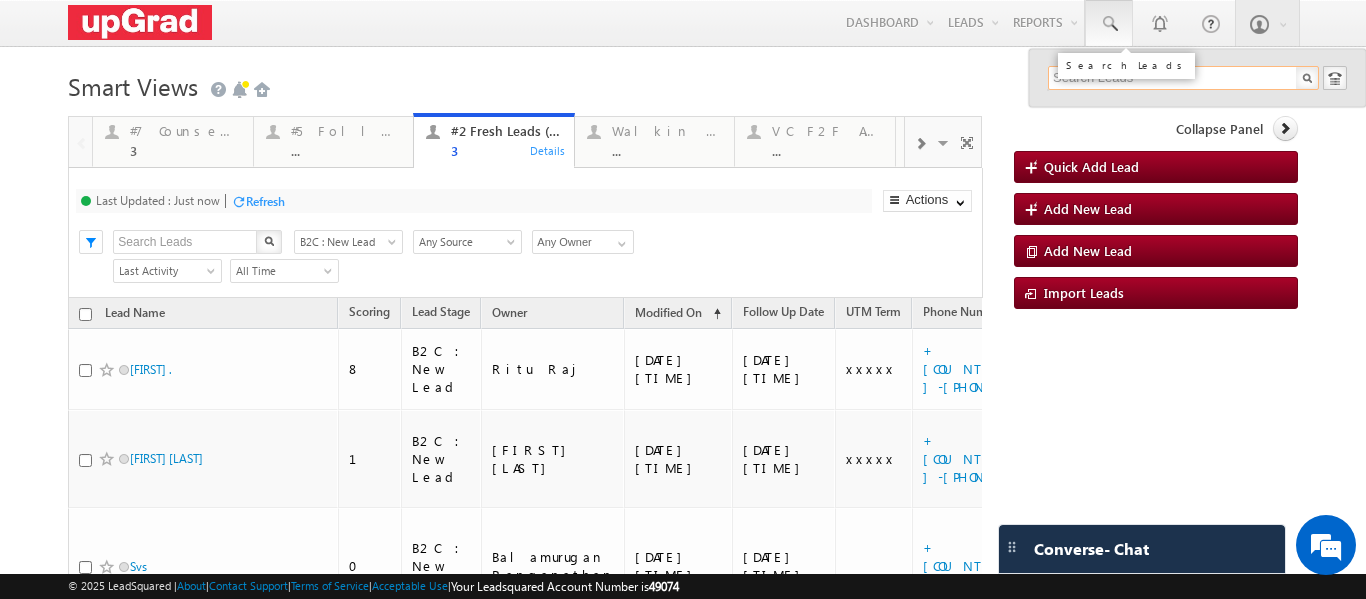paste on "9270228782" 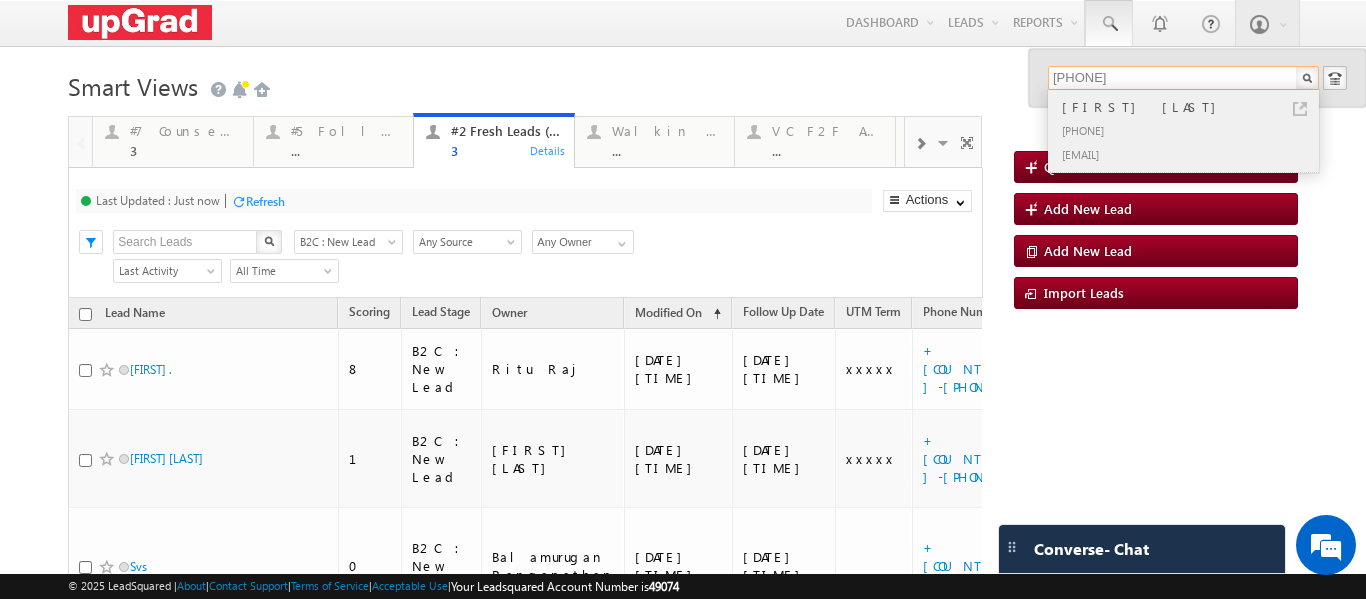 type on "9270228782" 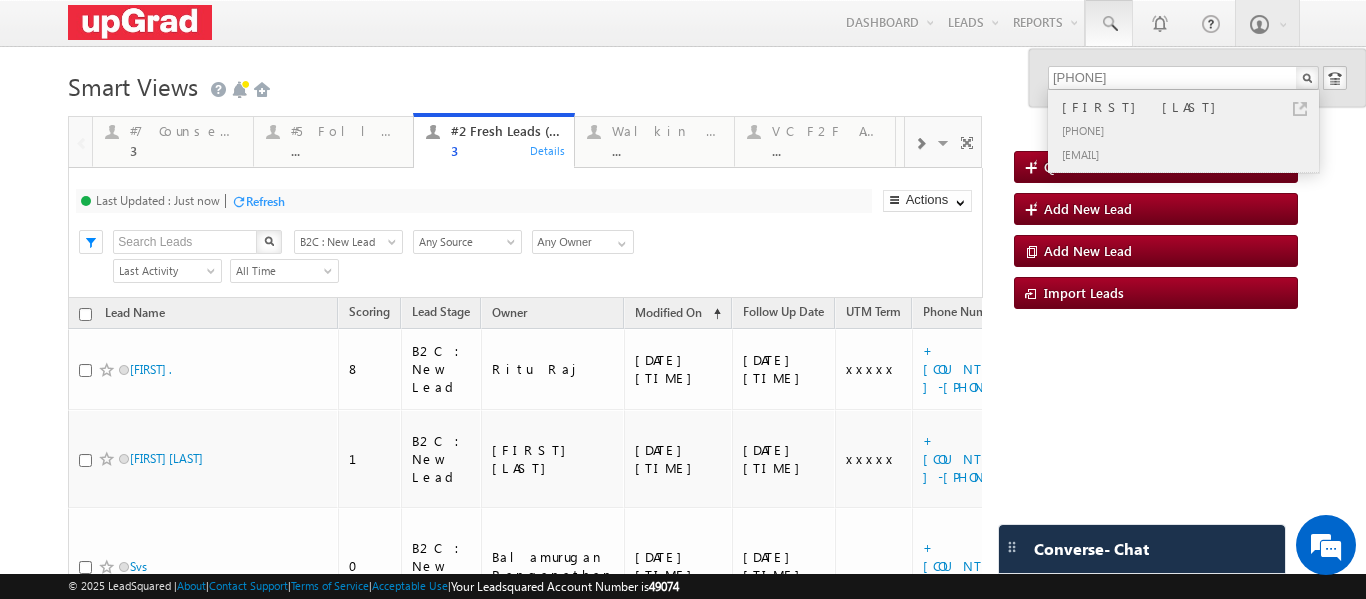 click on "Uzair Ahmed" at bounding box center (1192, 107) 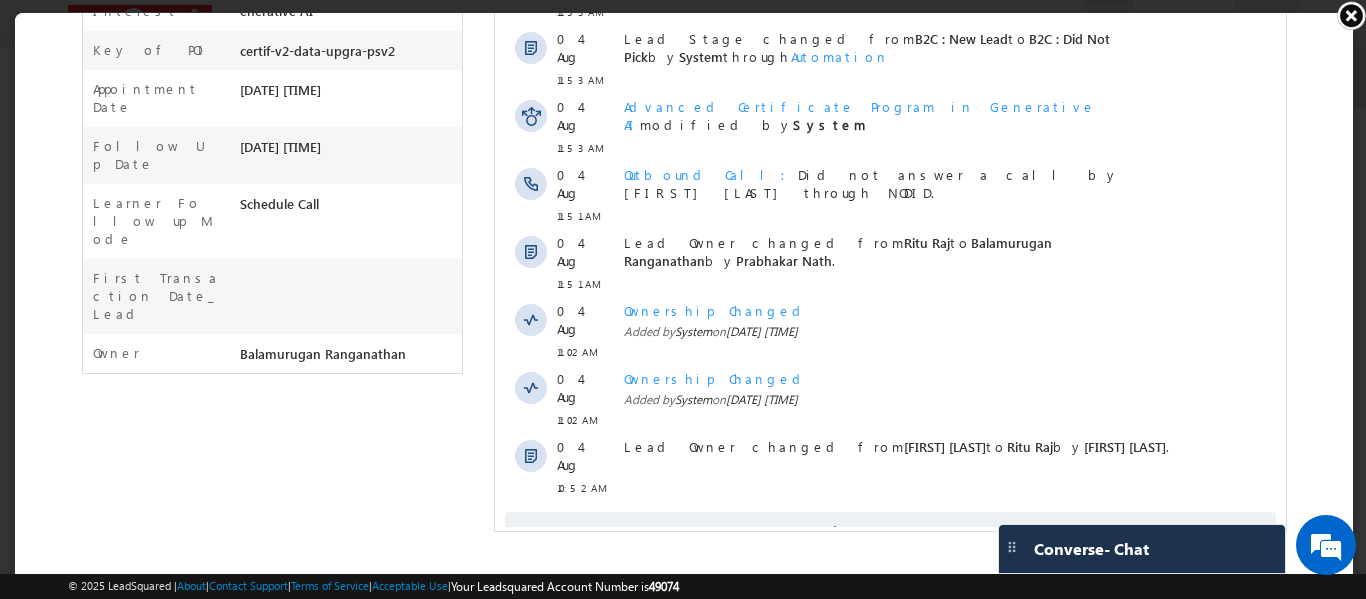 scroll, scrollTop: 0, scrollLeft: 0, axis: both 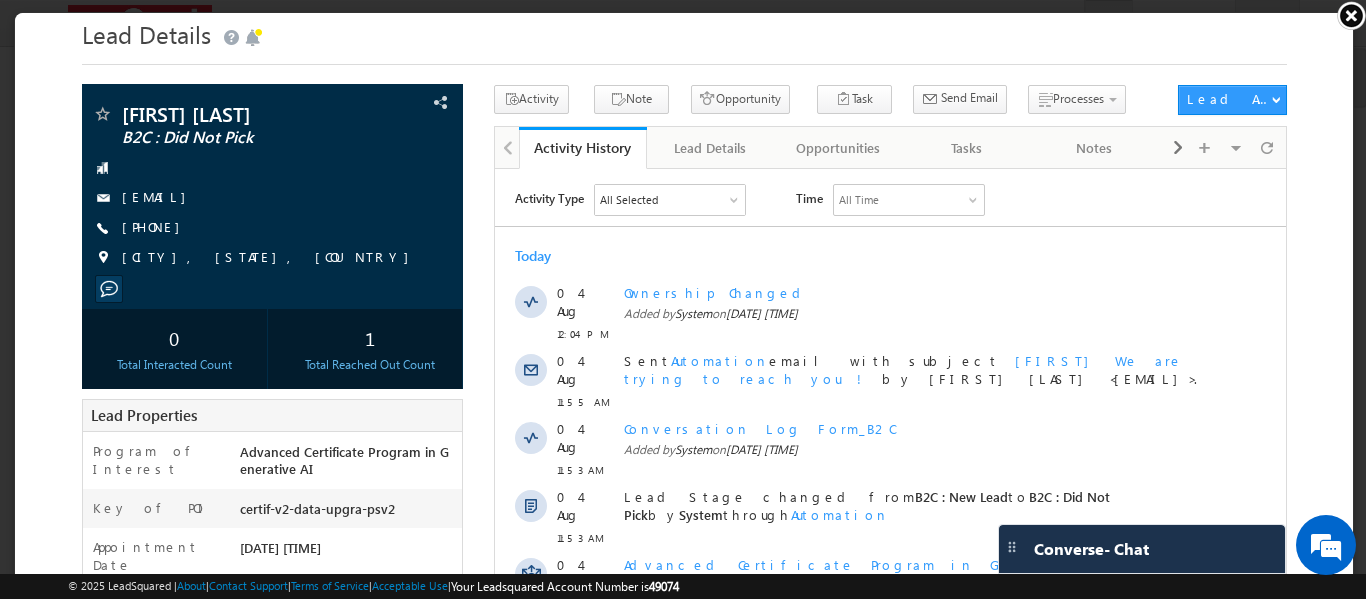 click at bounding box center (1351, 15) 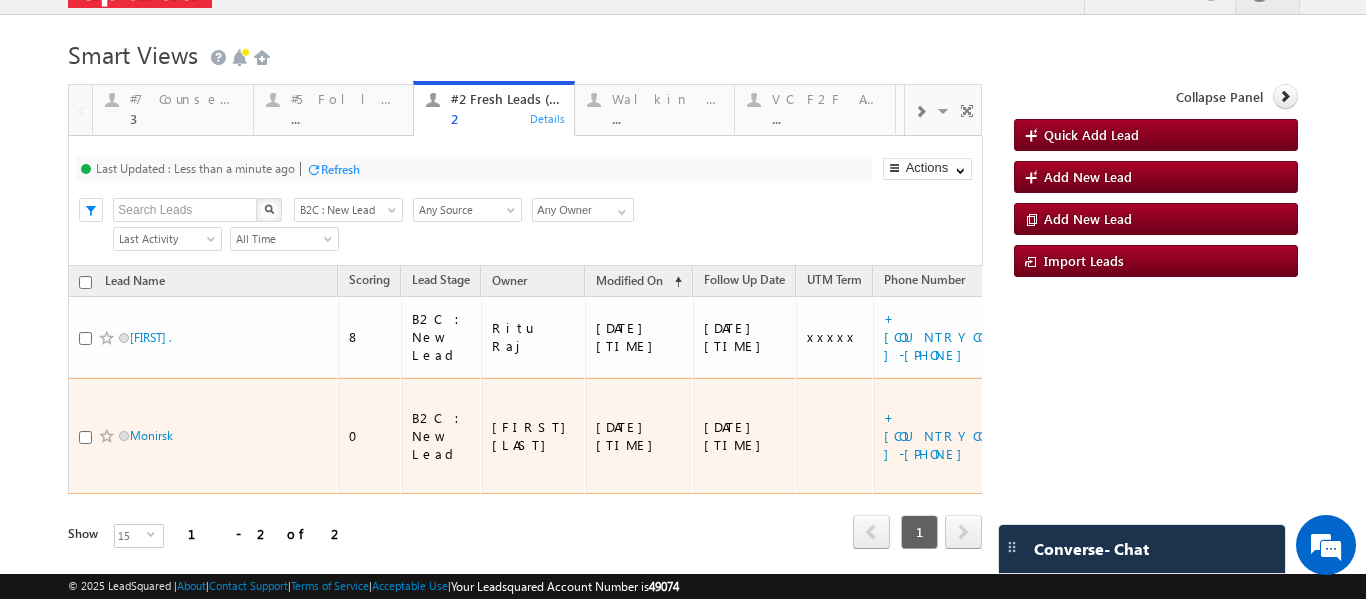 scroll, scrollTop: 0, scrollLeft: 0, axis: both 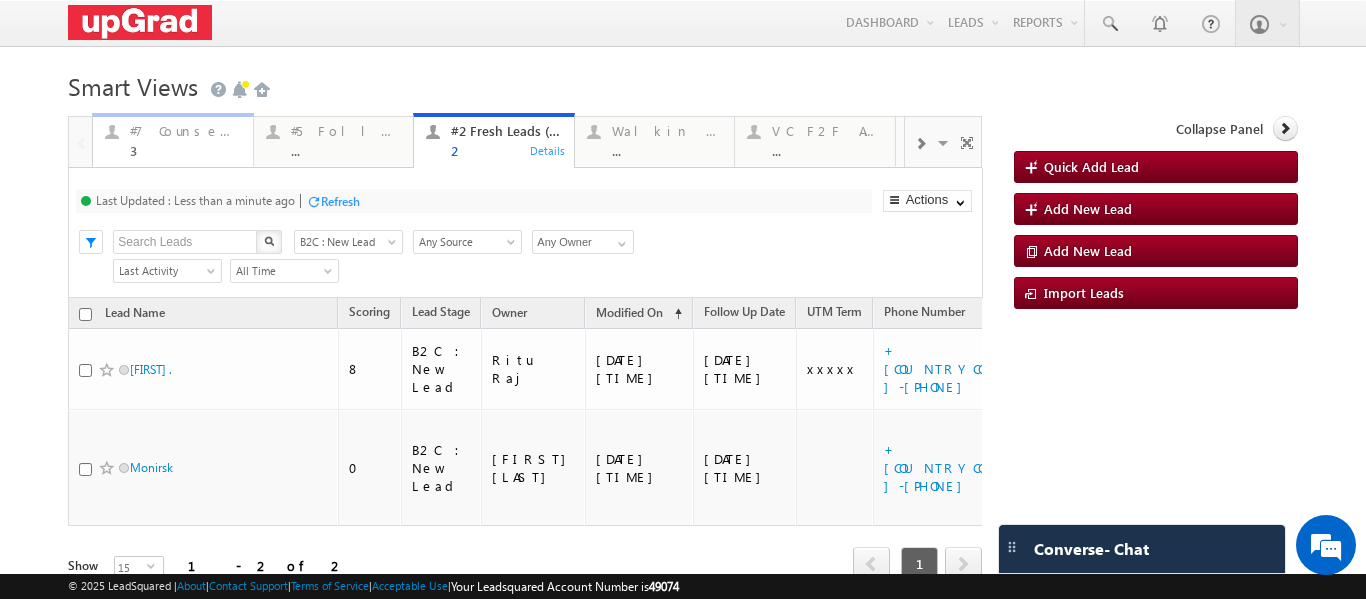 click on "#7 Counsel Today" at bounding box center [185, 131] 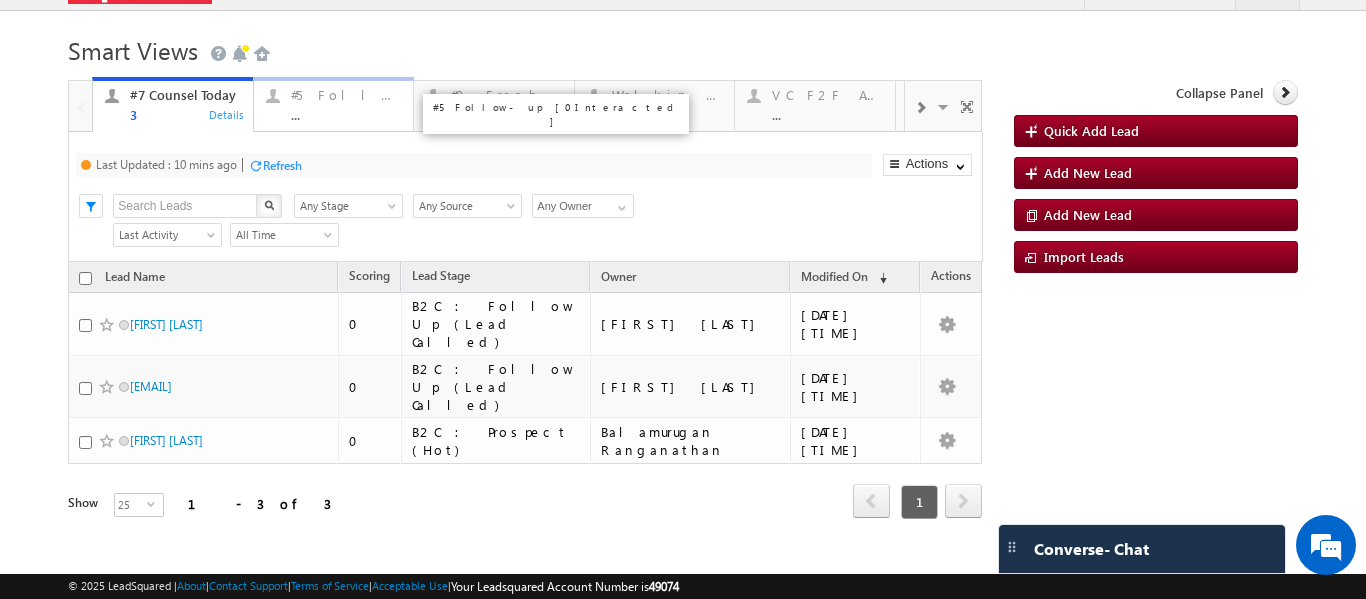 click on "#5 Follow-up [ 0 Interacted ]" at bounding box center [346, 95] 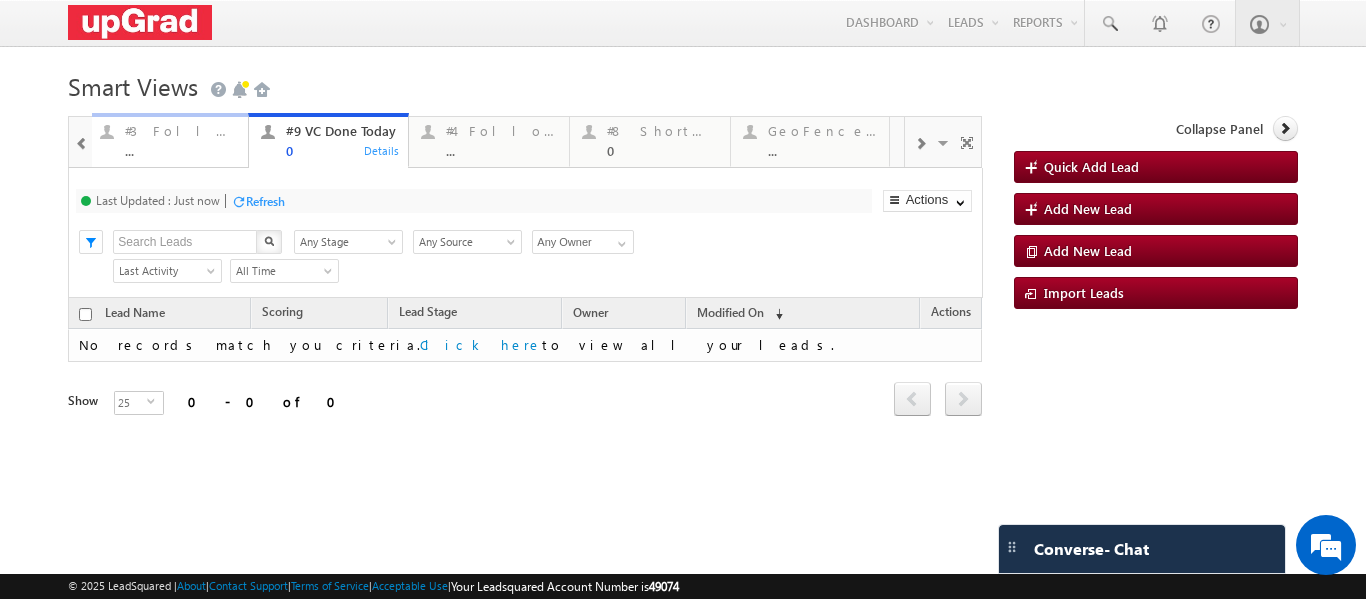 scroll, scrollTop: 0, scrollLeft: 0, axis: both 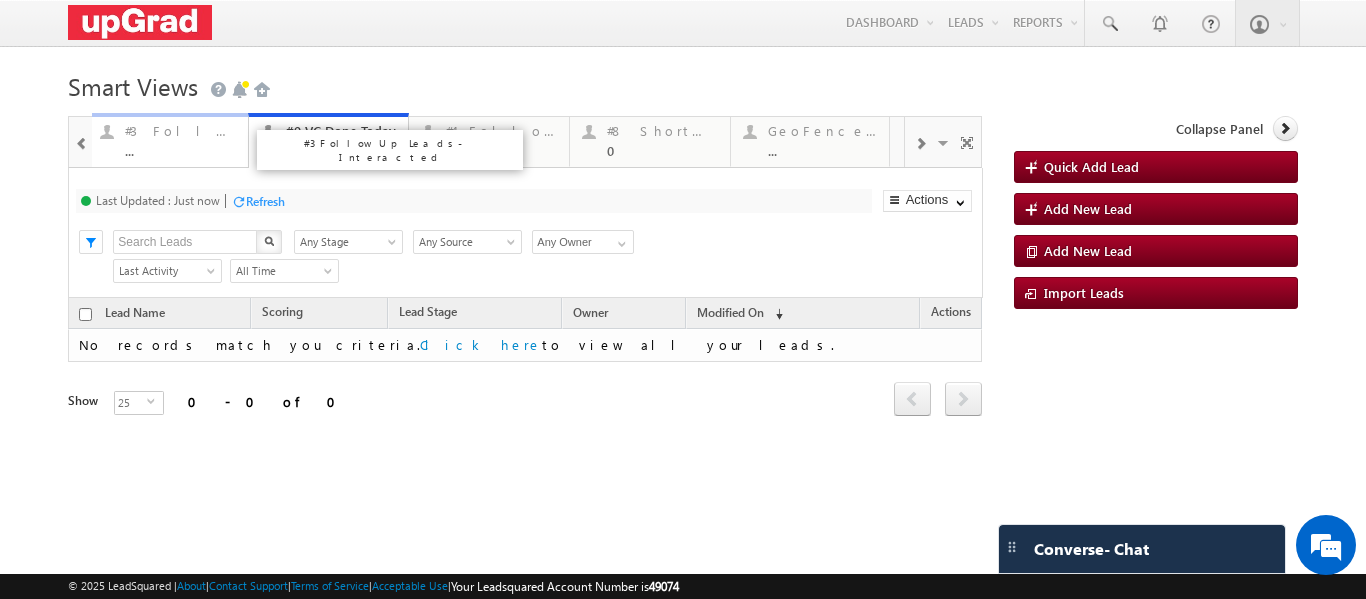 click on "..." at bounding box center [180, 150] 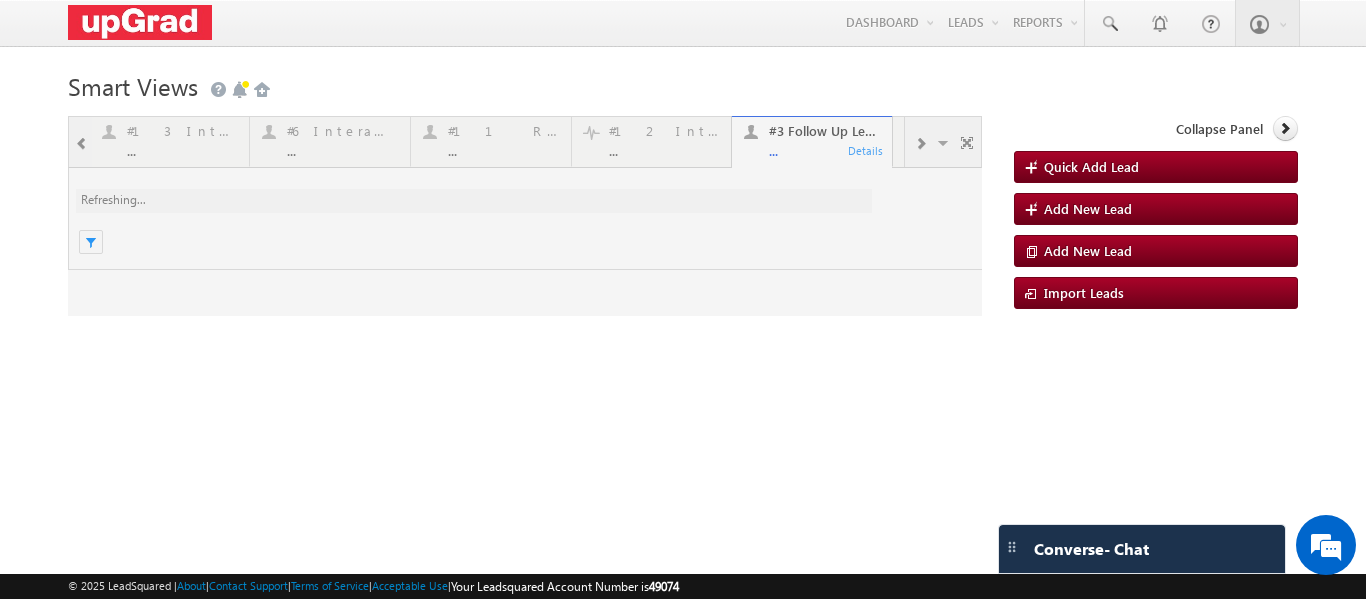 scroll, scrollTop: 0, scrollLeft: 0, axis: both 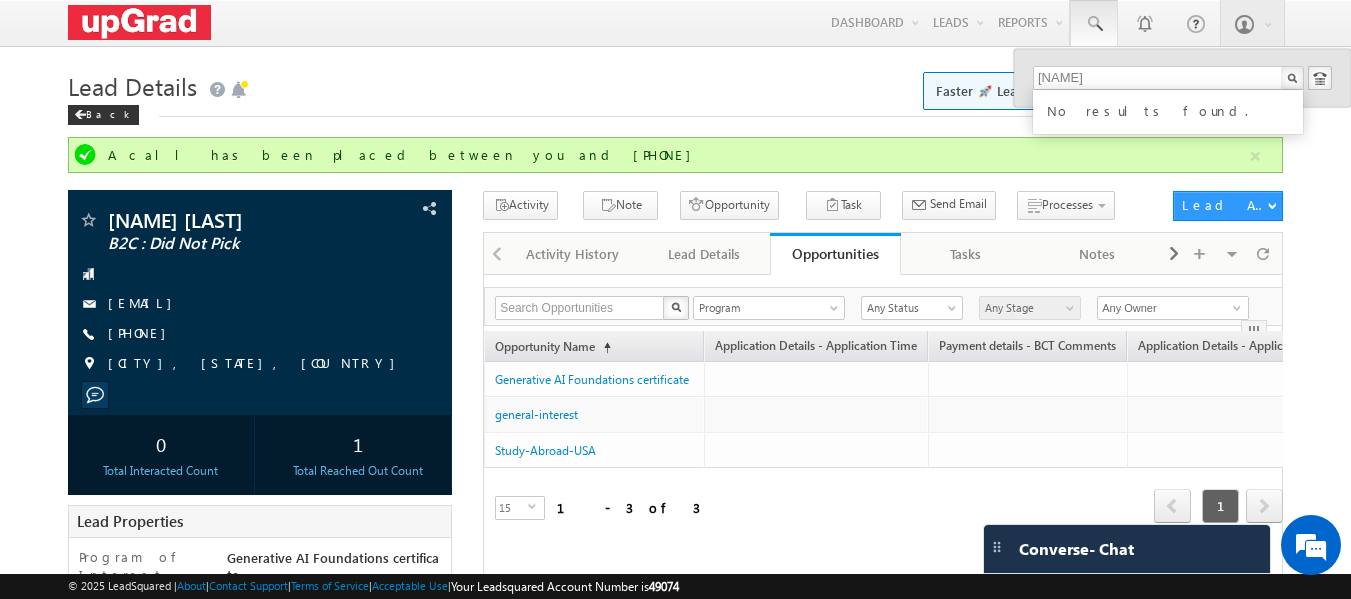 drag, startPoint x: 1066, startPoint y: 74, endPoint x: 995, endPoint y: 86, distance: 72.00694 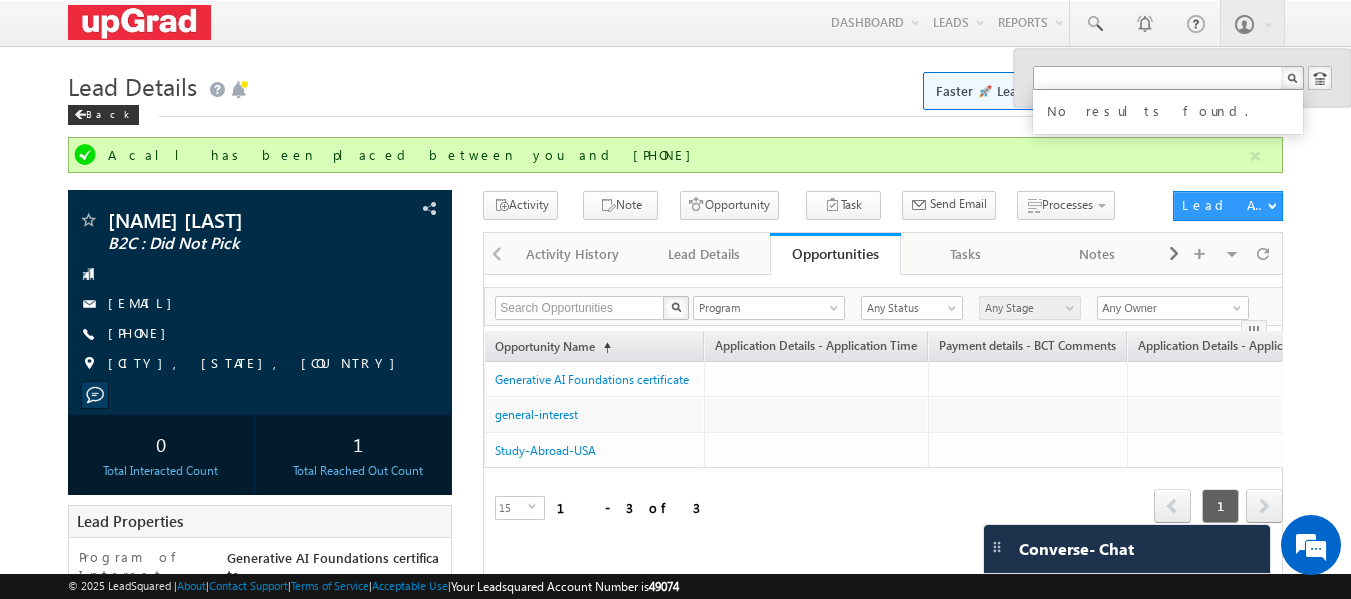 click at bounding box center [1168, 78] 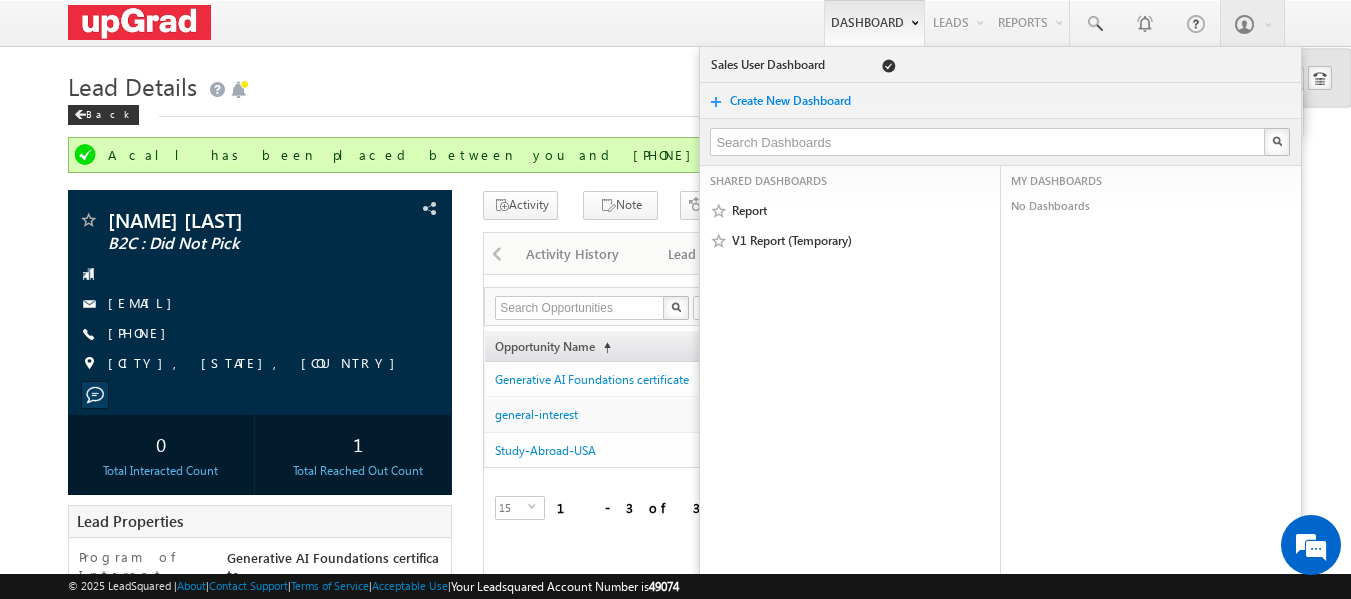 type 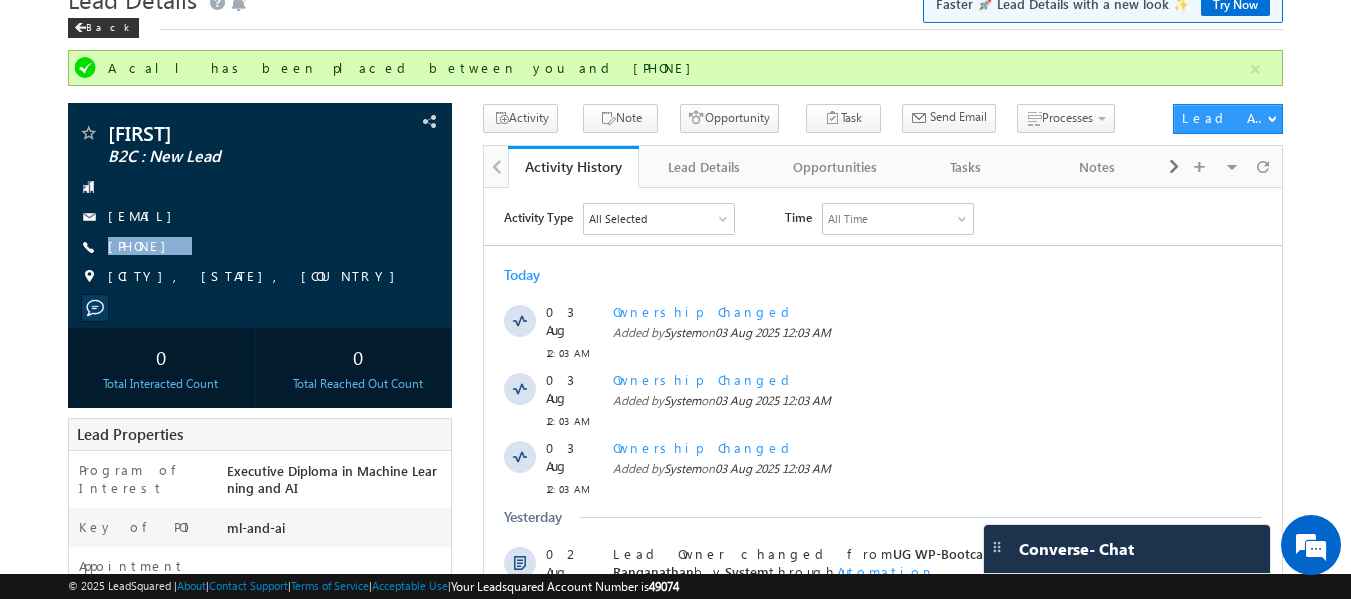 scroll, scrollTop: 0, scrollLeft: 0, axis: both 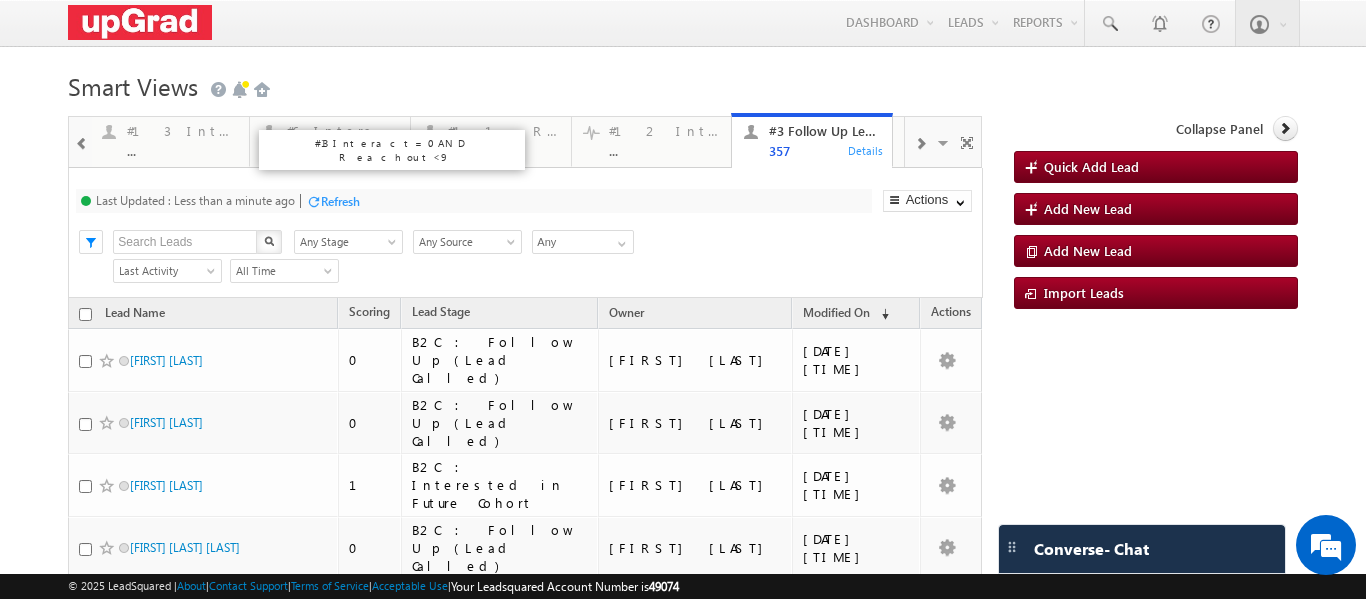 click at bounding box center (82, 142) 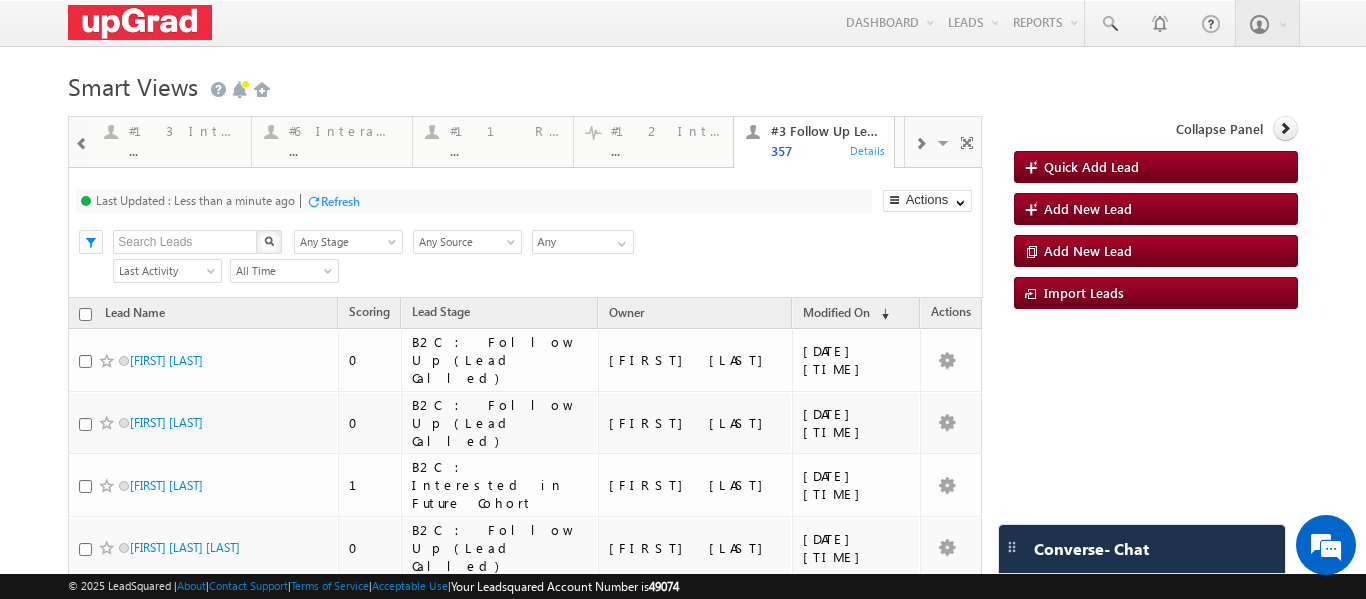 click at bounding box center [82, 142] 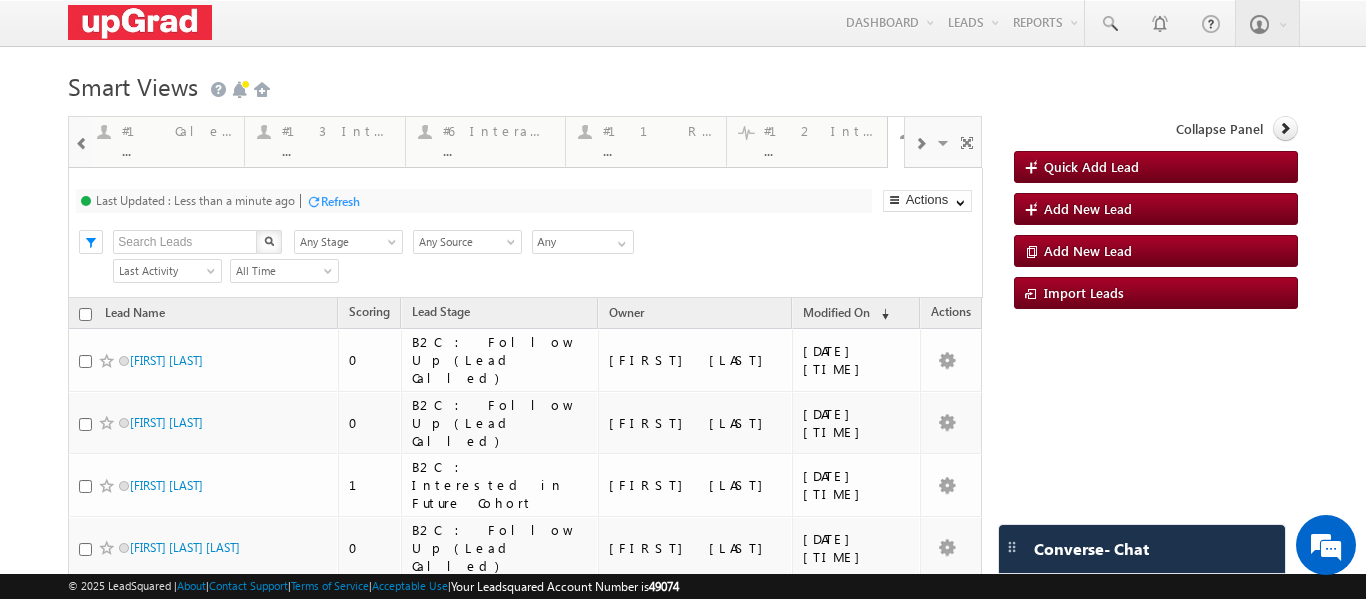 click at bounding box center (82, 142) 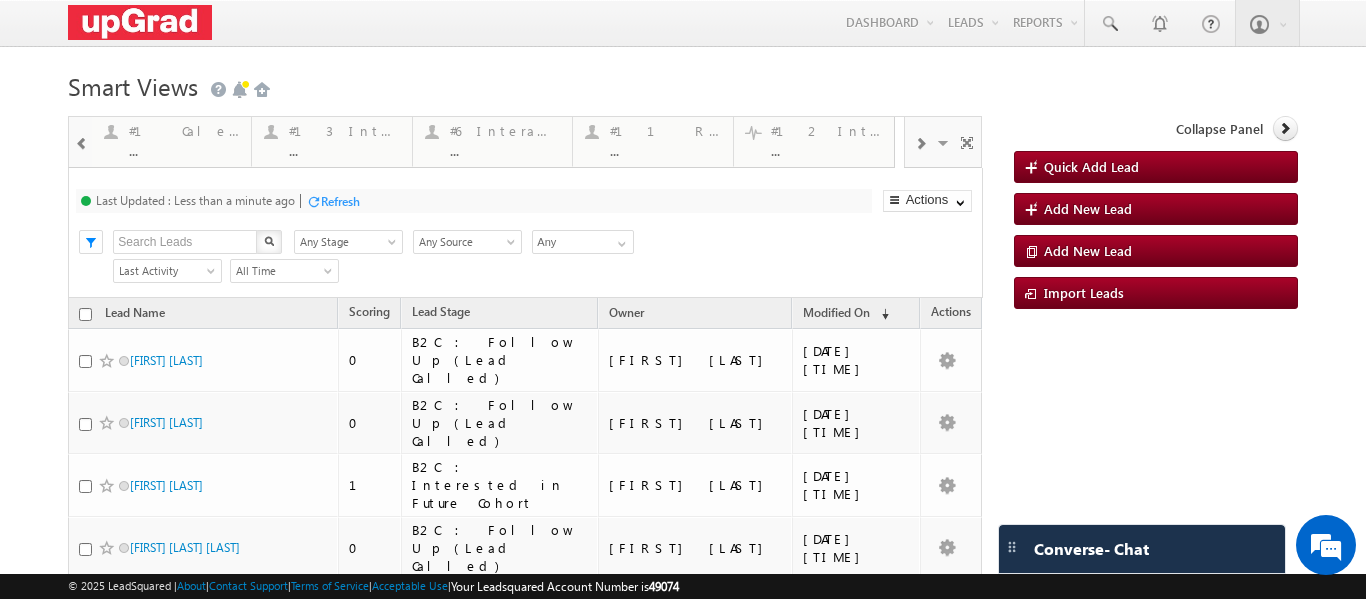 click at bounding box center (82, 142) 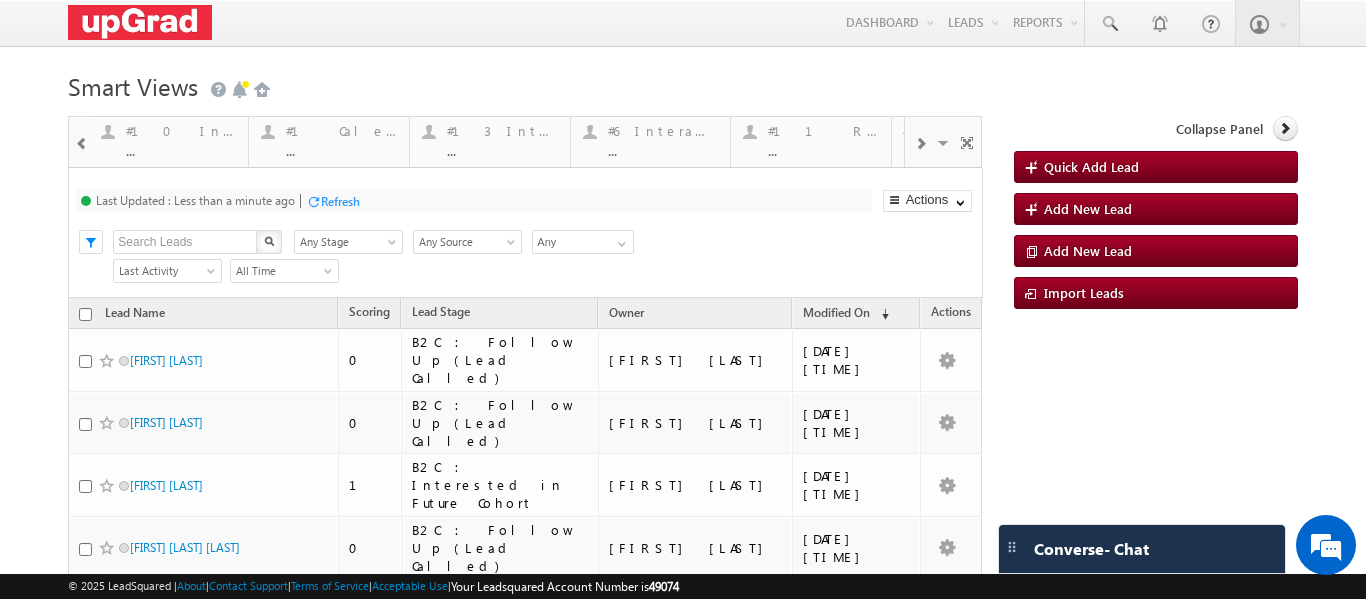 click at bounding box center [82, 142] 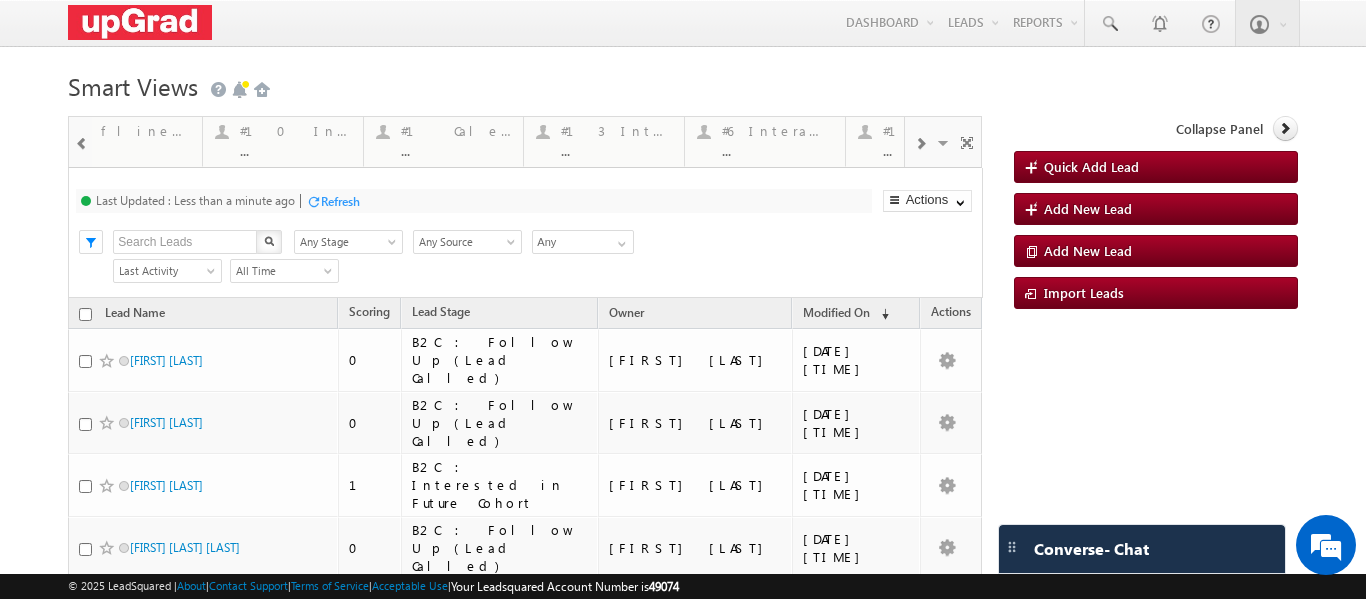 click at bounding box center [82, 142] 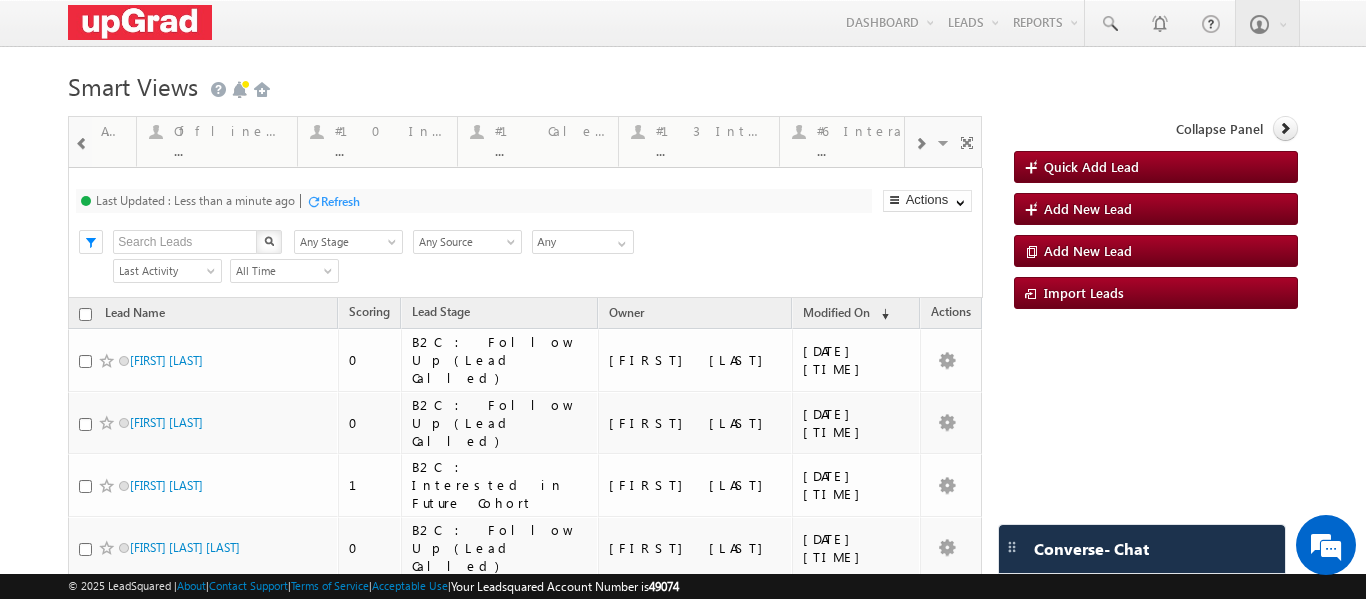 click at bounding box center [82, 142] 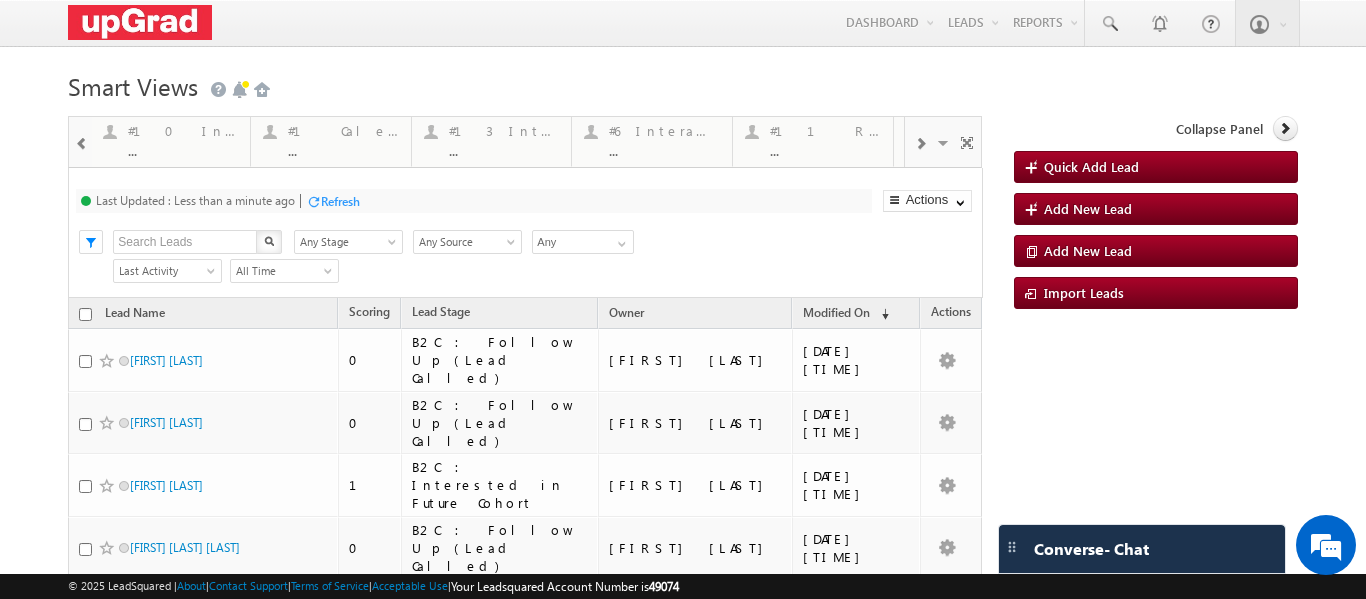 click at bounding box center [82, 142] 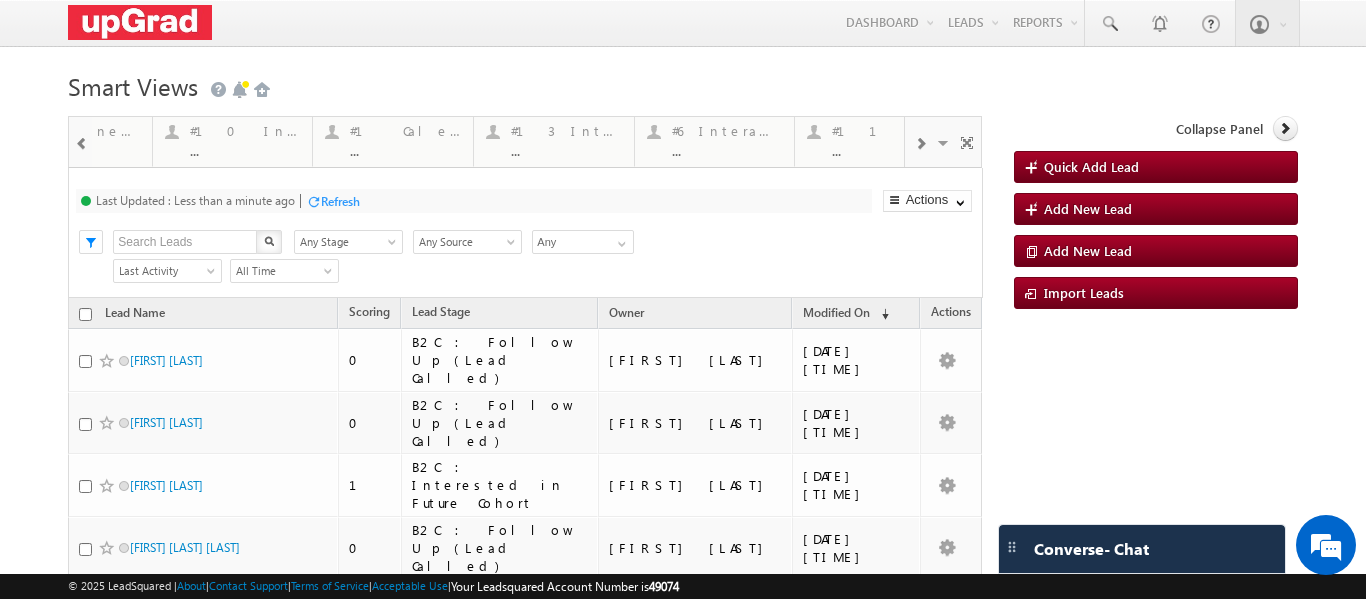 click at bounding box center [82, 142] 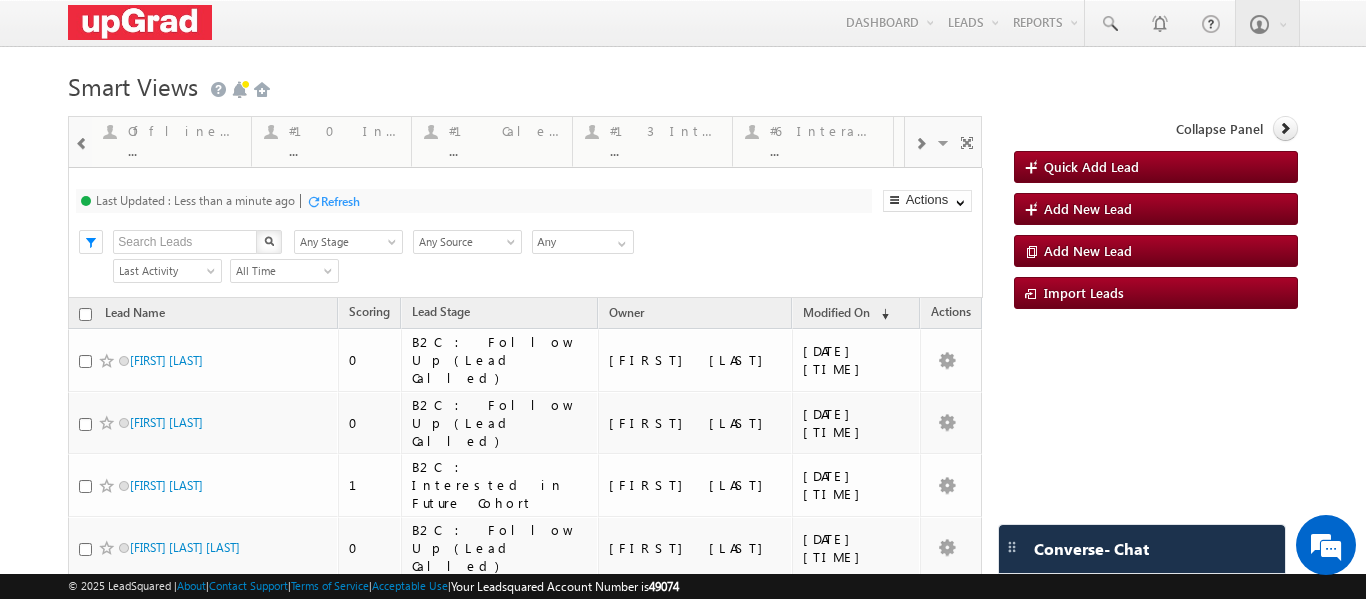 click at bounding box center (82, 142) 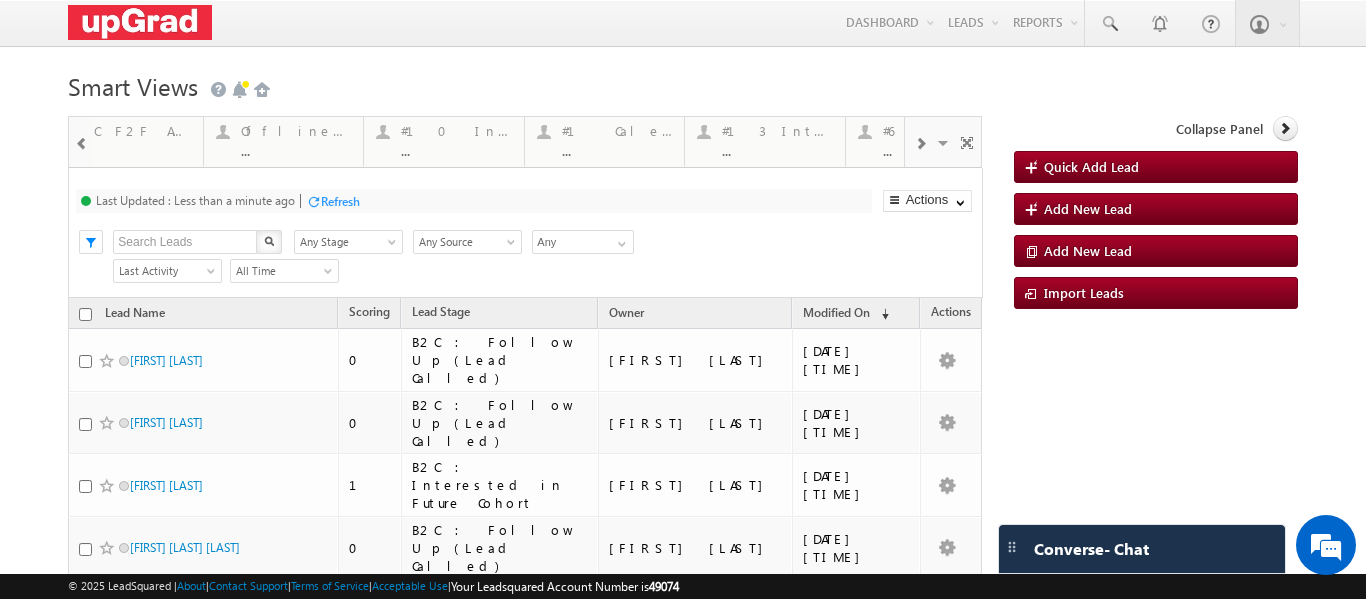 click at bounding box center [82, 142] 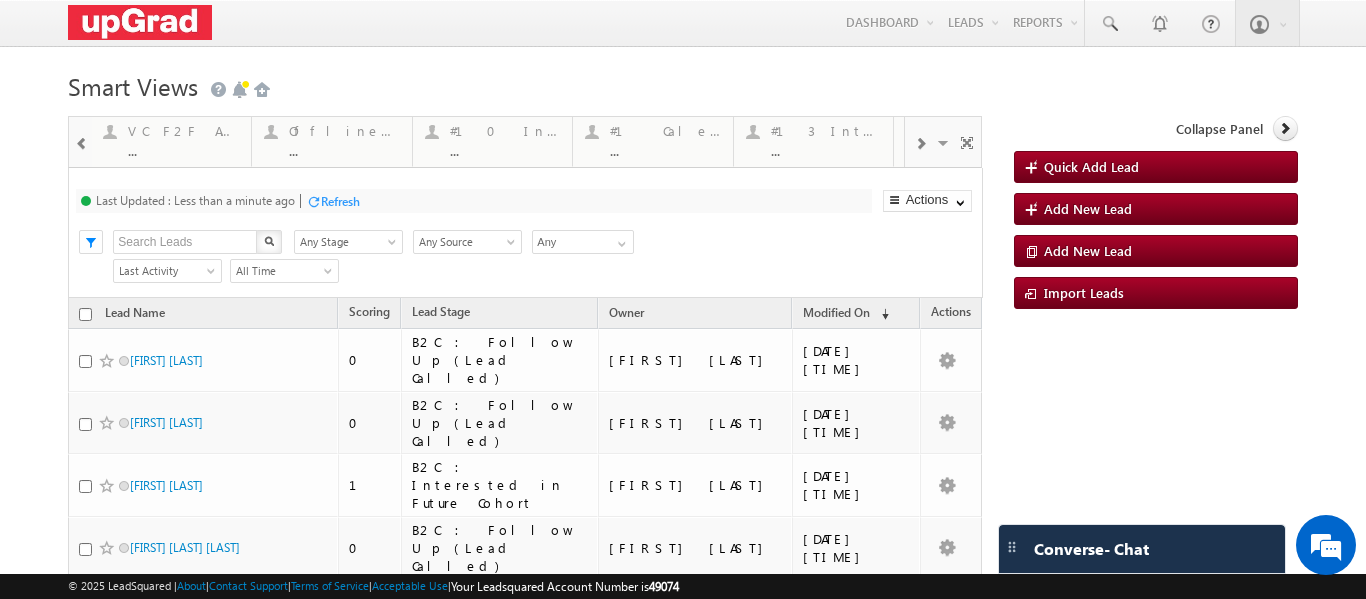 click at bounding box center [82, 142] 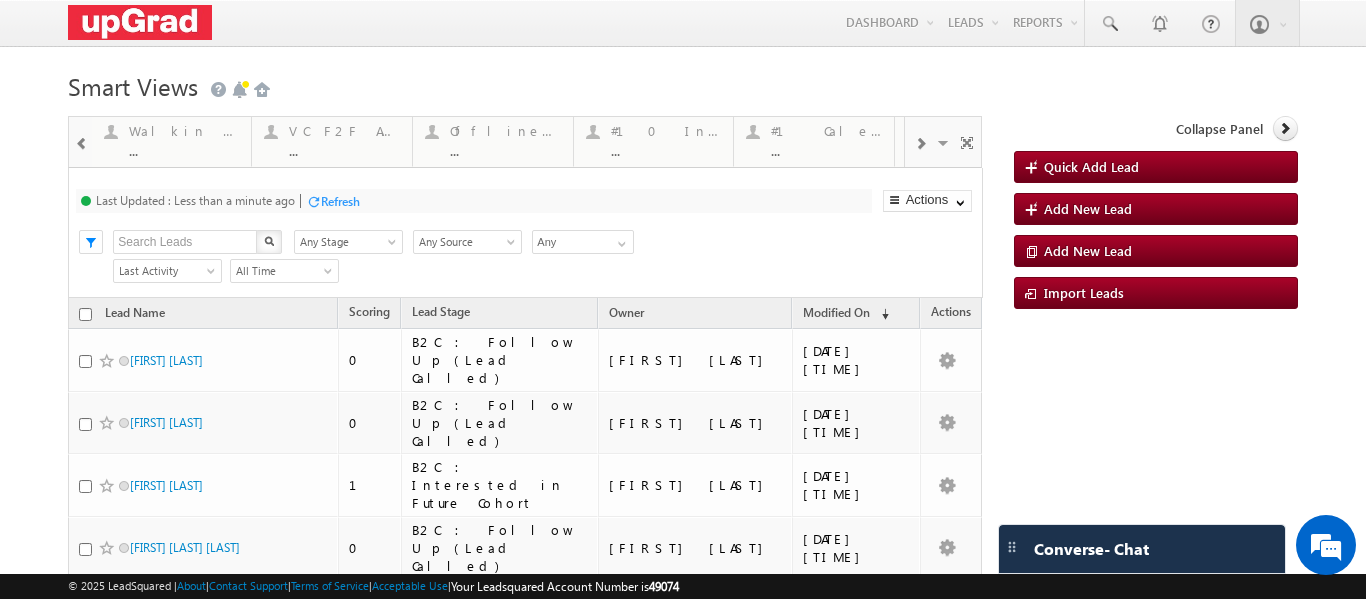 click at bounding box center (82, 144) 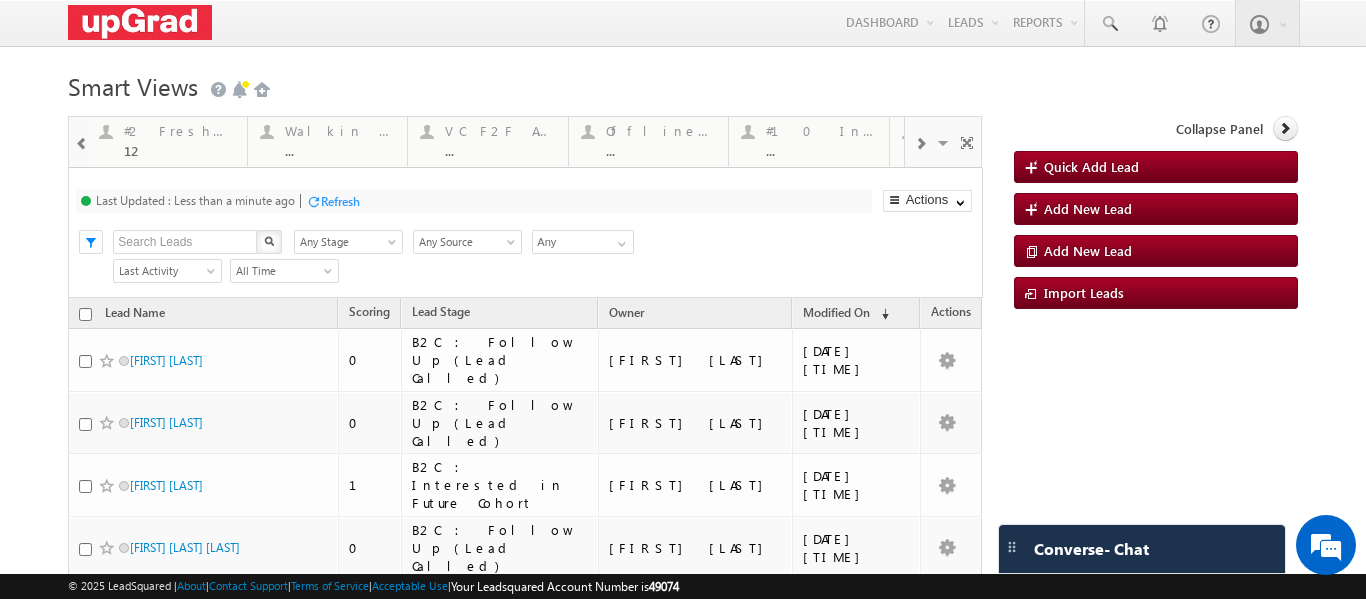 click at bounding box center [82, 144] 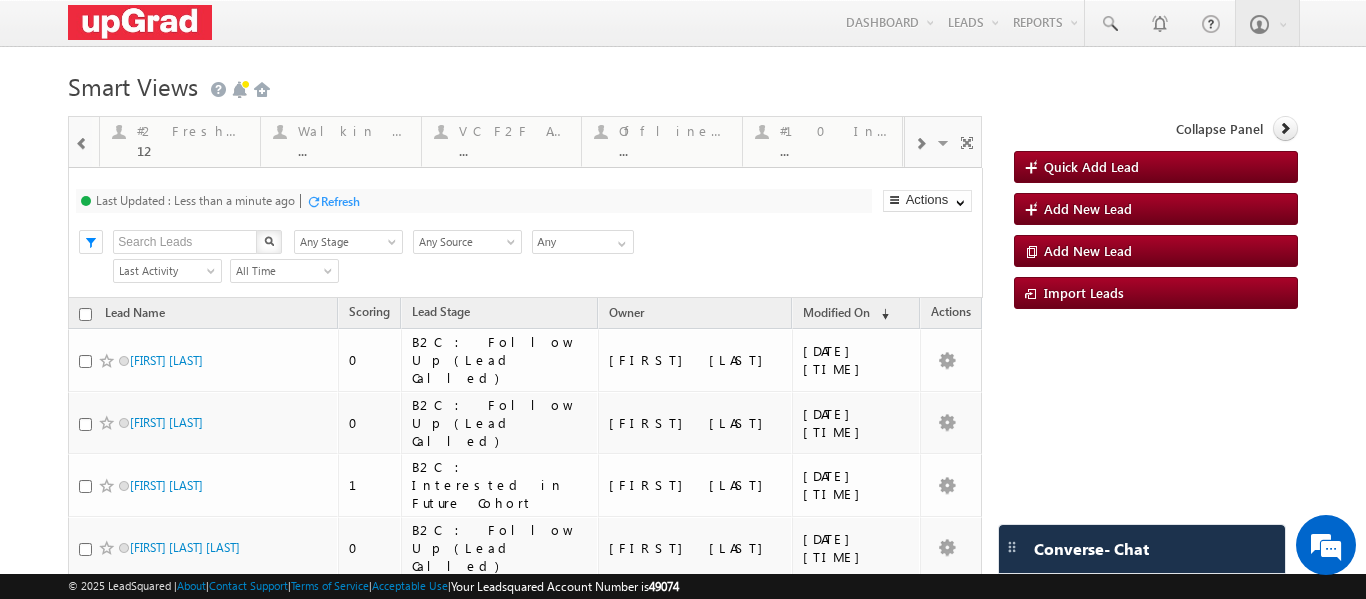 click at bounding box center [82, 144] 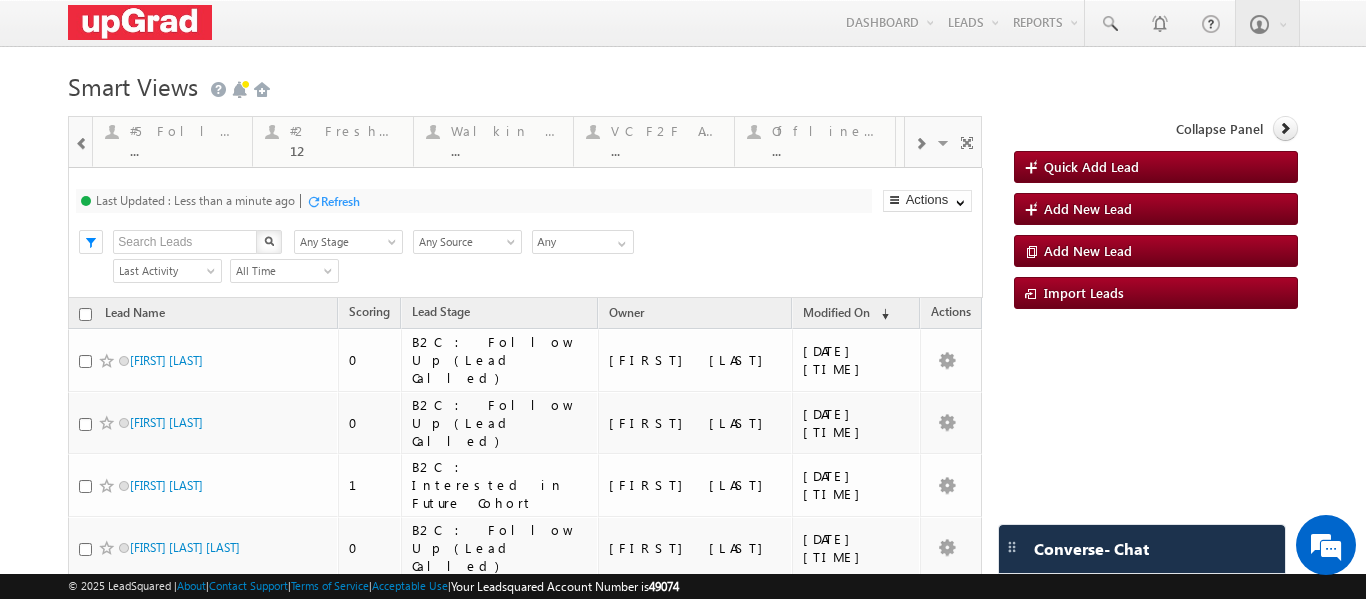 click at bounding box center (82, 144) 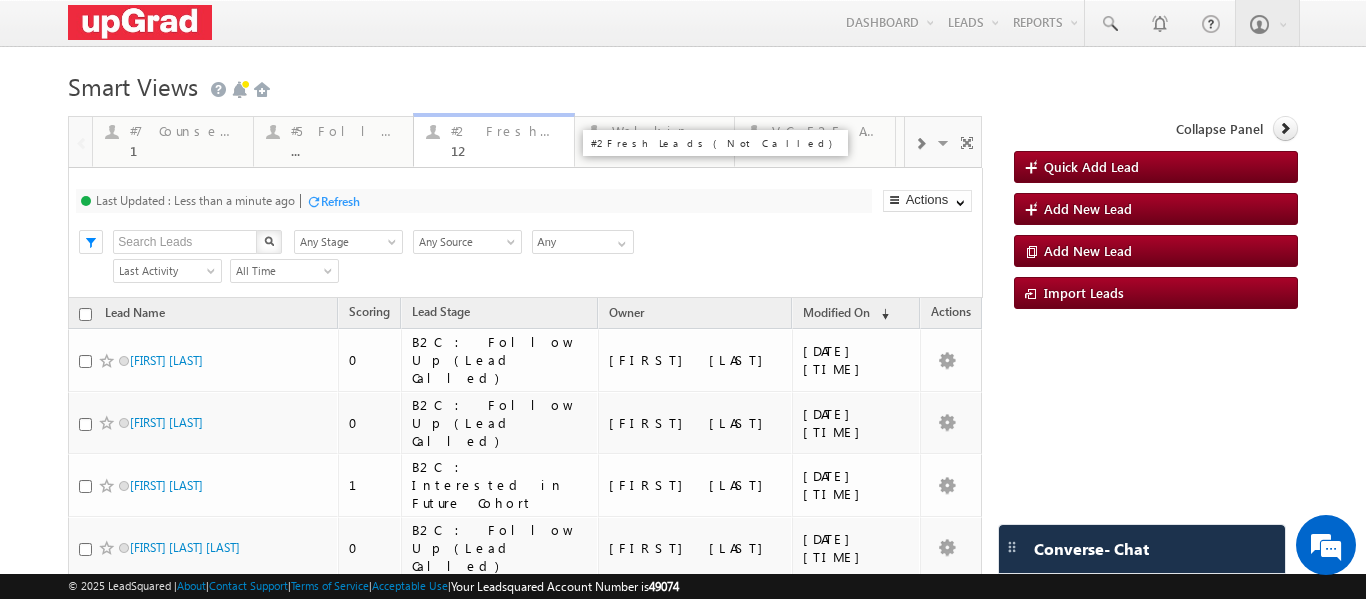 click on "#2 Fresh Leads (Not Called) 12" at bounding box center (506, 138) 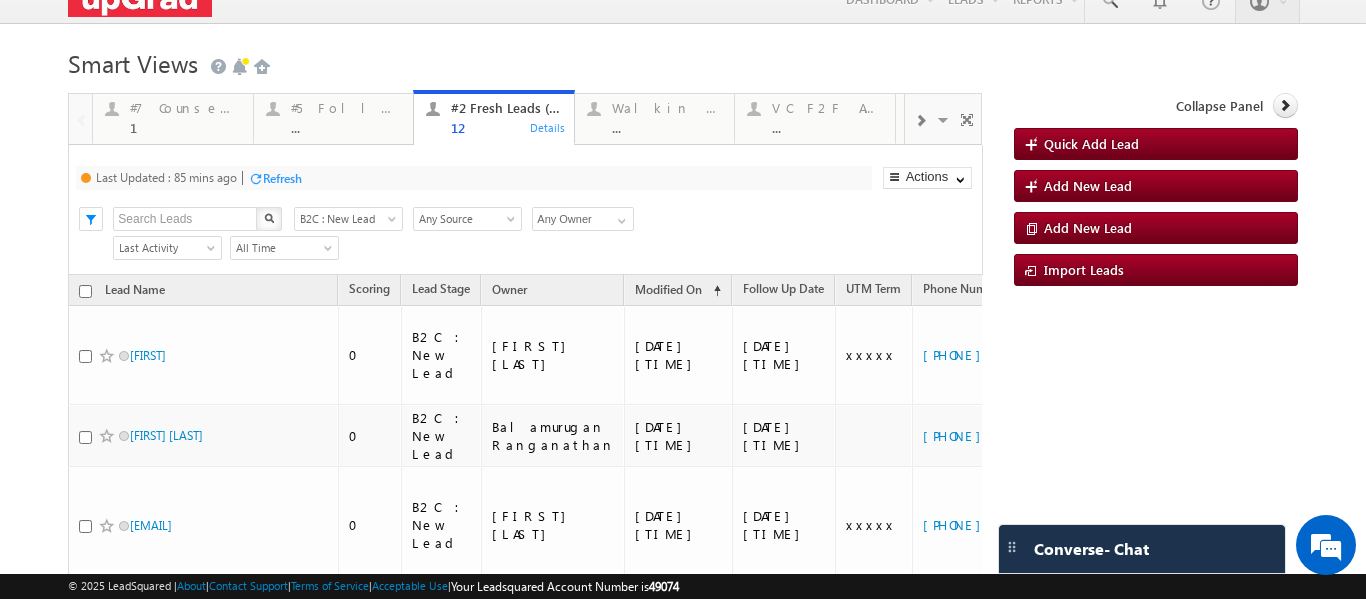 scroll, scrollTop: 0, scrollLeft: 0, axis: both 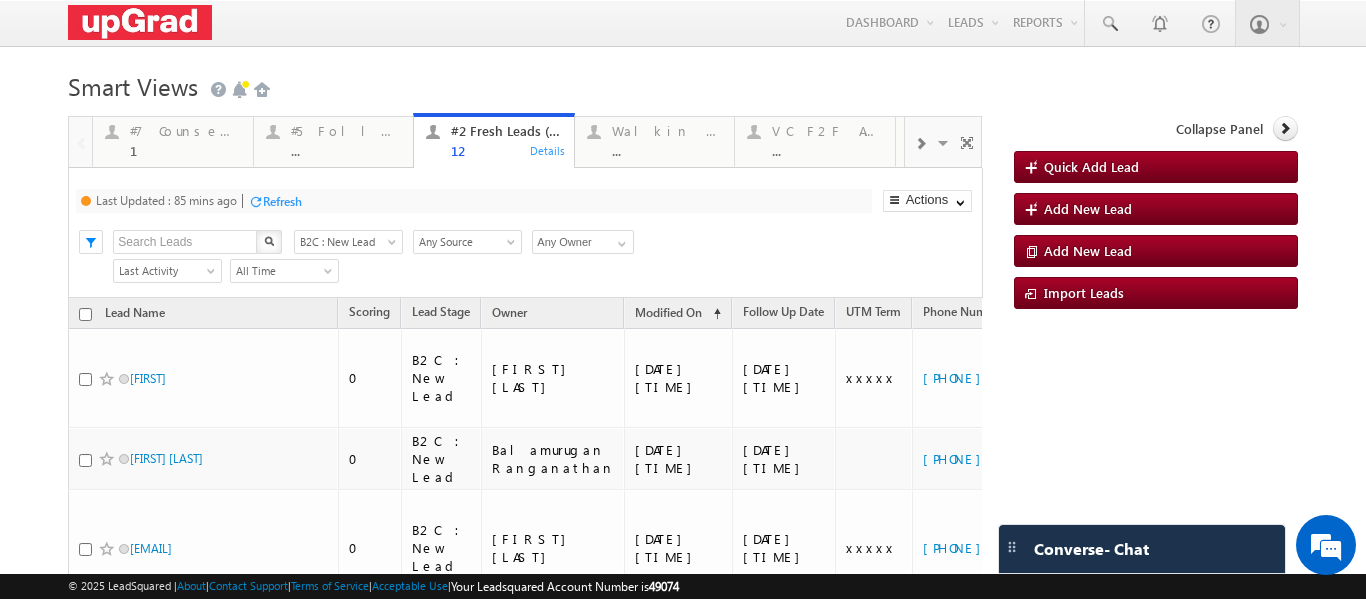 click at bounding box center [255, 201] 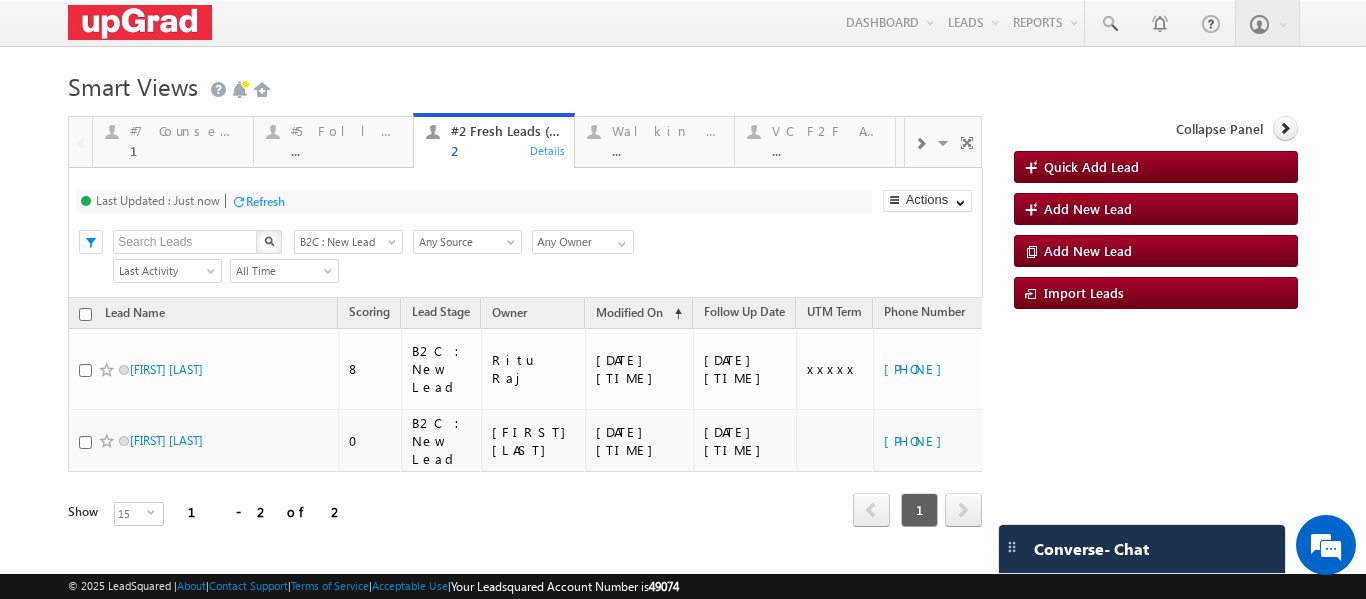 click at bounding box center [920, 142] 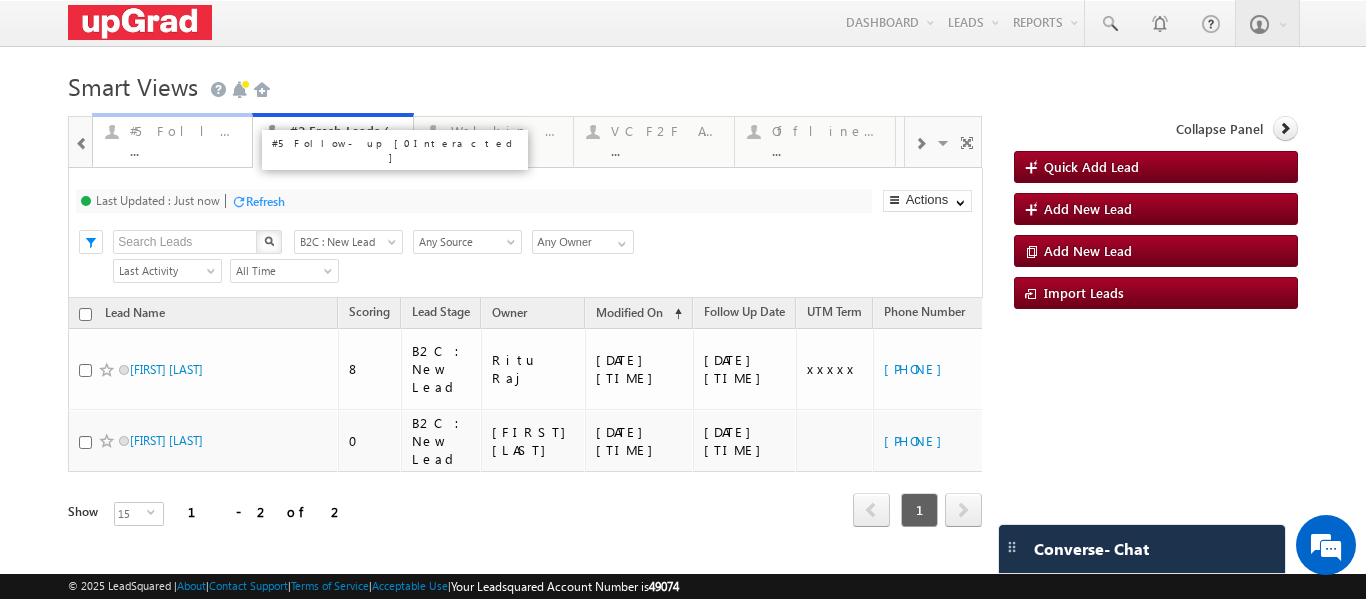 click on "..." at bounding box center [185, 150] 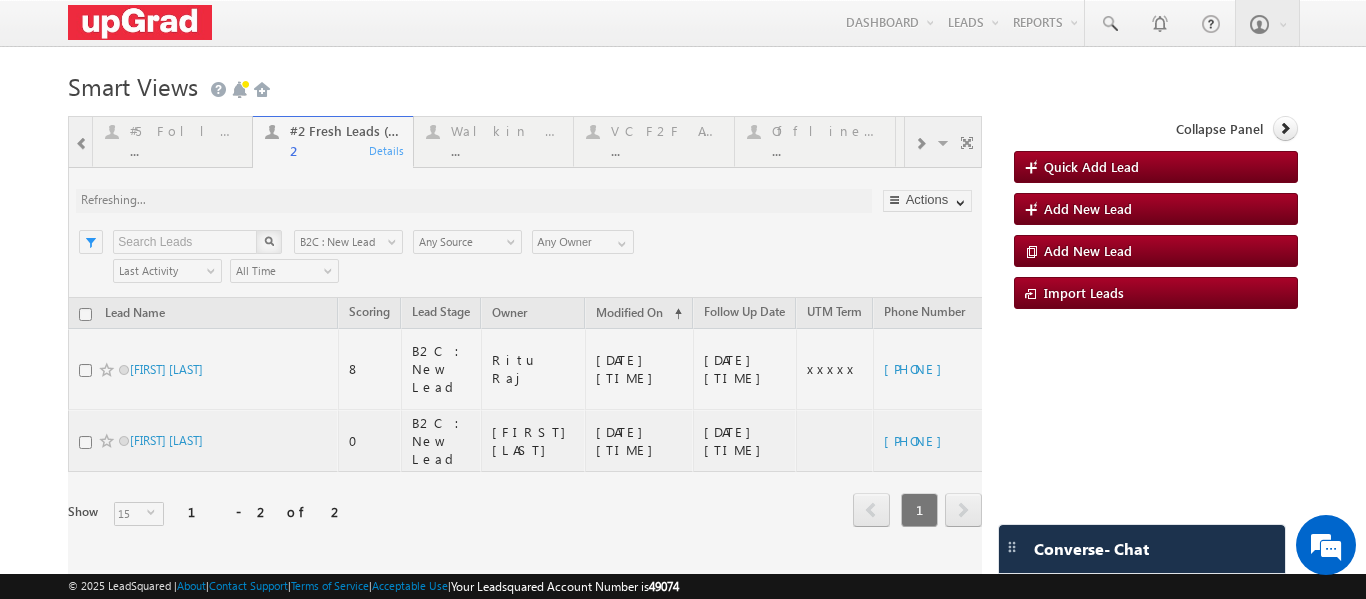 click at bounding box center (525, 349) 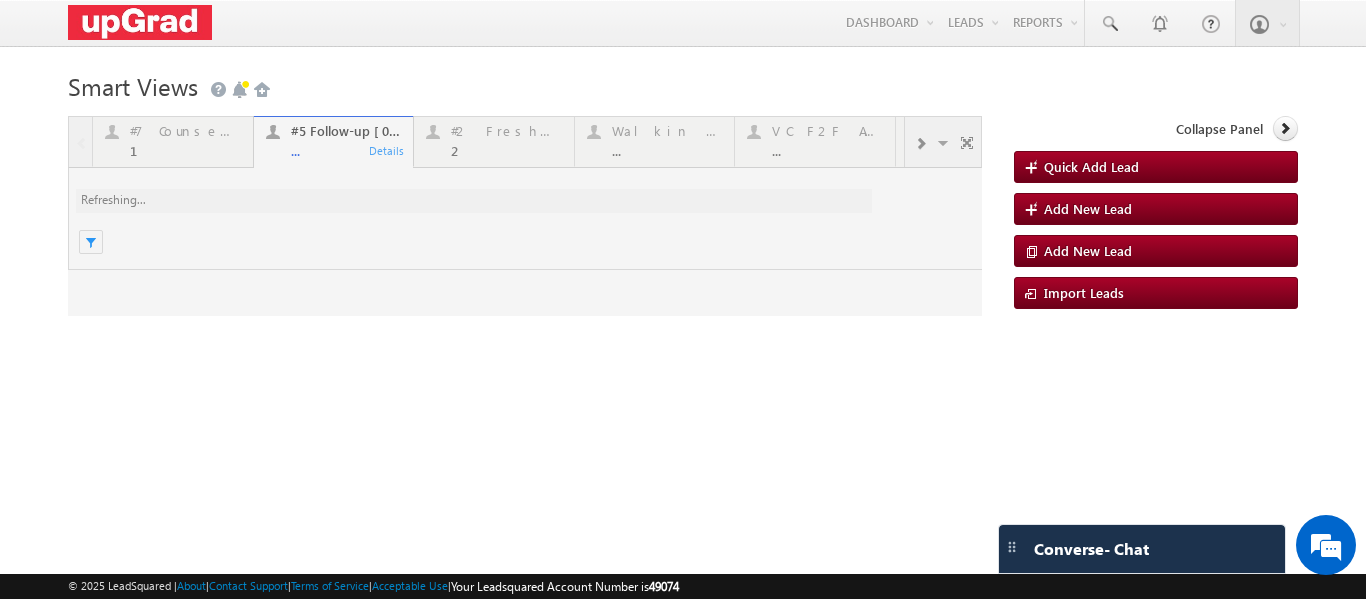 scroll, scrollTop: 0, scrollLeft: 0, axis: both 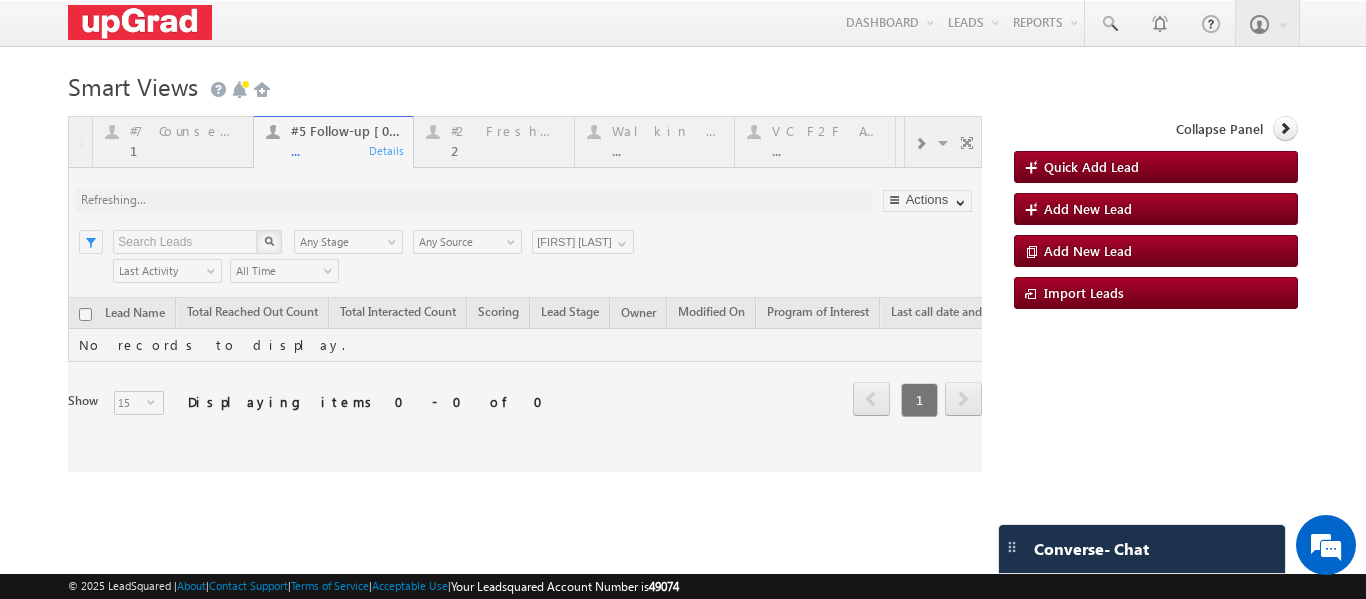 click at bounding box center (525, 294) 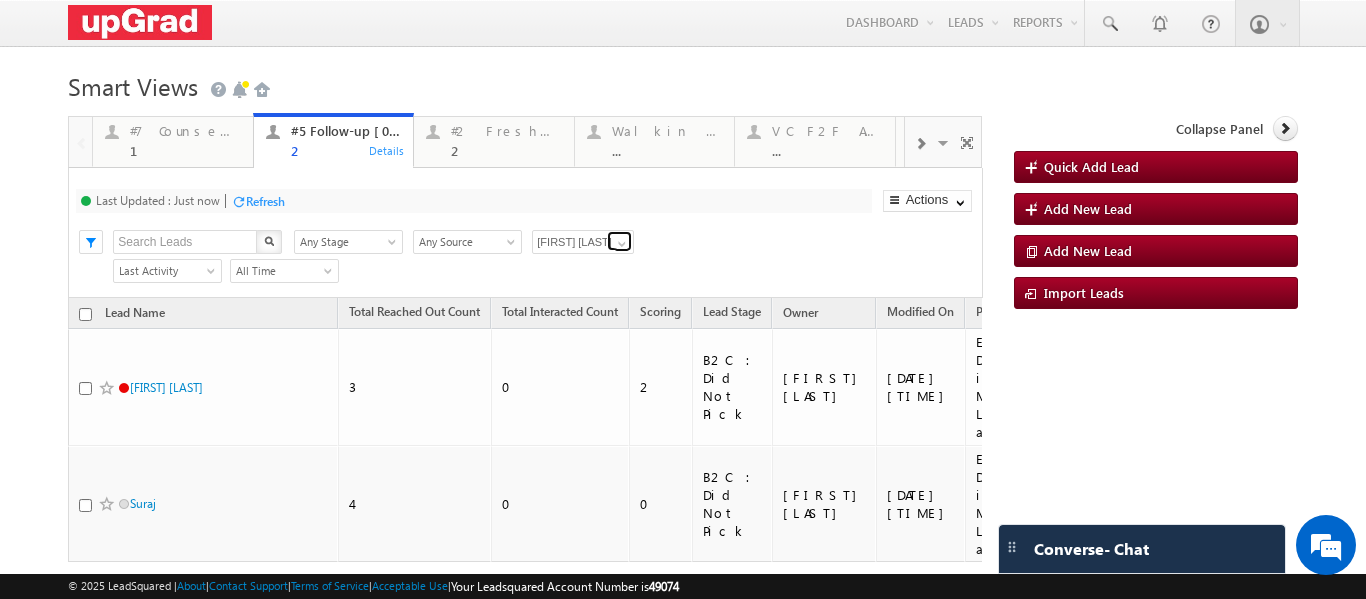 click at bounding box center [622, 244] 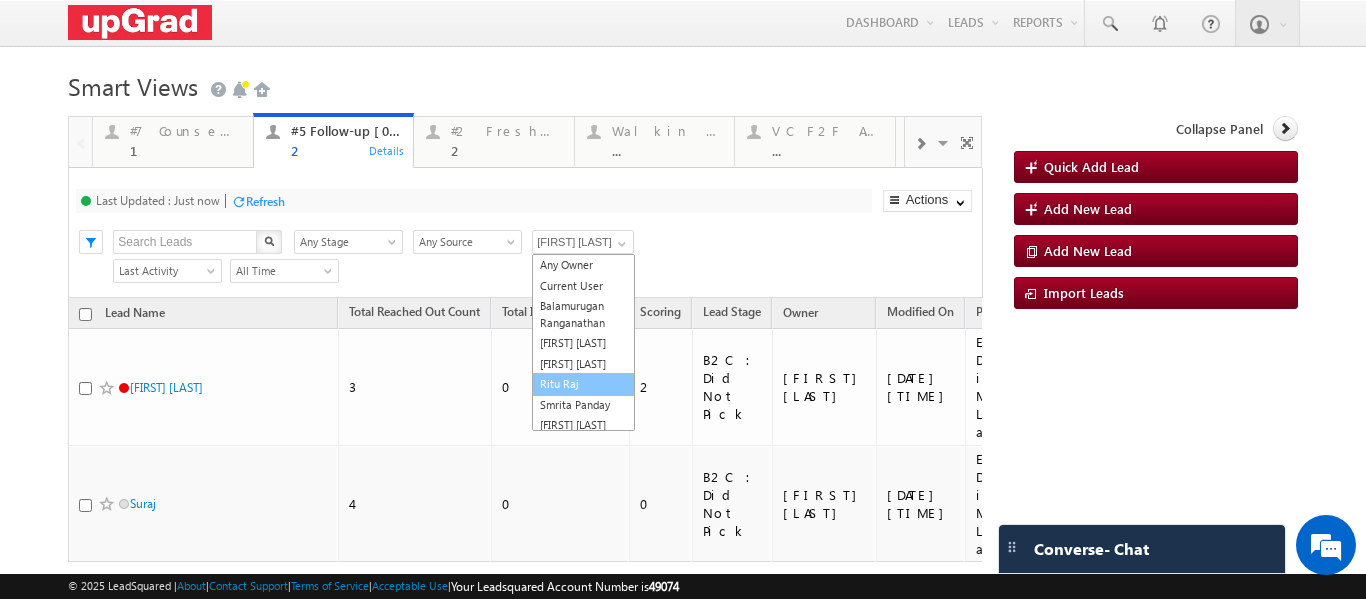click on "Ritu Raj" at bounding box center (583, 384) 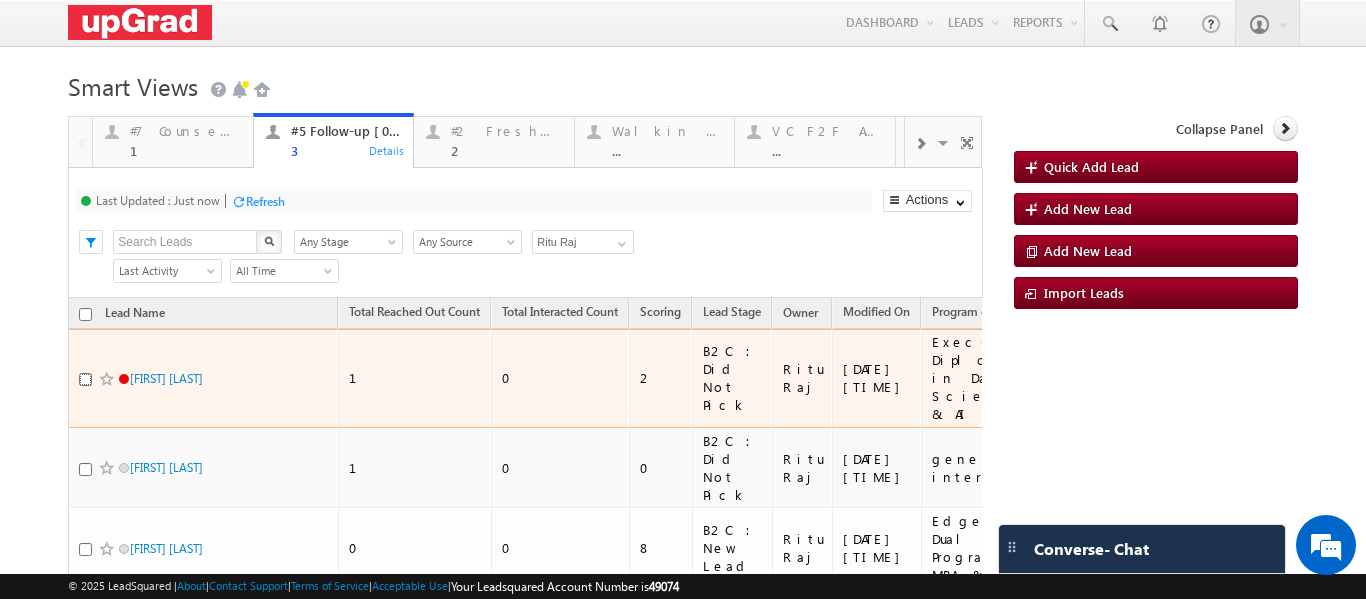 click at bounding box center (85, 379) 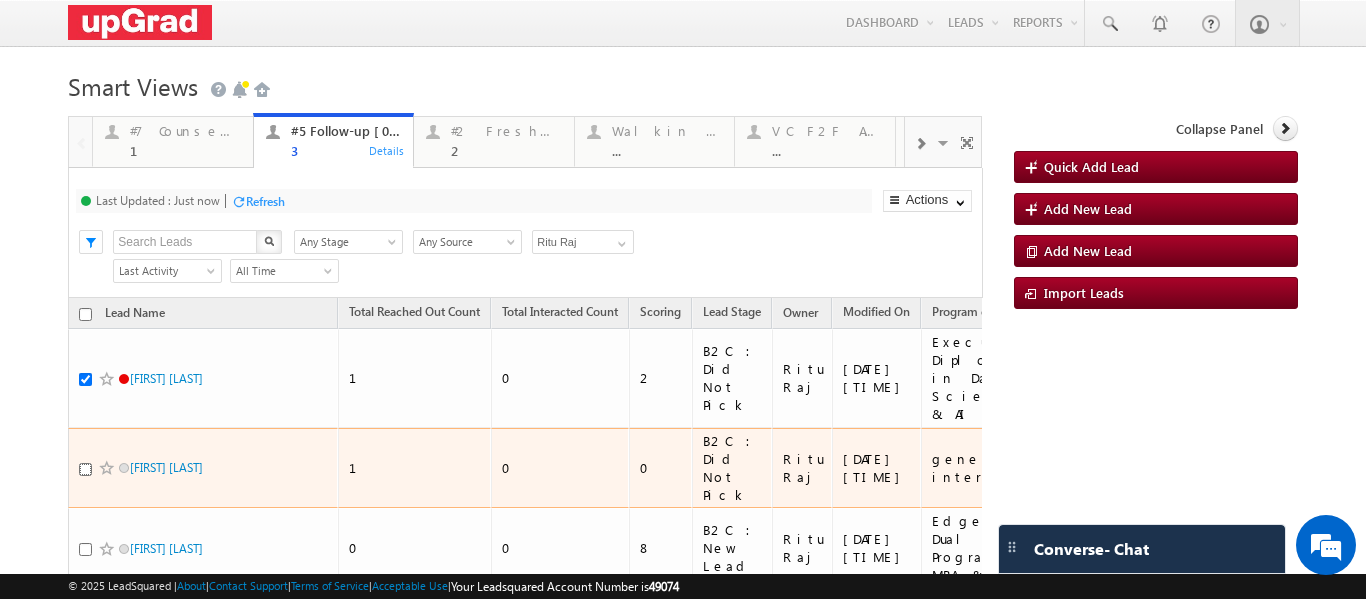 click at bounding box center [85, 469] 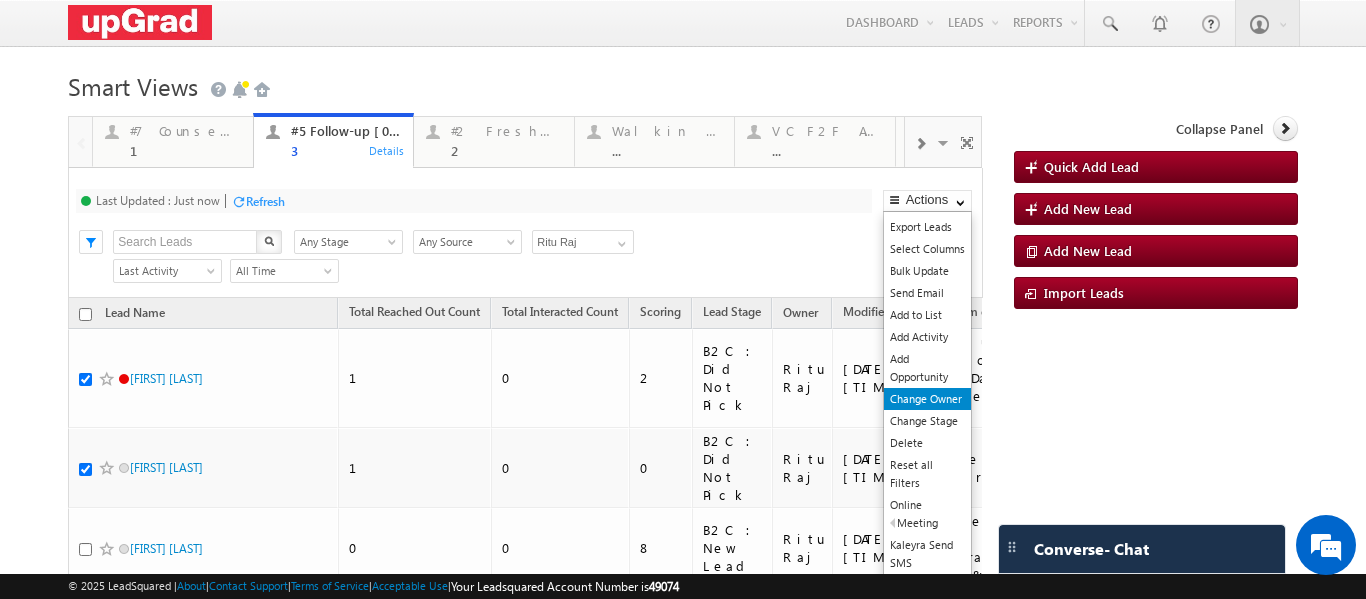 click on "Change Owner" at bounding box center (927, 399) 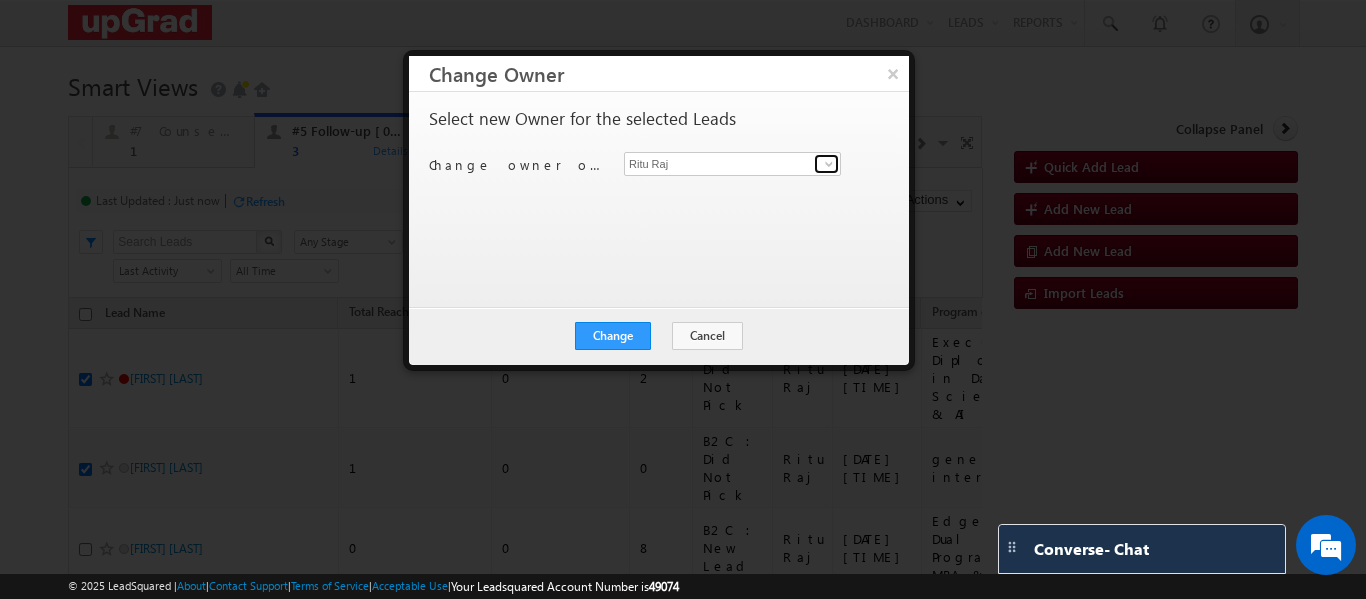 click at bounding box center [829, 164] 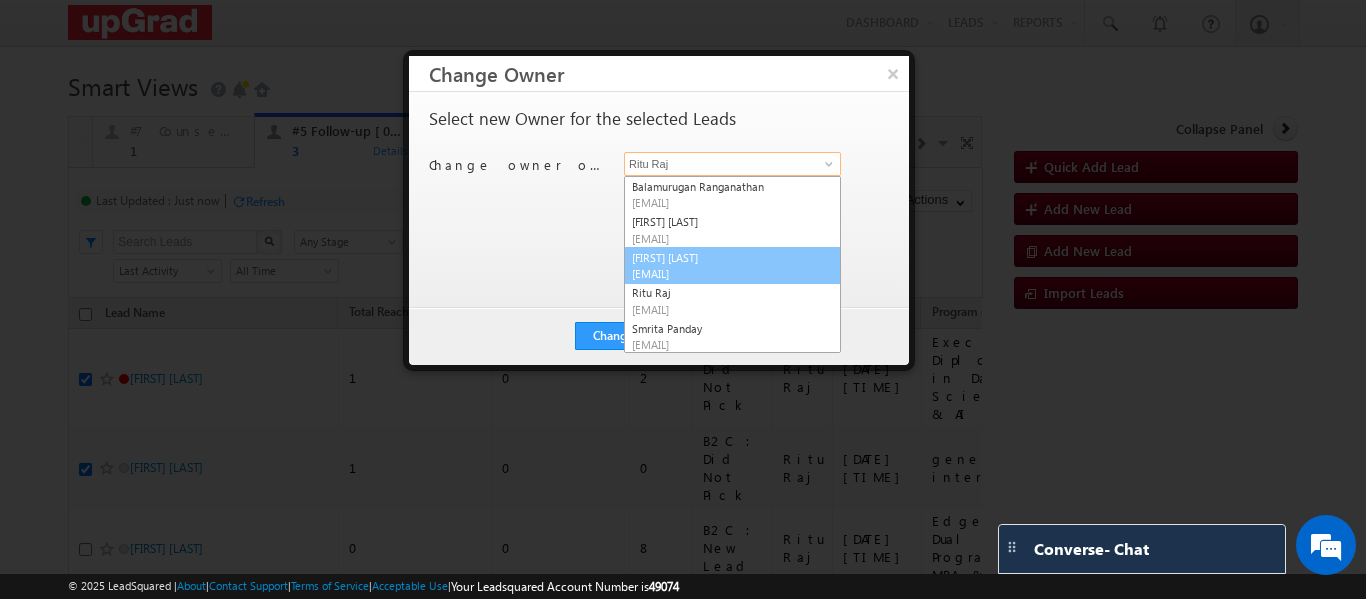 click on "[EMAIL]" at bounding box center [732, 273] 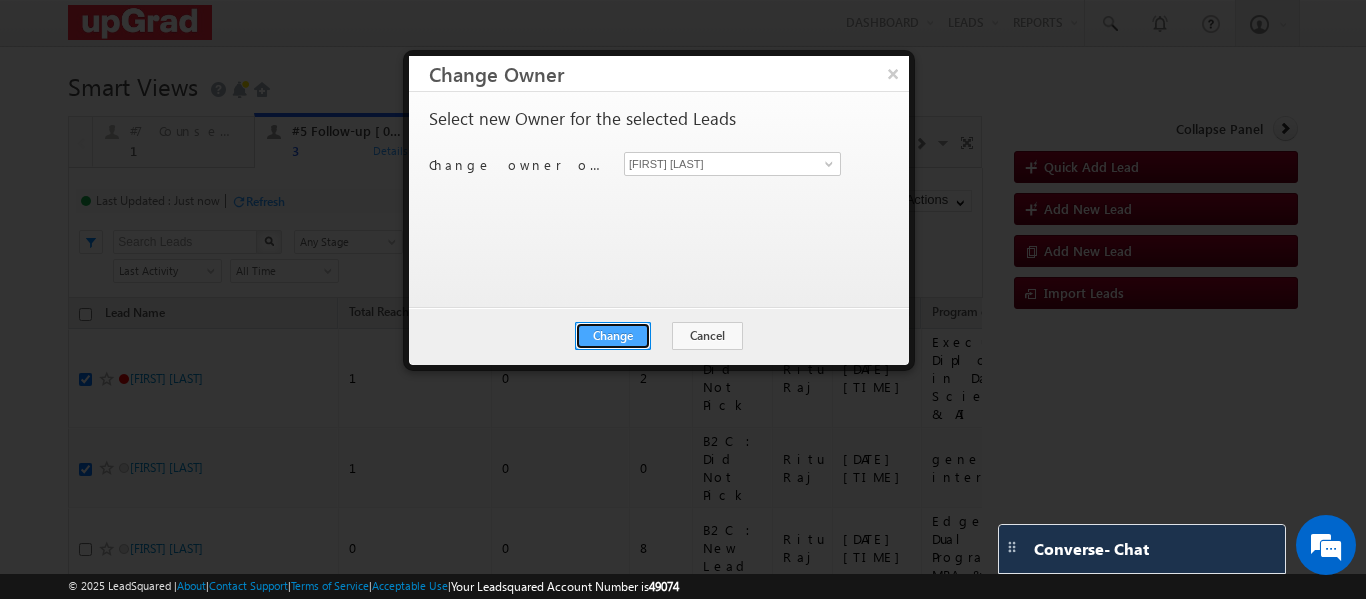 click on "Change" at bounding box center [613, 336] 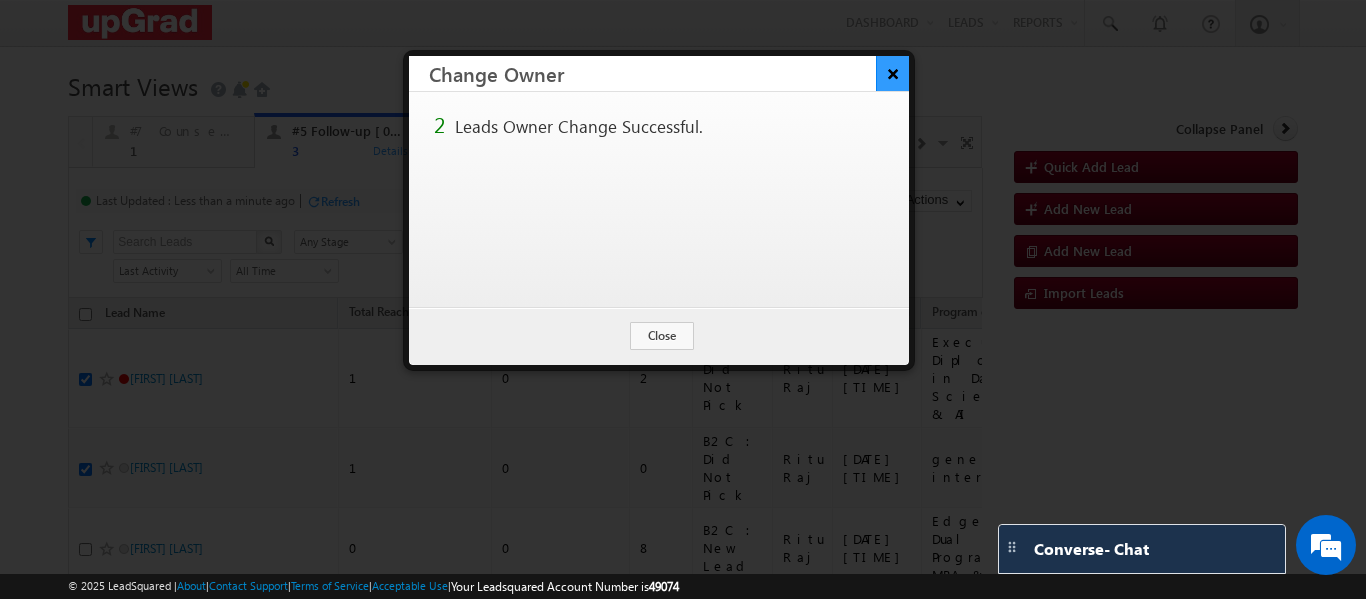 click on "×" at bounding box center (892, 73) 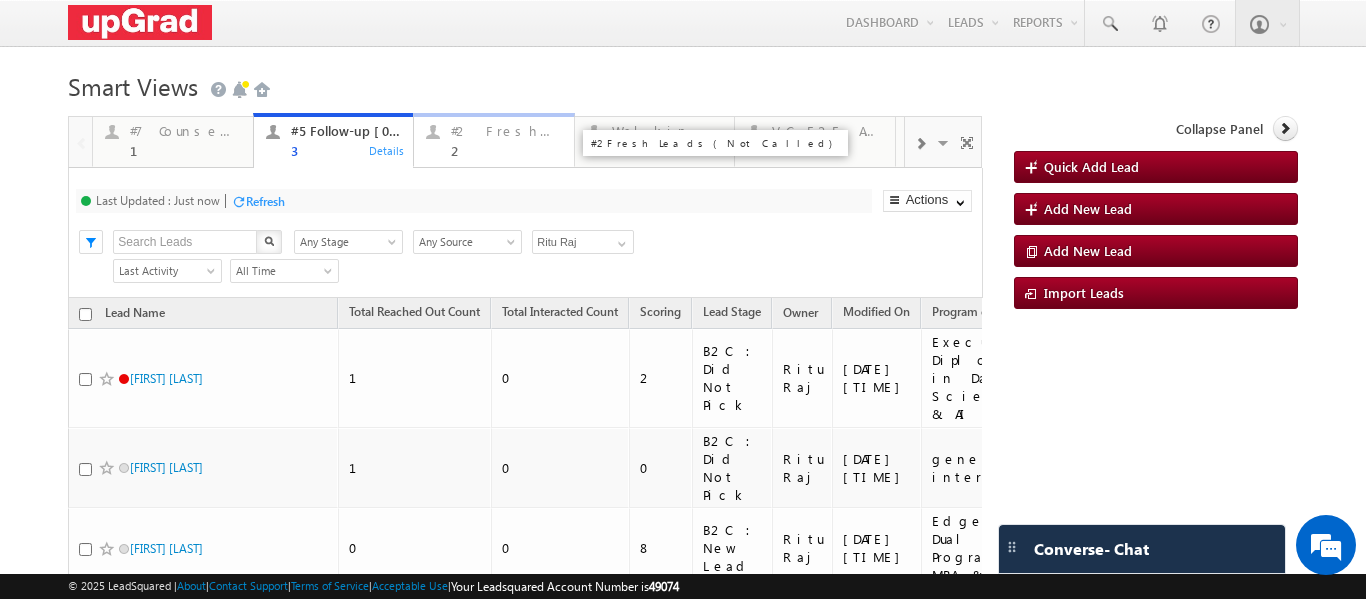 click on "#2 Fresh Leads (Not Called) 2" at bounding box center (506, 138) 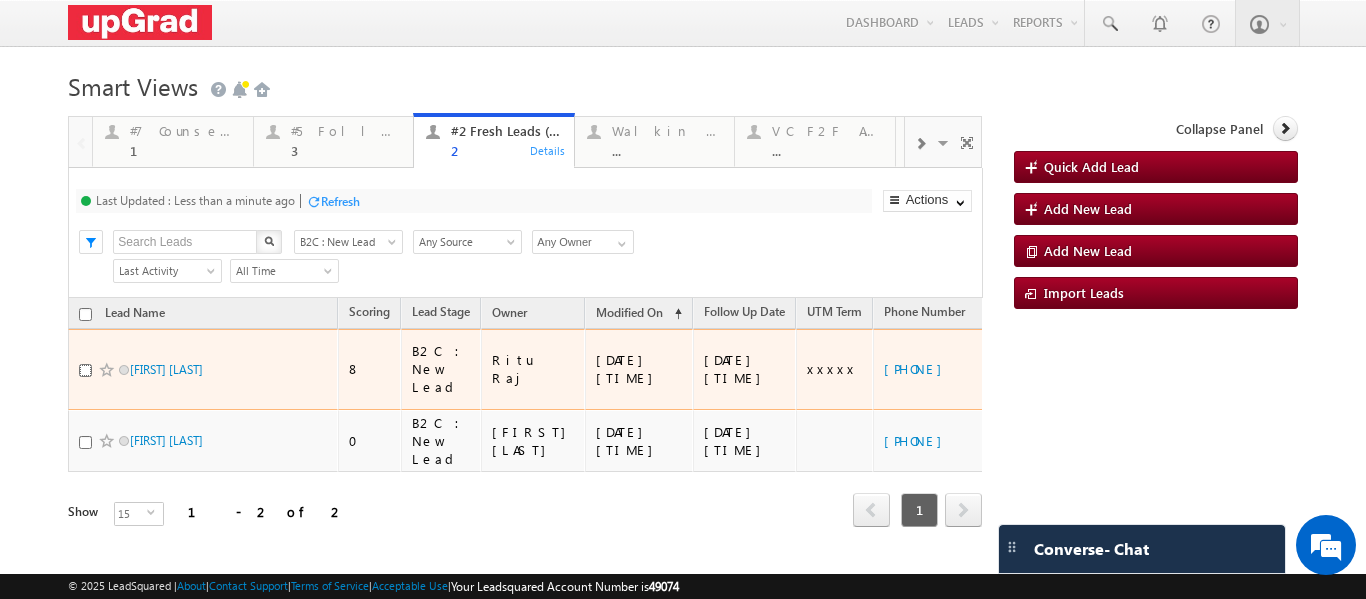 click at bounding box center (85, 370) 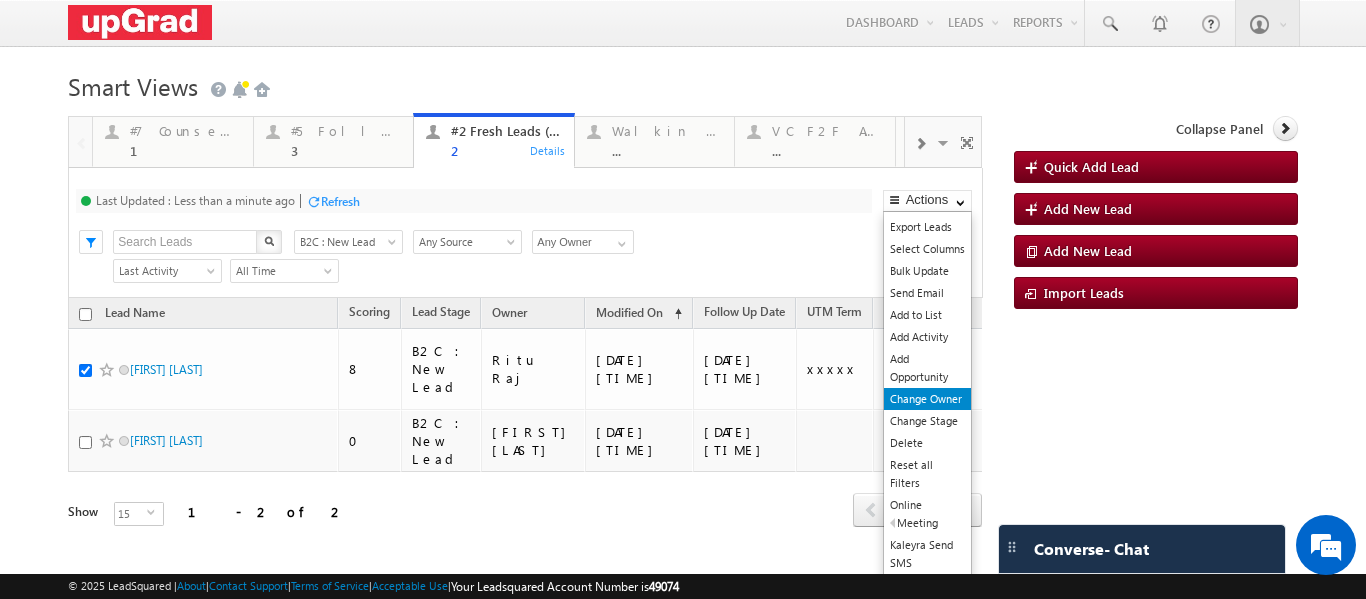 click on "Change Owner" at bounding box center (927, 399) 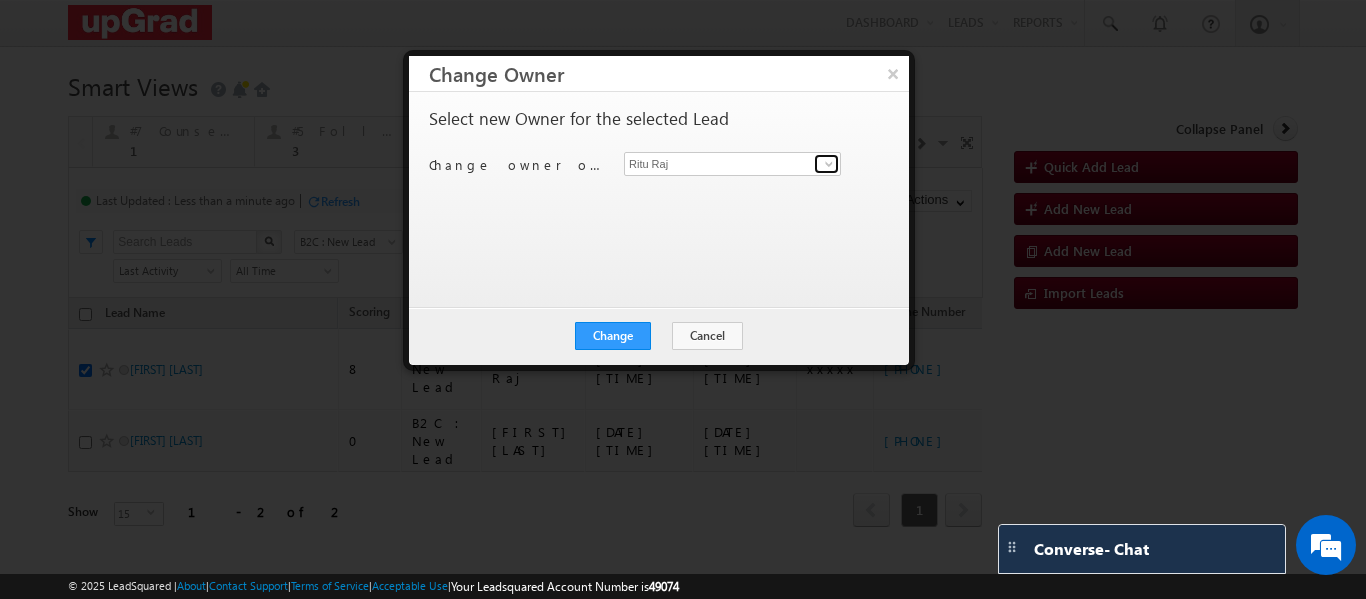 click at bounding box center (829, 164) 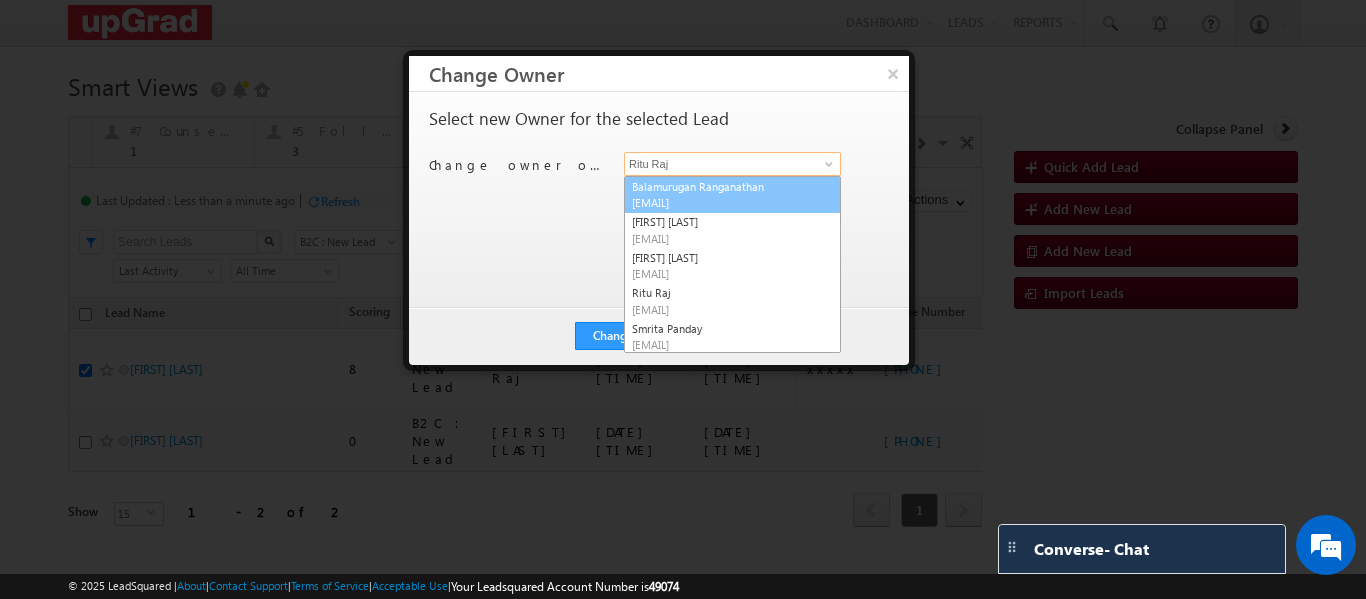 click on "[EMAIL]" at bounding box center (732, 202) 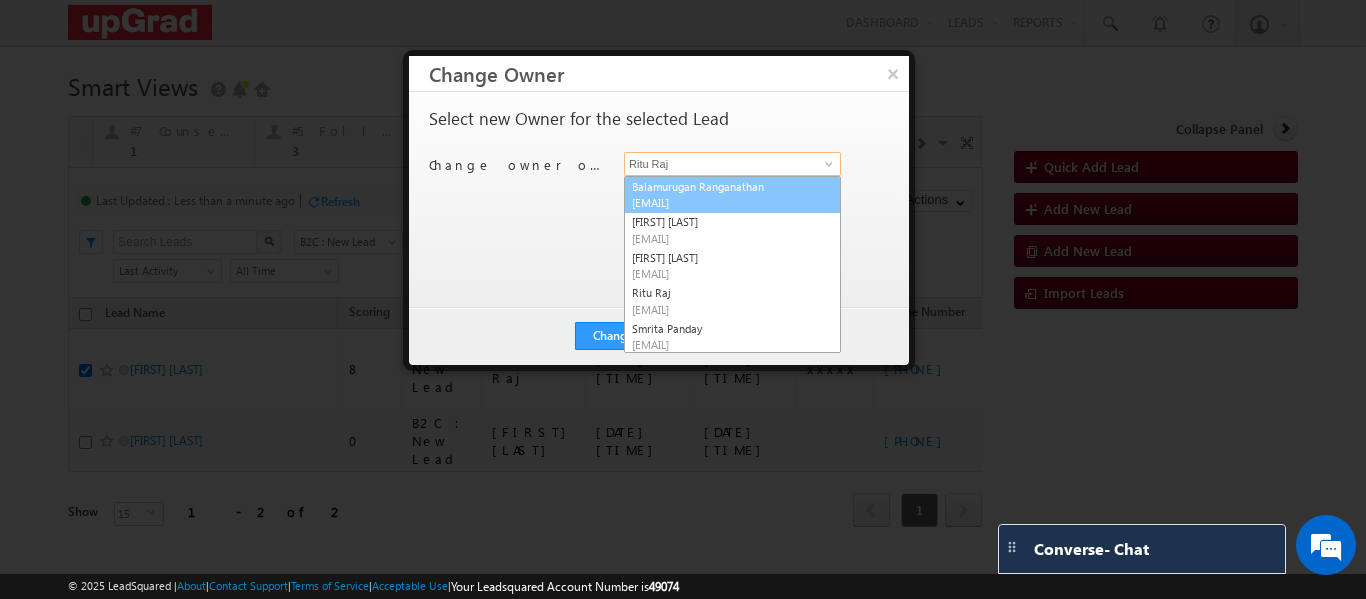 type on "Balamurugan Ranganathan" 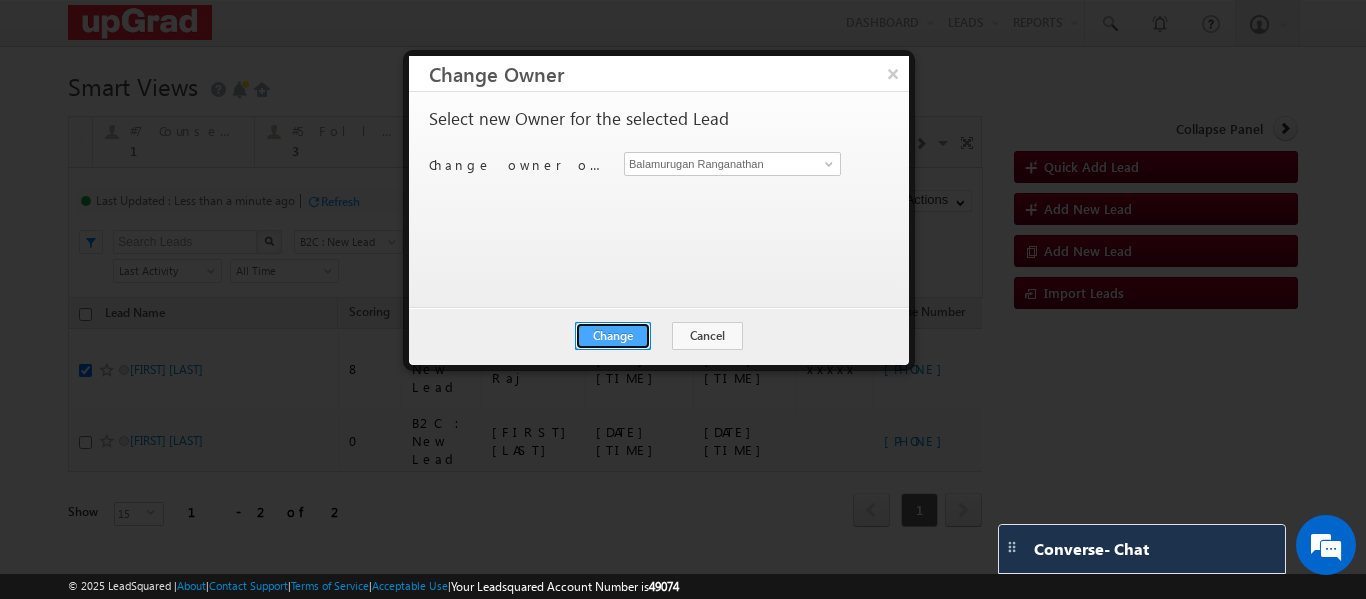 click on "Change" at bounding box center [613, 336] 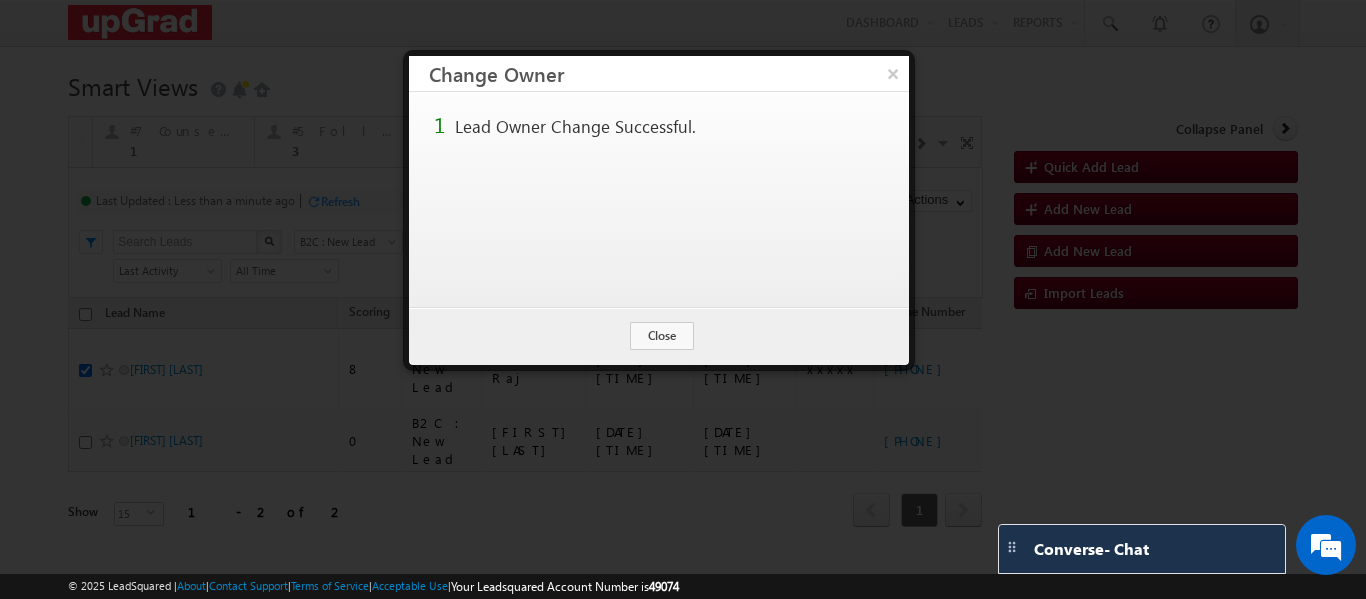 click on "×" at bounding box center (893, 73) 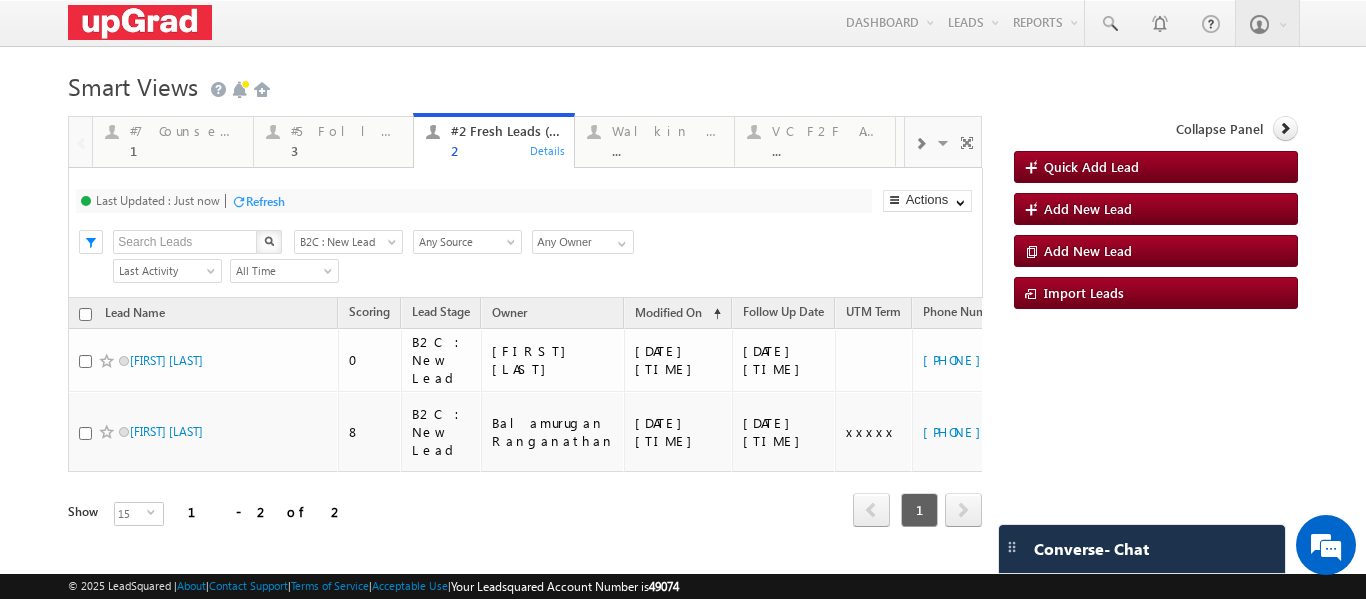 click at bounding box center [920, 144] 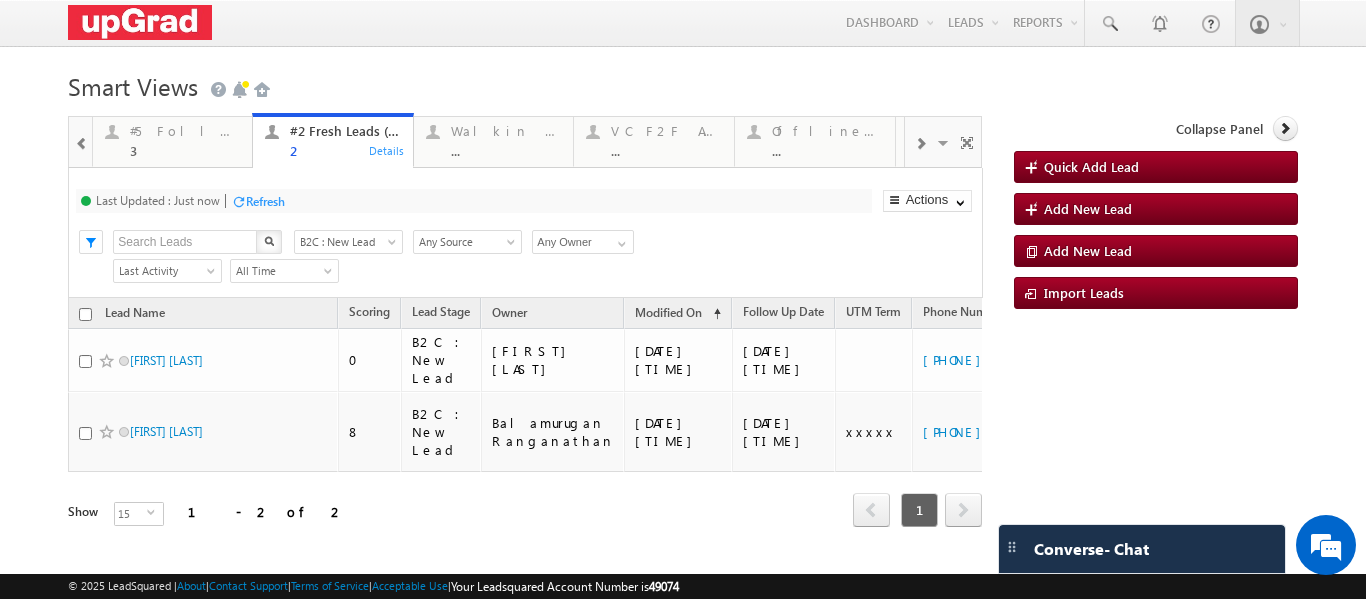 click at bounding box center [920, 144] 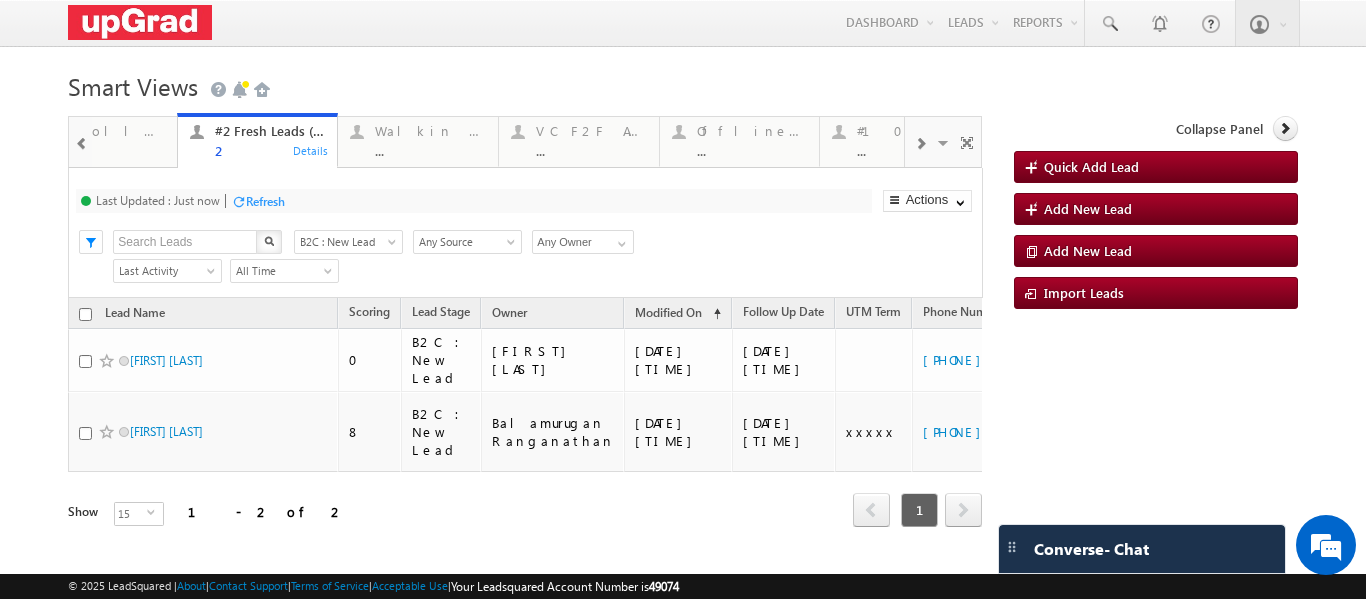 click at bounding box center [920, 144] 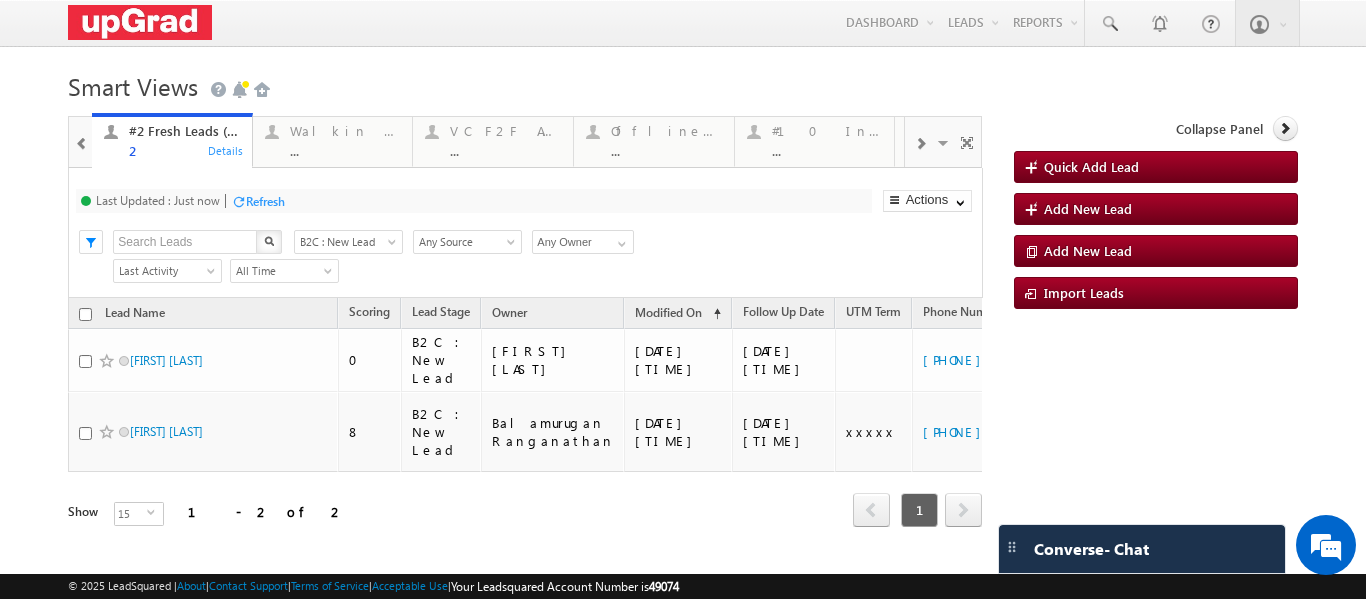 click at bounding box center (920, 144) 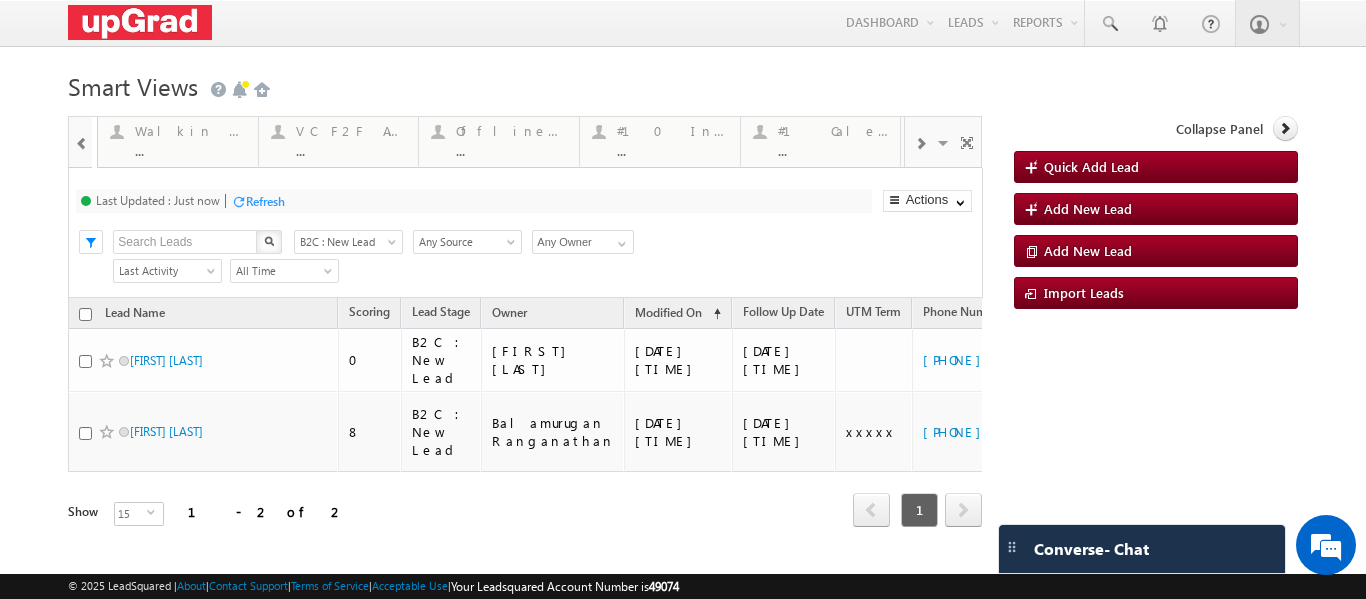 click at bounding box center [920, 144] 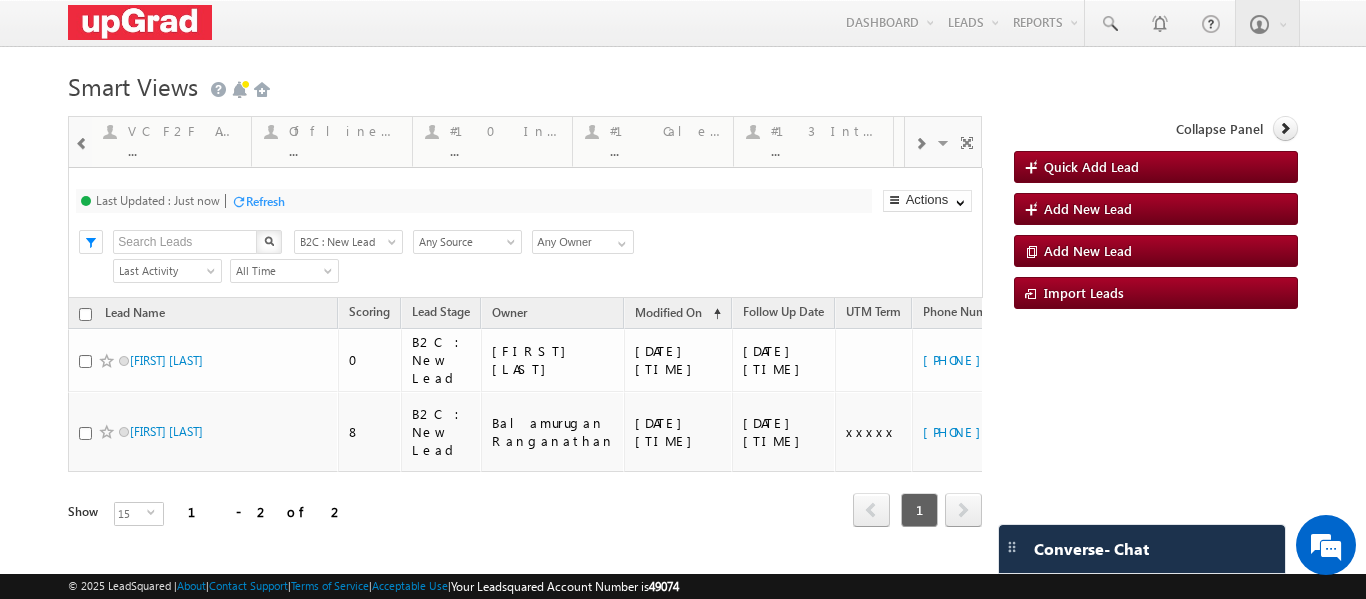 click at bounding box center [920, 144] 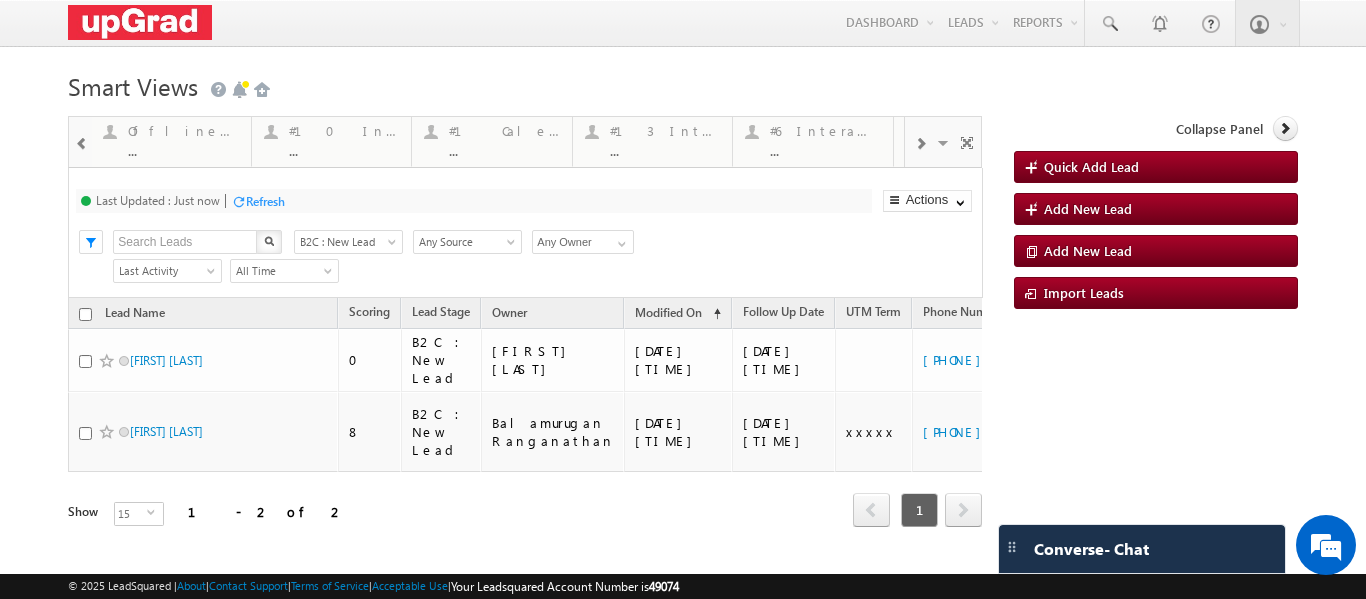 click at bounding box center (920, 144) 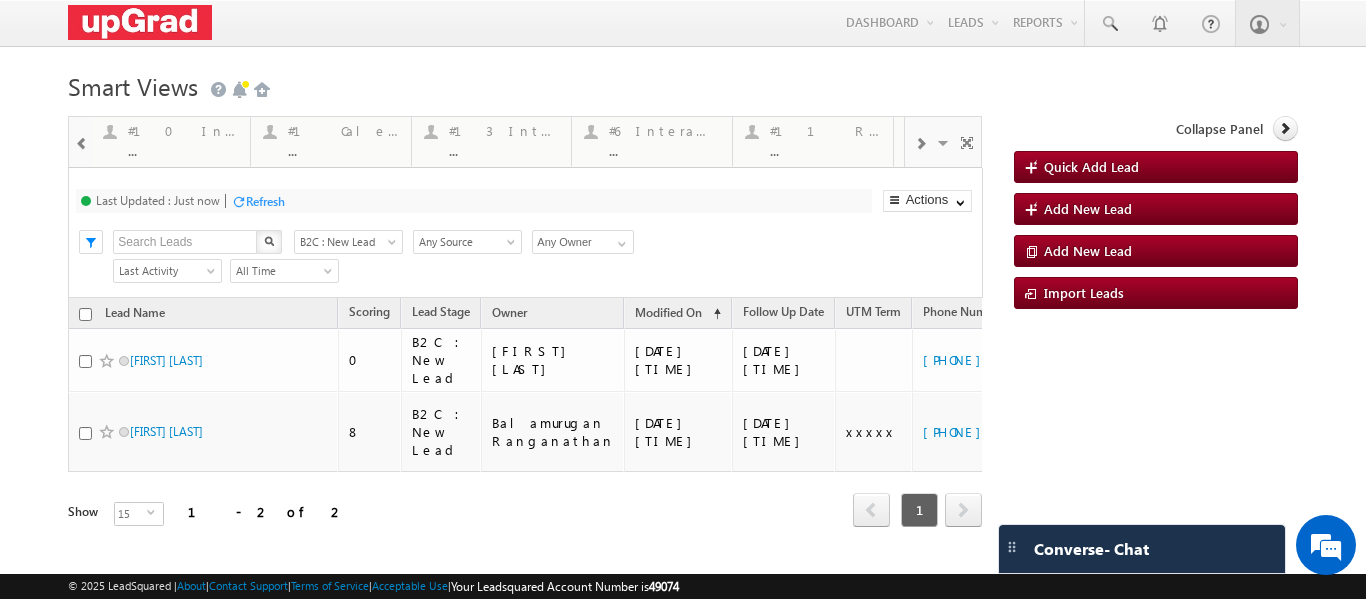 click at bounding box center [920, 144] 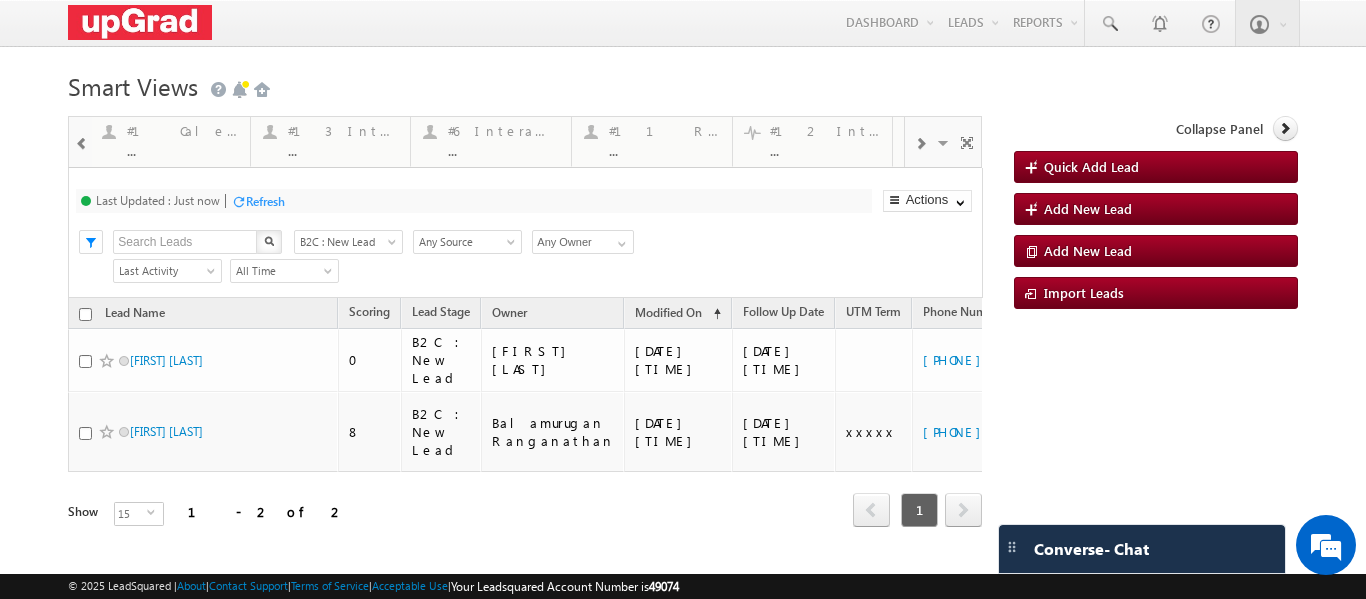 click at bounding box center (920, 144) 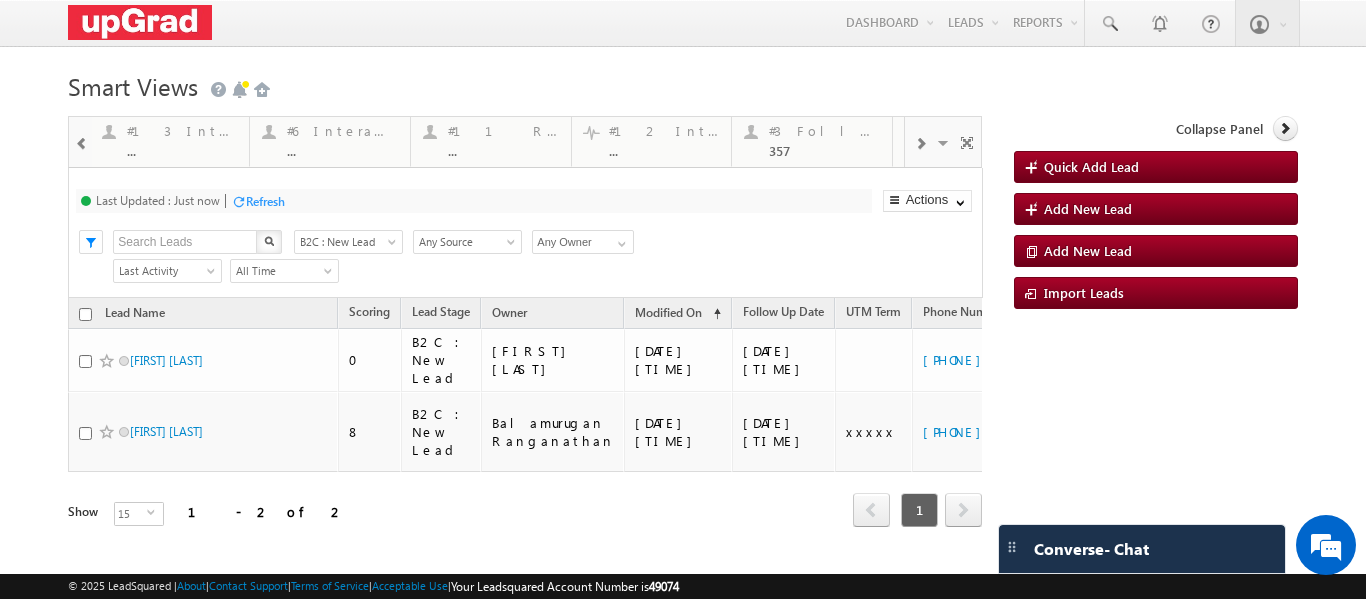 click at bounding box center [920, 144] 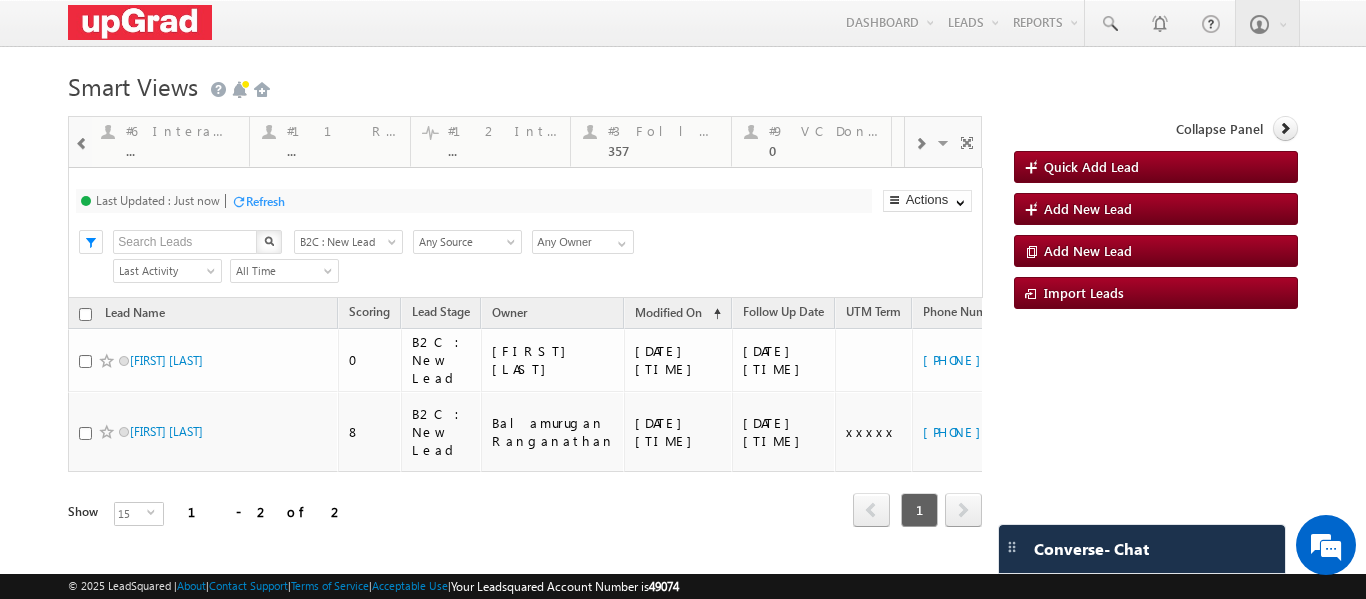 click at bounding box center (920, 144) 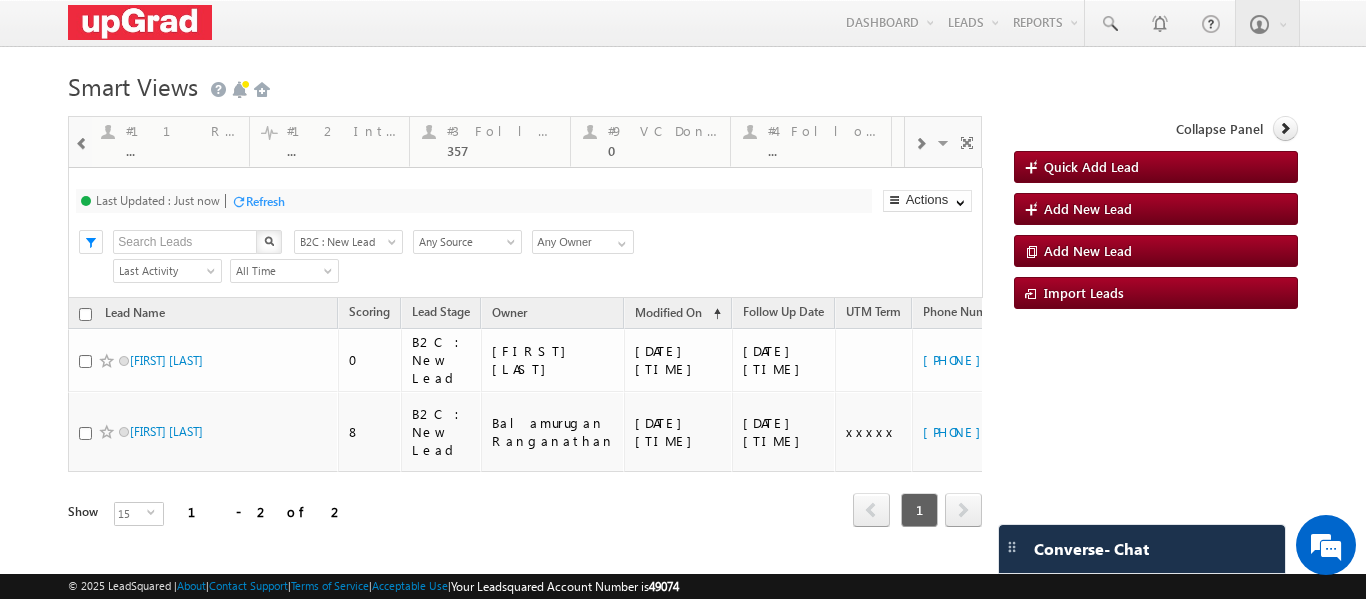 click at bounding box center (920, 144) 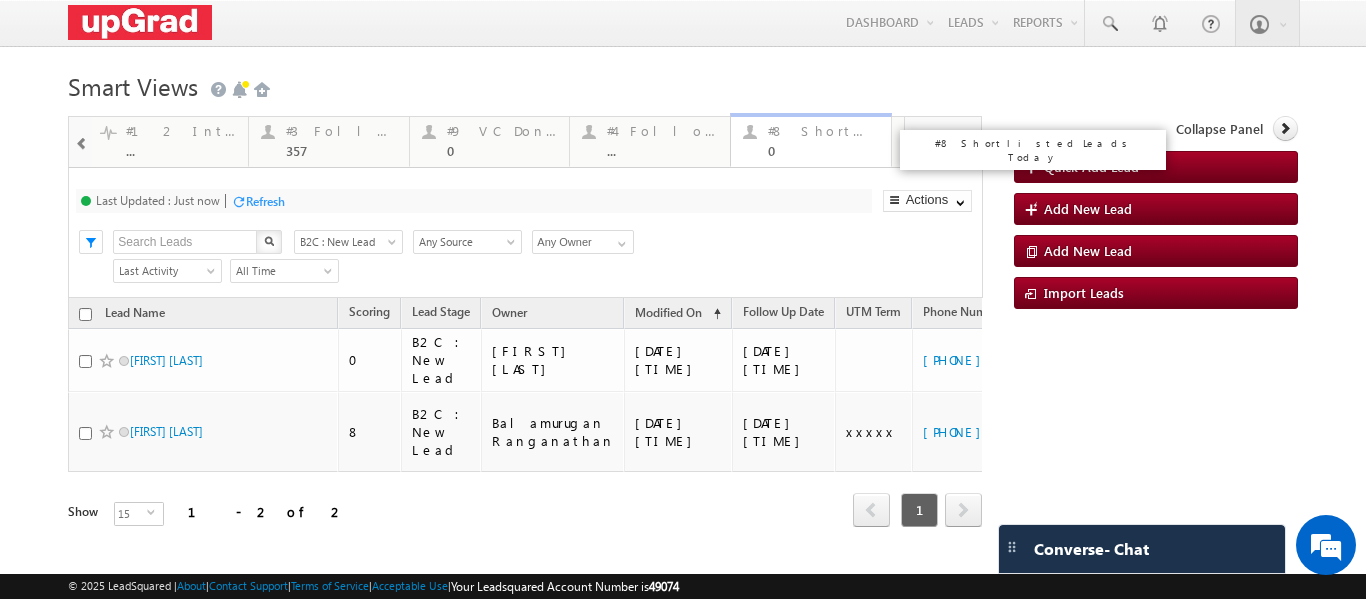 click on "0" at bounding box center (823, 150) 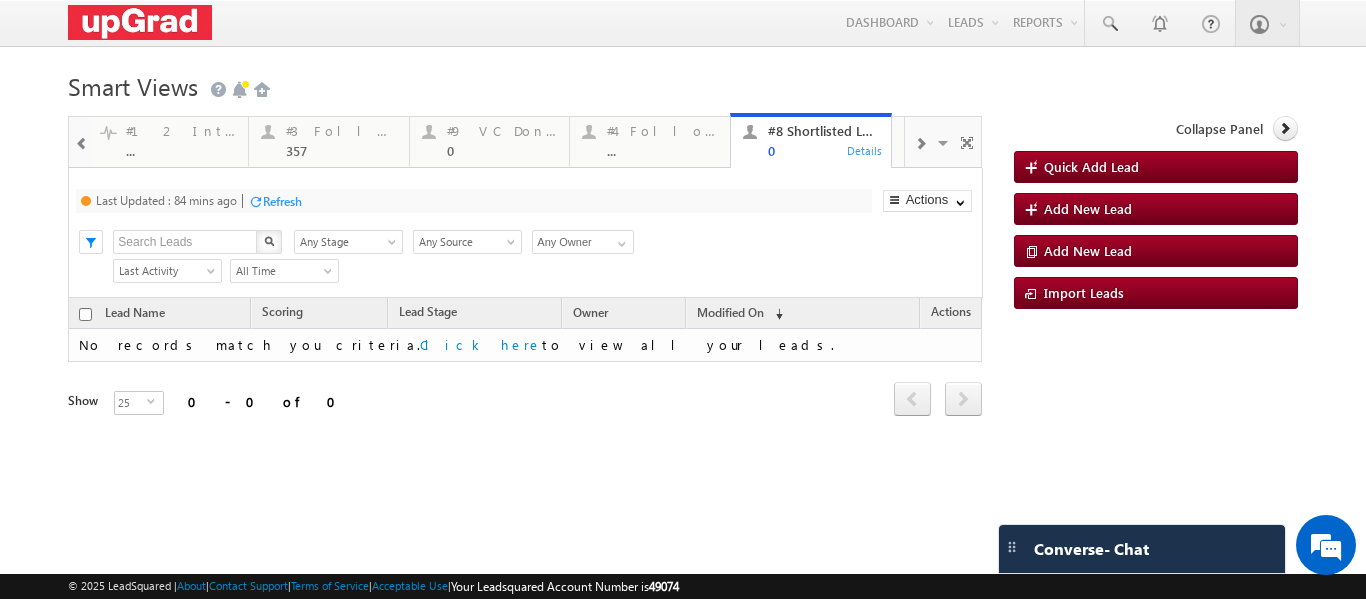 click at bounding box center (920, 144) 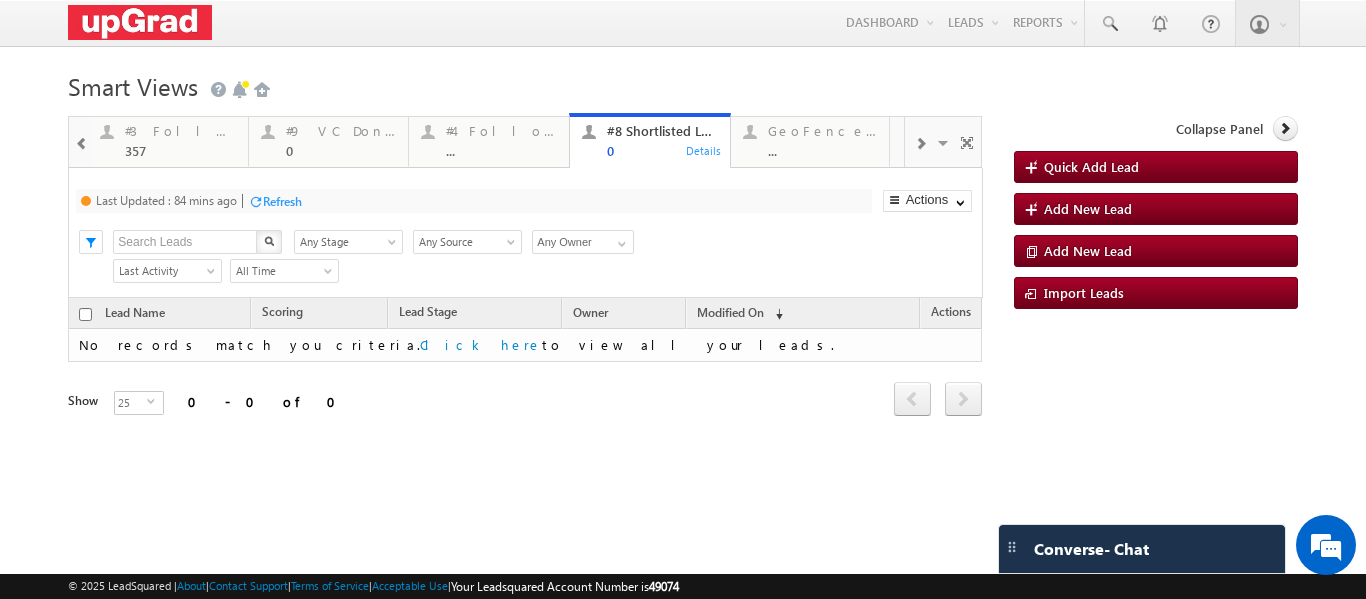 click at bounding box center [920, 144] 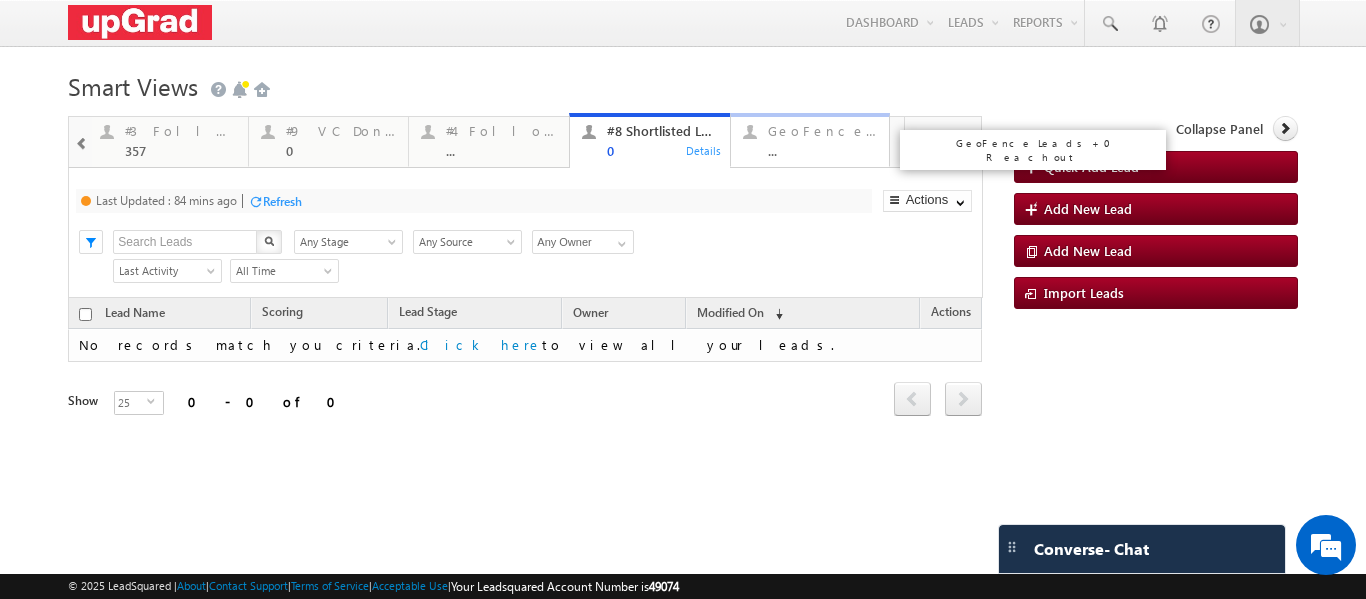 click on "..." at bounding box center (823, 150) 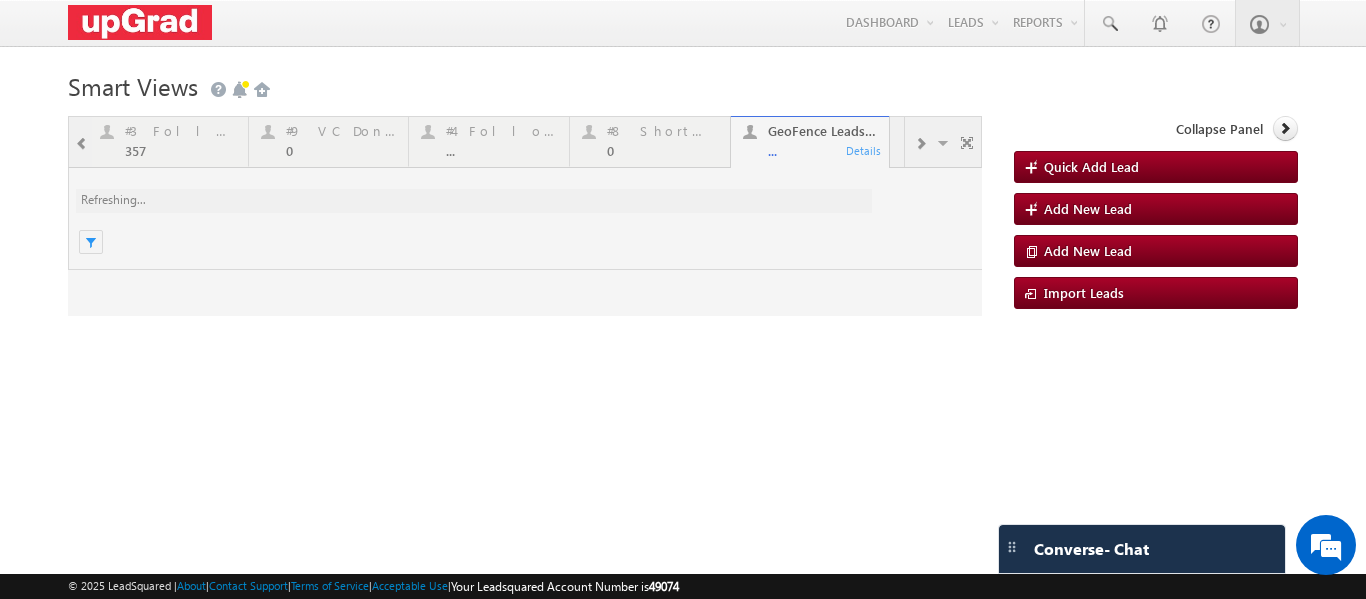scroll, scrollTop: 0, scrollLeft: 0, axis: both 